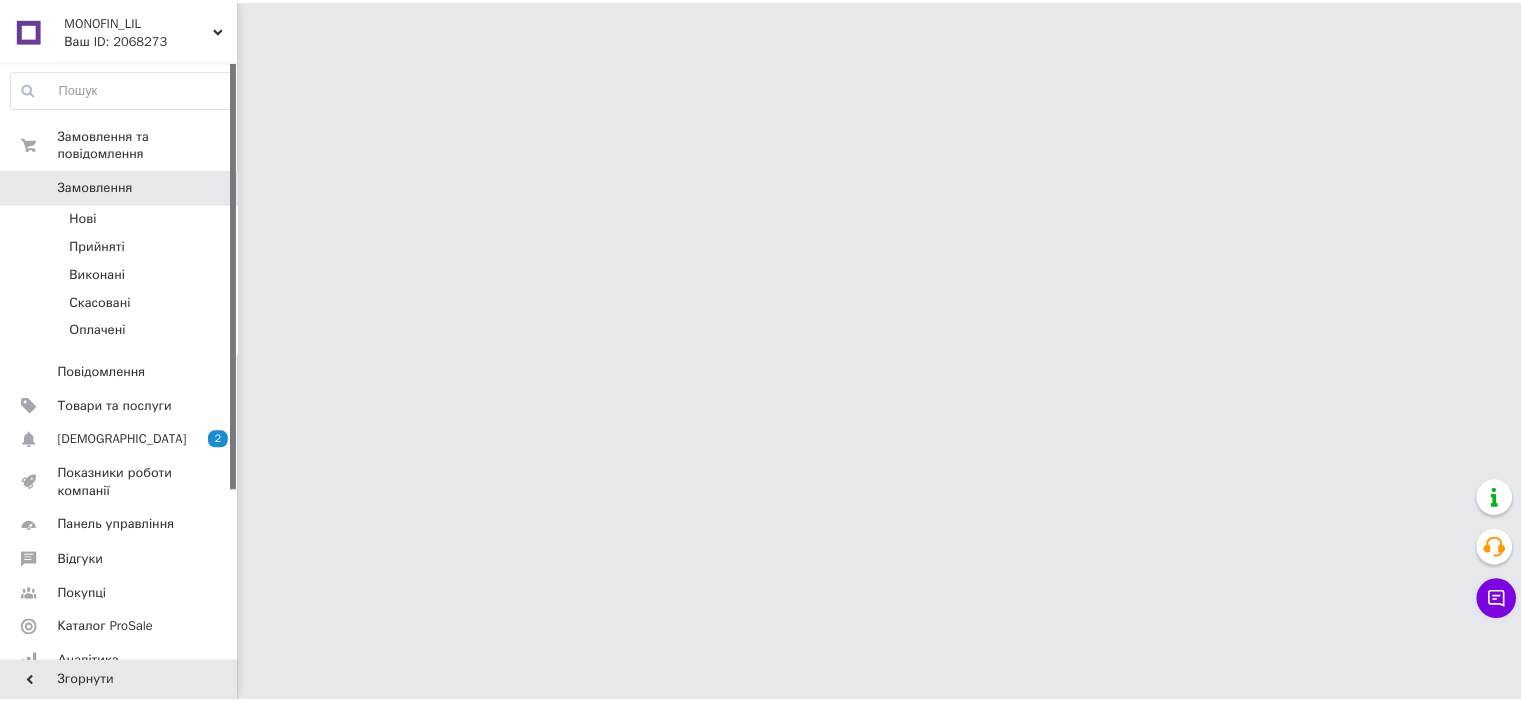 scroll, scrollTop: 0, scrollLeft: 0, axis: both 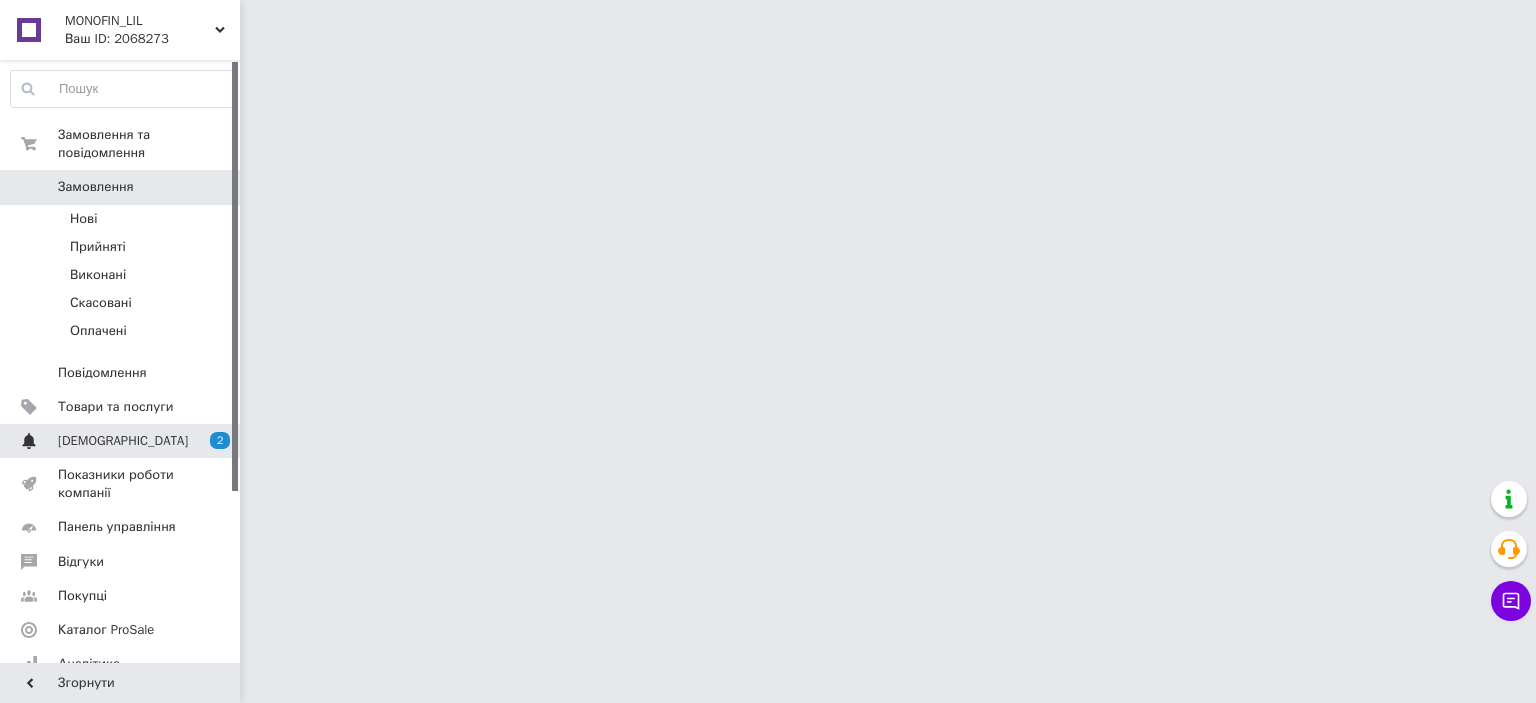 click on "[DEMOGRAPHIC_DATA]" at bounding box center [121, 441] 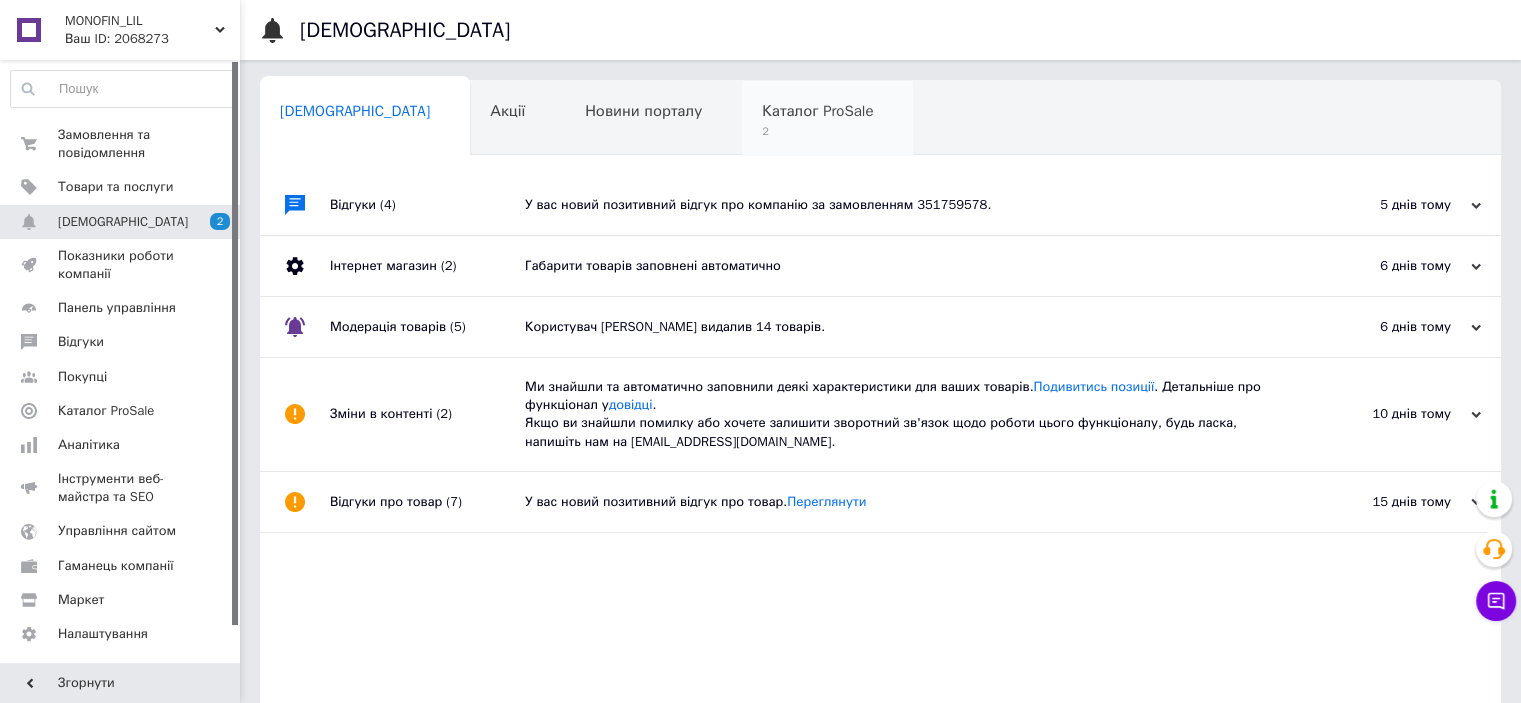 click on "2" at bounding box center [817, 131] 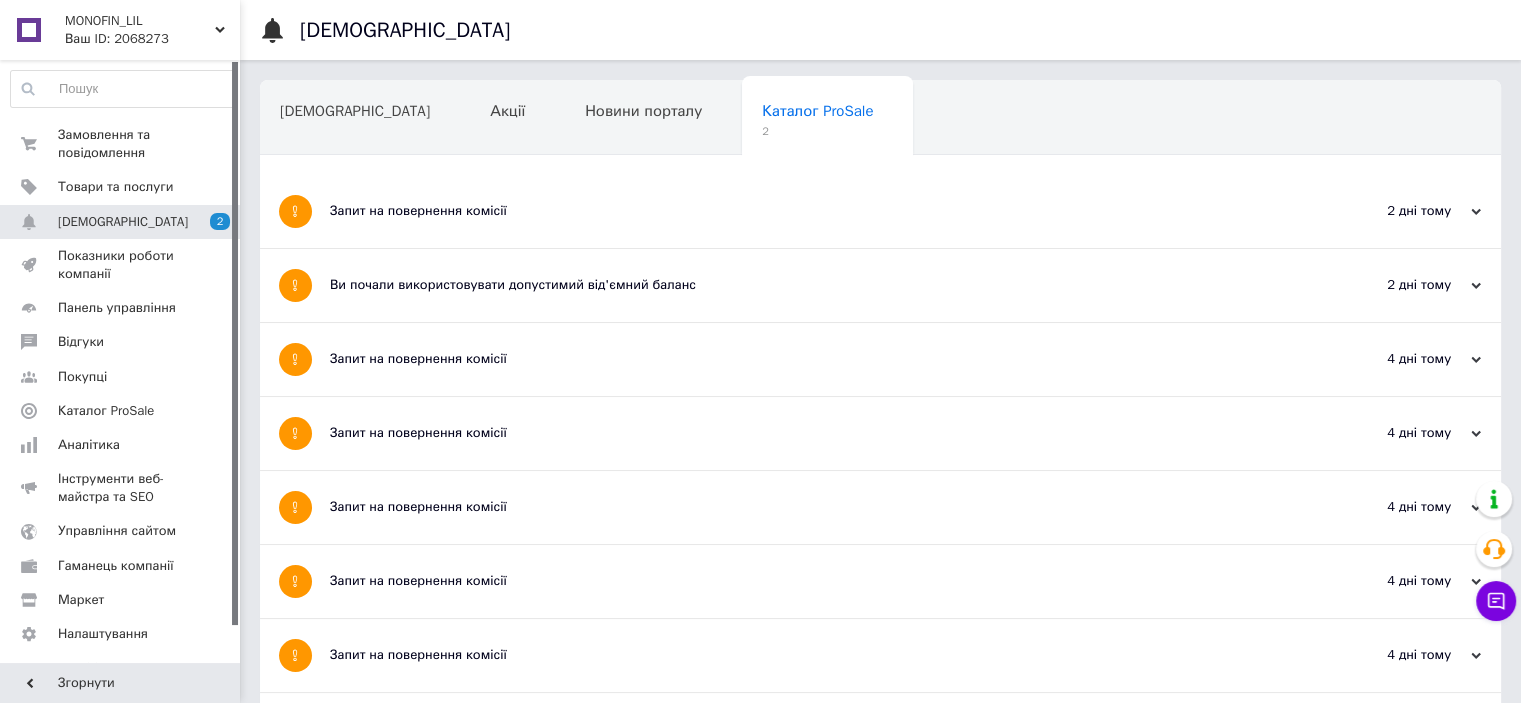 click on "Запит на повернення комісії" at bounding box center (805, 211) 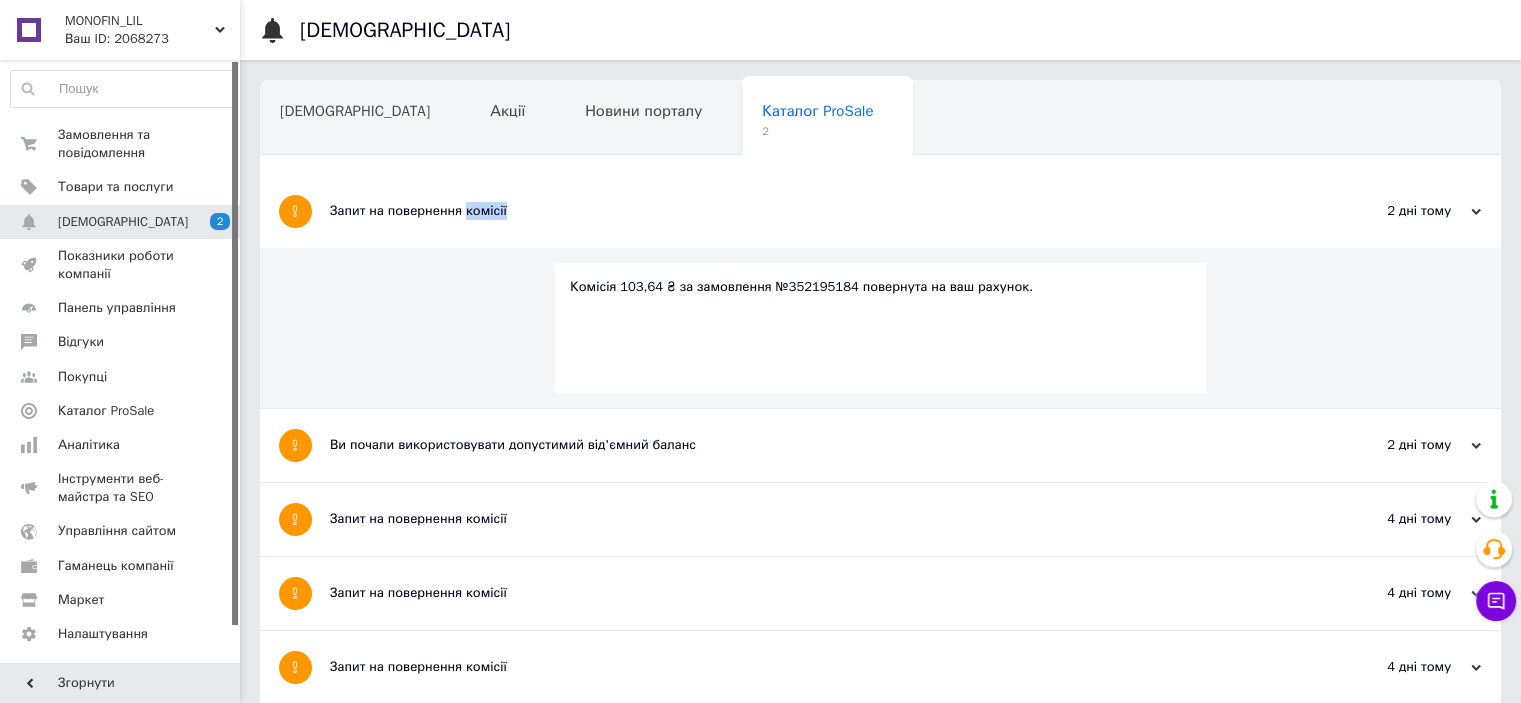 click on "Запит на повернення комісії" at bounding box center [805, 211] 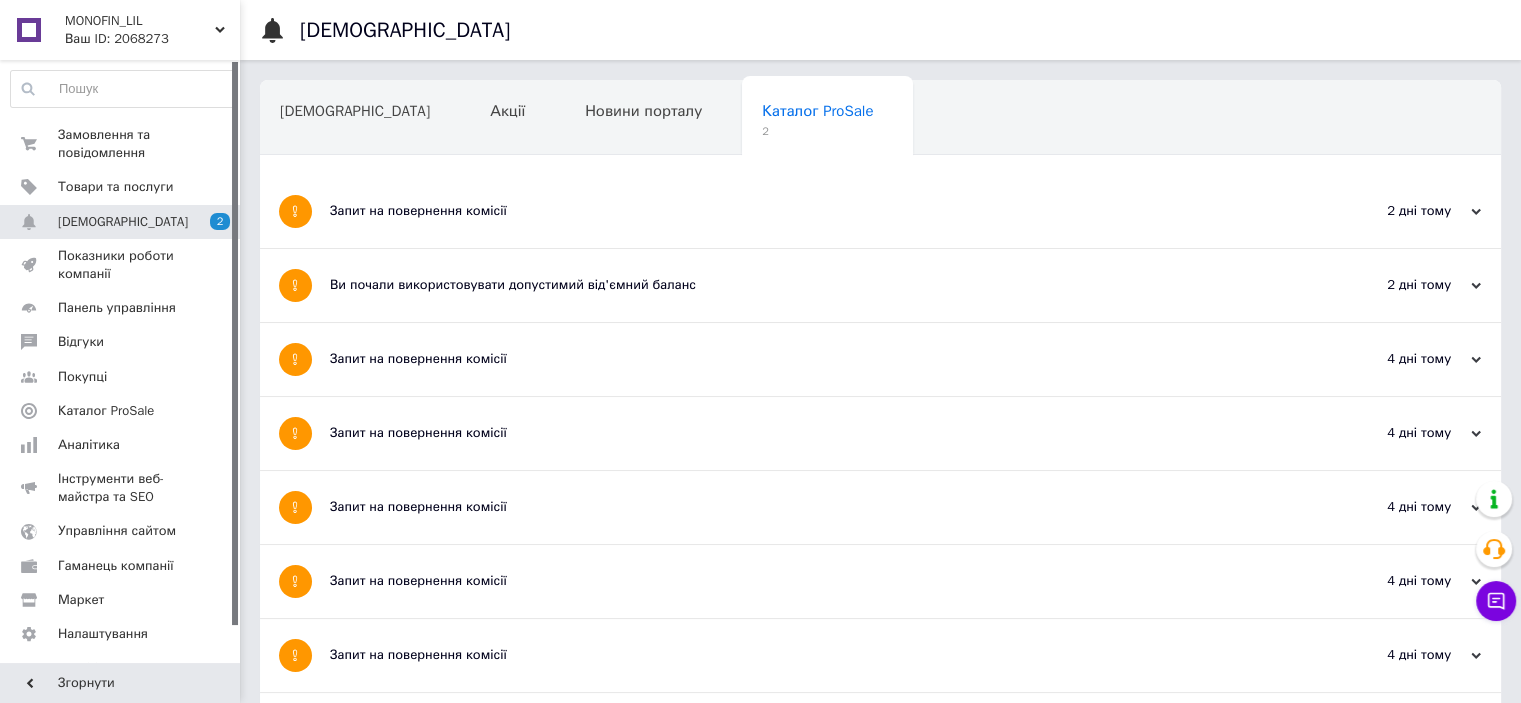click on "Ви почали використовувати допустимий від'ємний баланс" at bounding box center (805, 285) 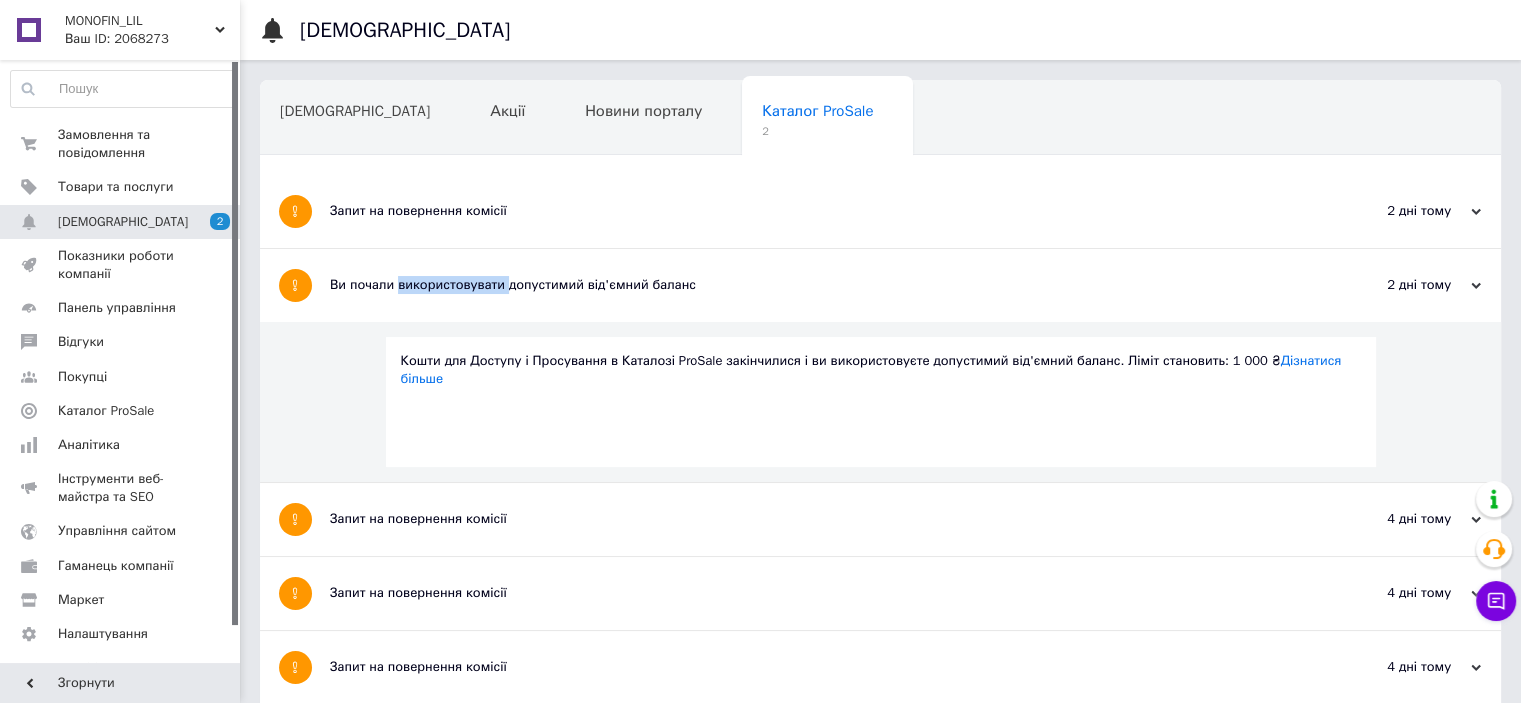click on "Ви почали використовувати допустимий від'ємний баланс" at bounding box center [805, 285] 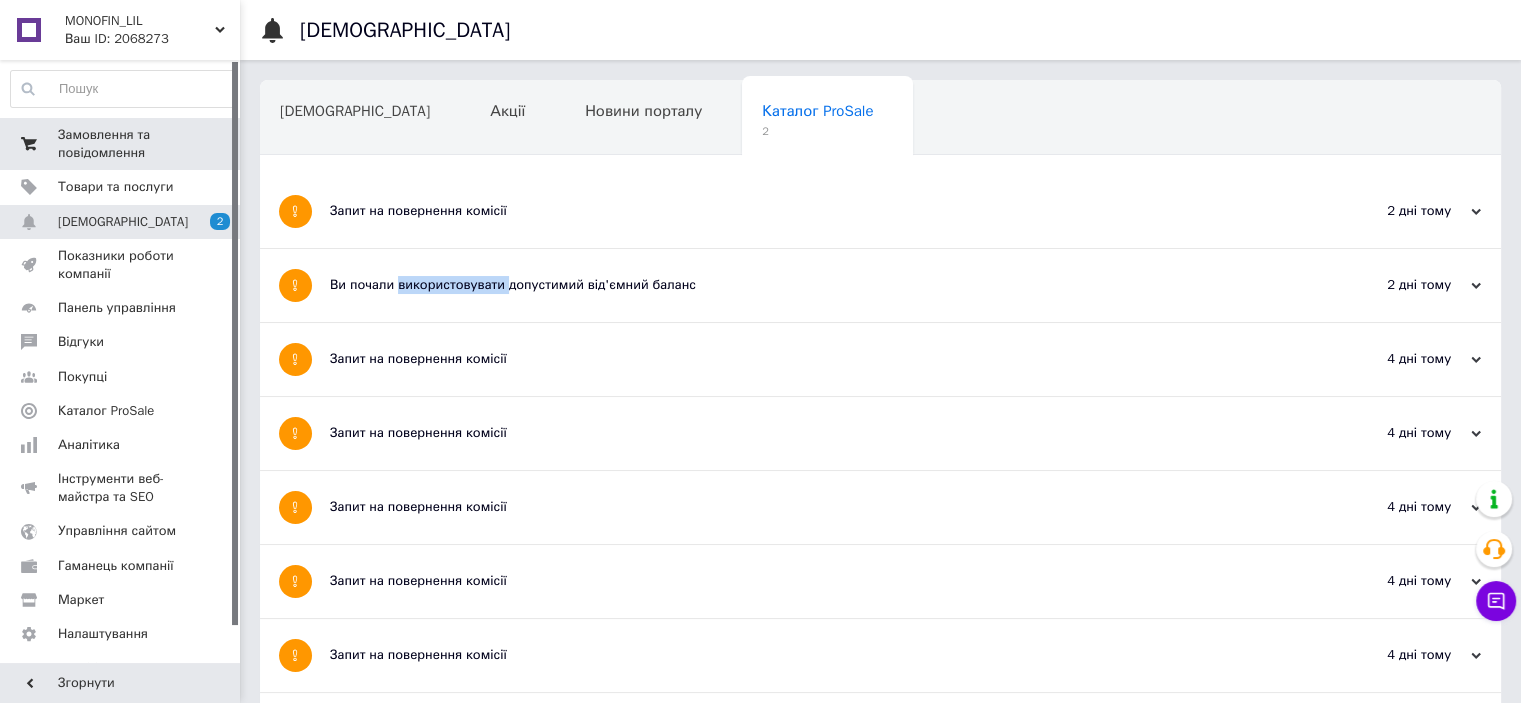 click on "Замовлення та повідомлення" at bounding box center (121, 144) 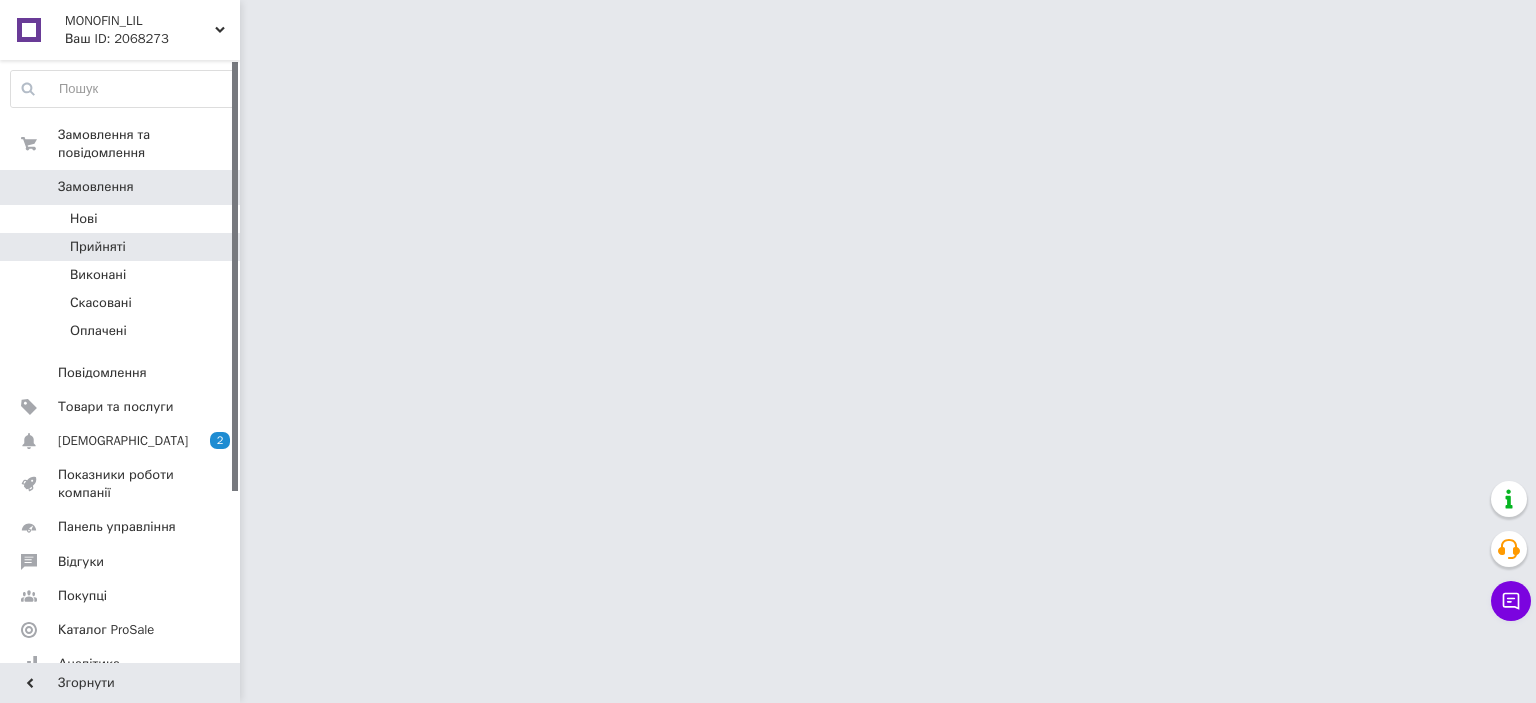 click on "Прийняті" at bounding box center (123, 247) 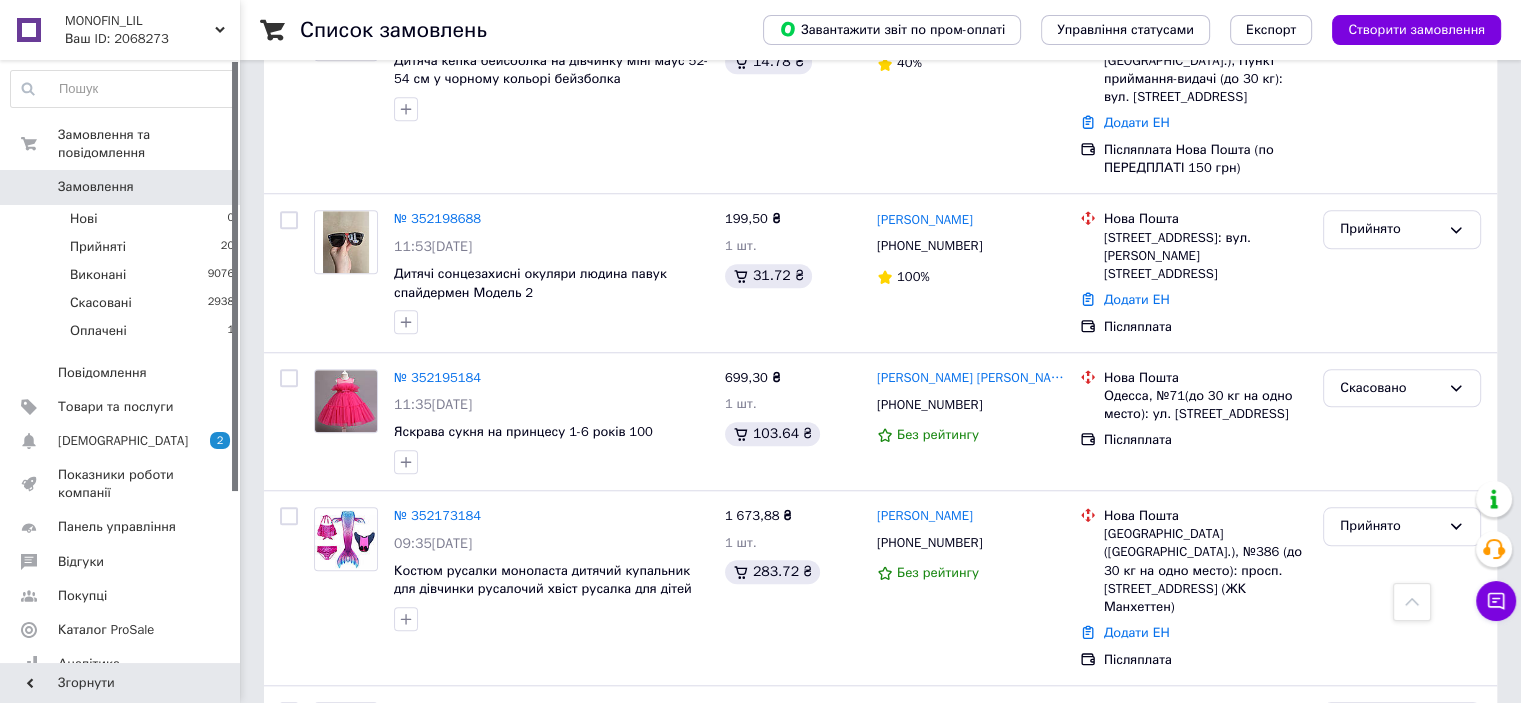 scroll, scrollTop: 1800, scrollLeft: 0, axis: vertical 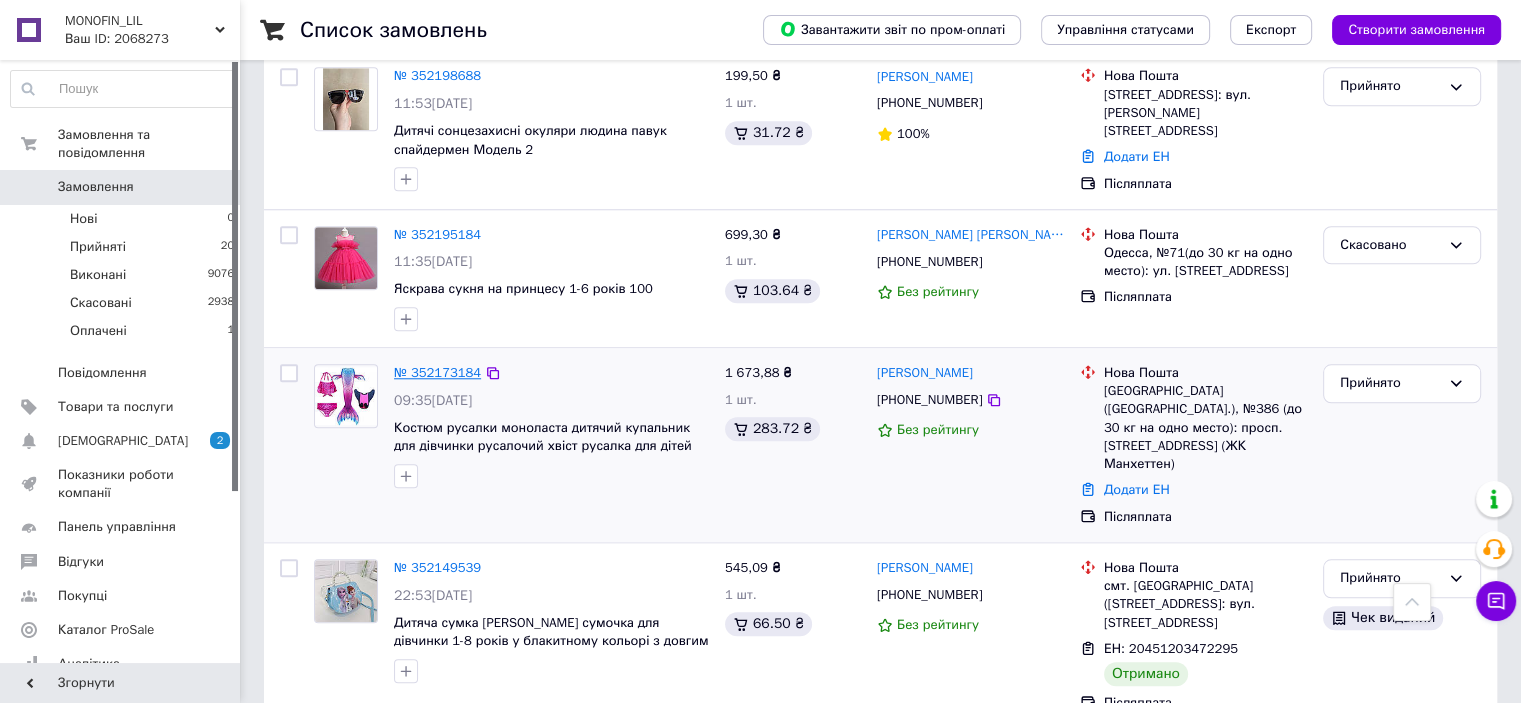 click on "№ 352173184" at bounding box center [437, 372] 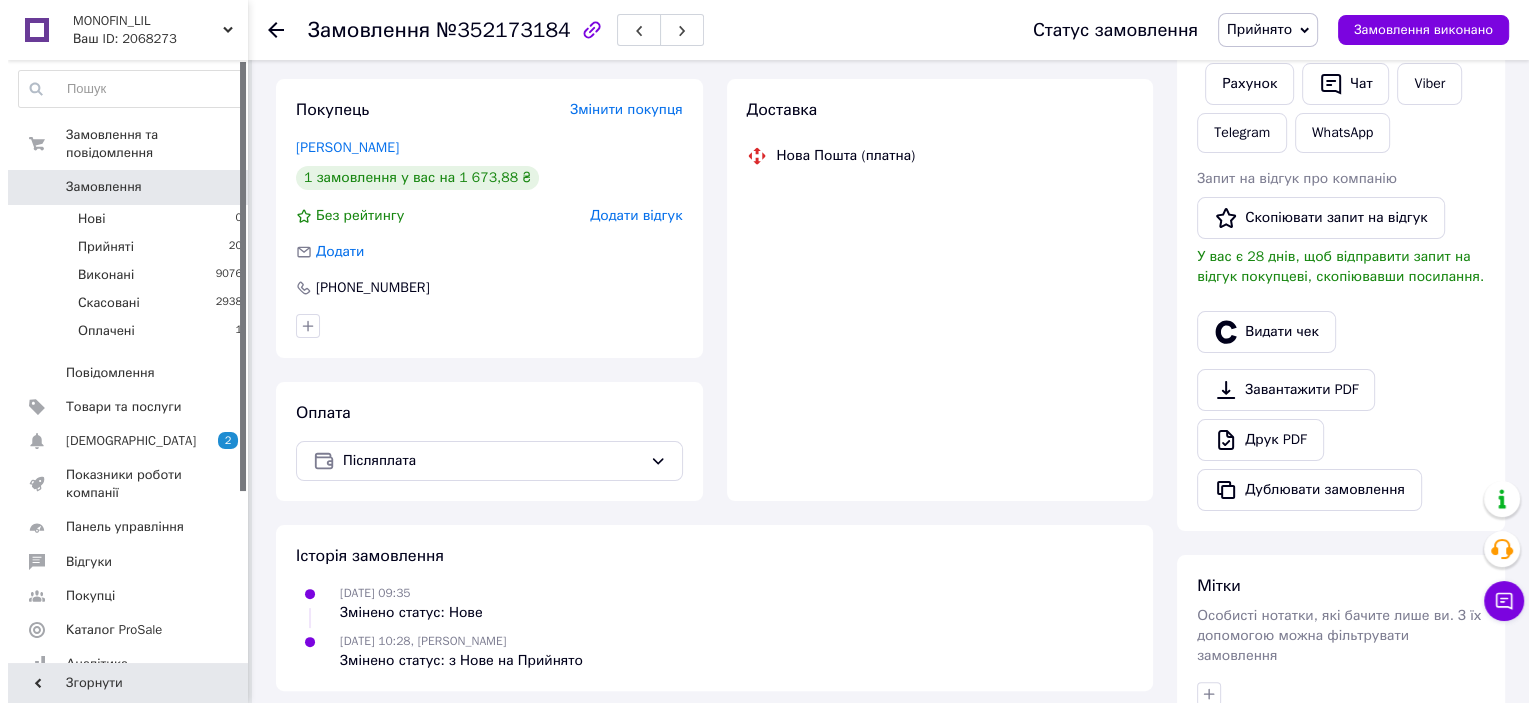scroll, scrollTop: 400, scrollLeft: 0, axis: vertical 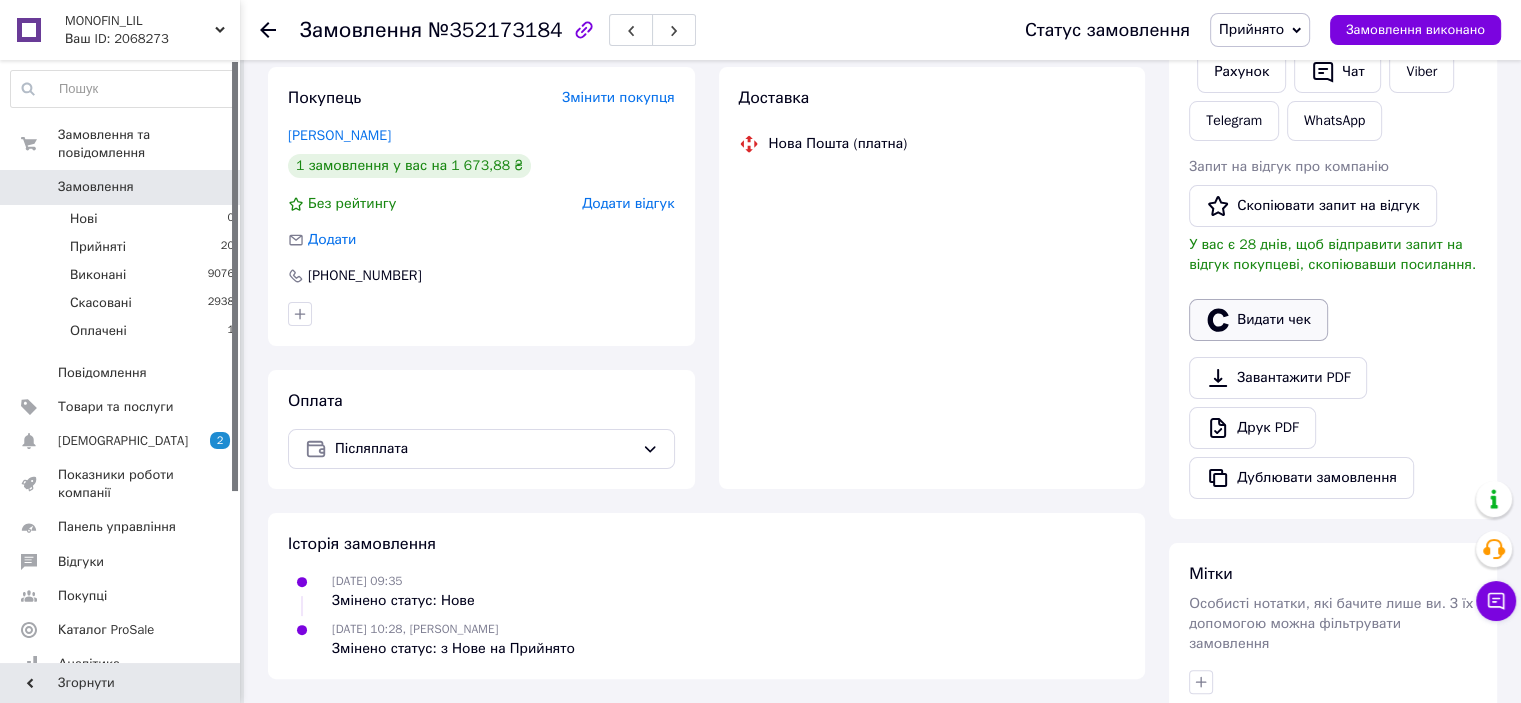 click on "Видати чек" at bounding box center (1258, 320) 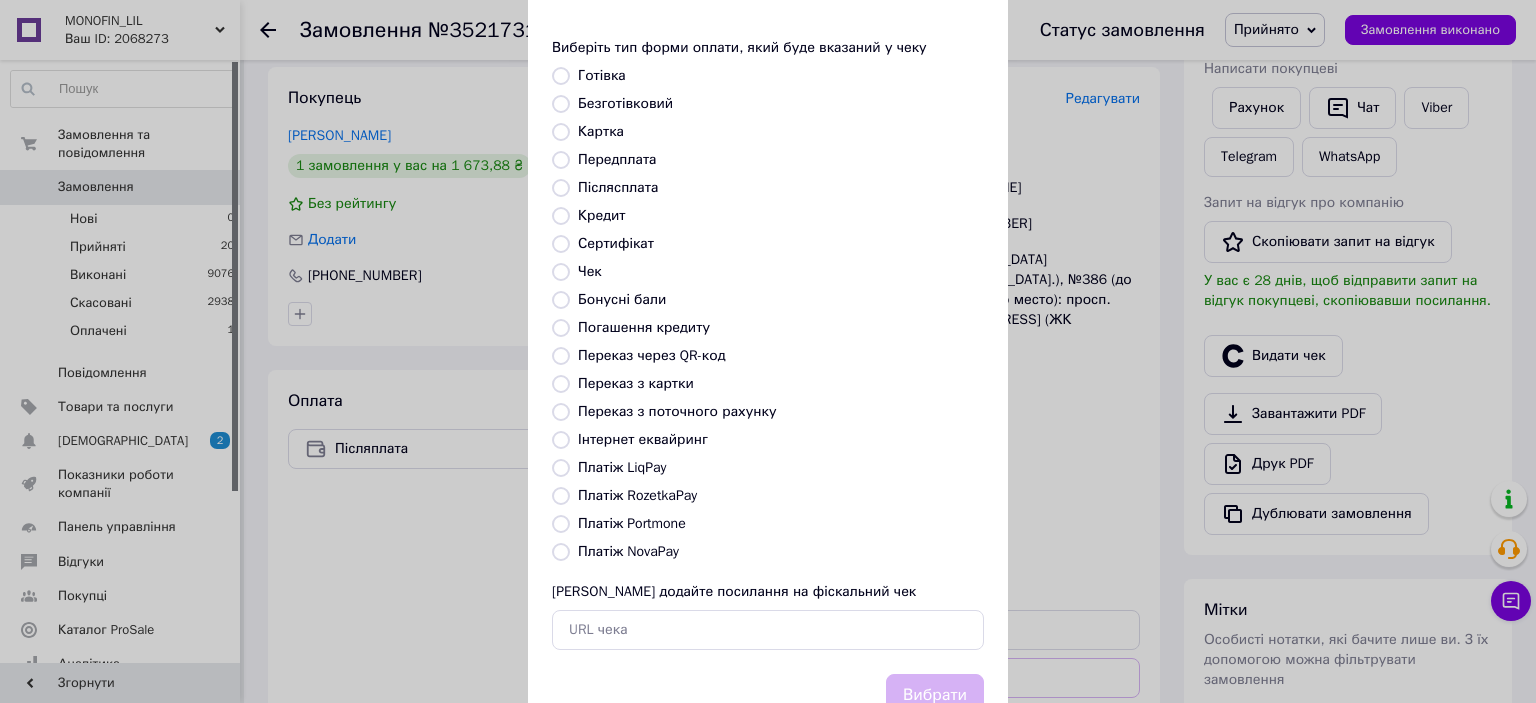 scroll, scrollTop: 155, scrollLeft: 0, axis: vertical 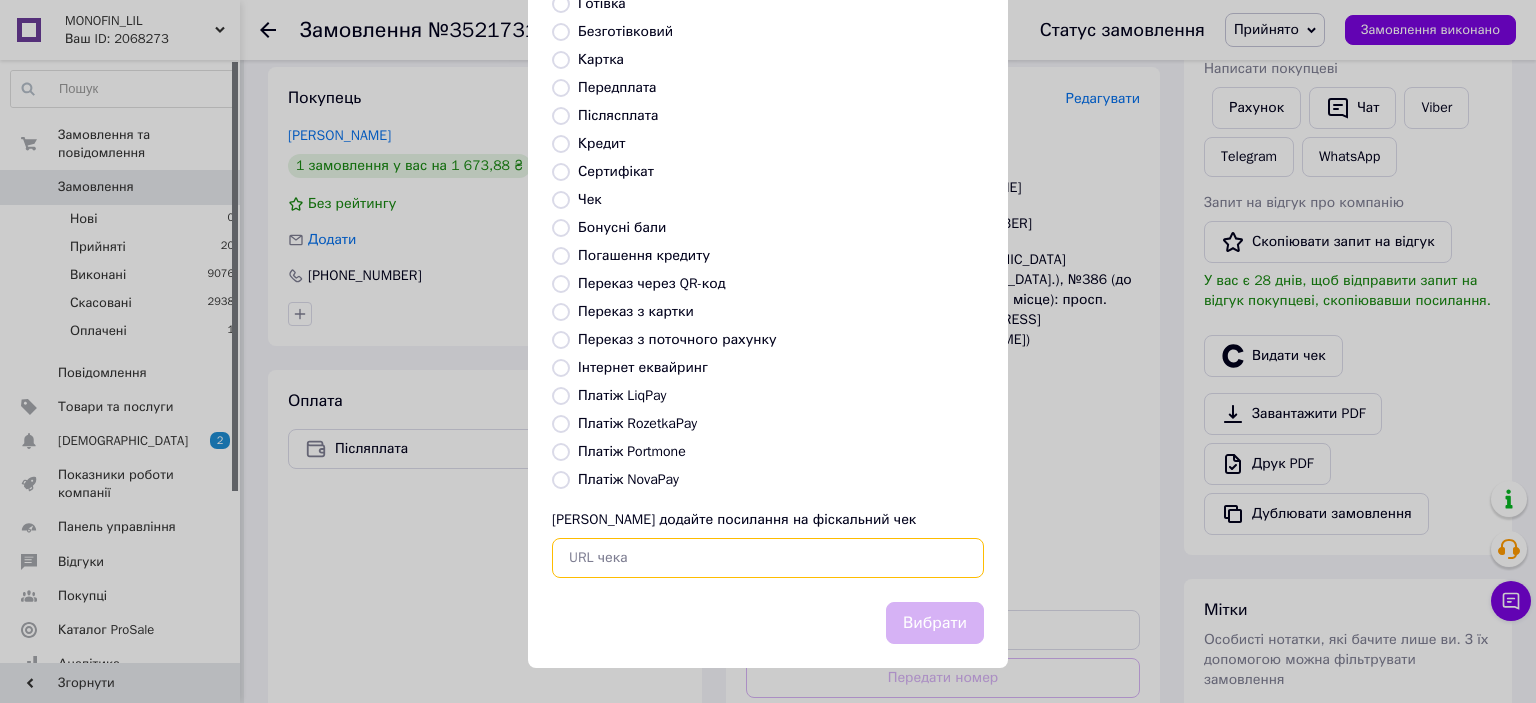 click at bounding box center (768, 558) 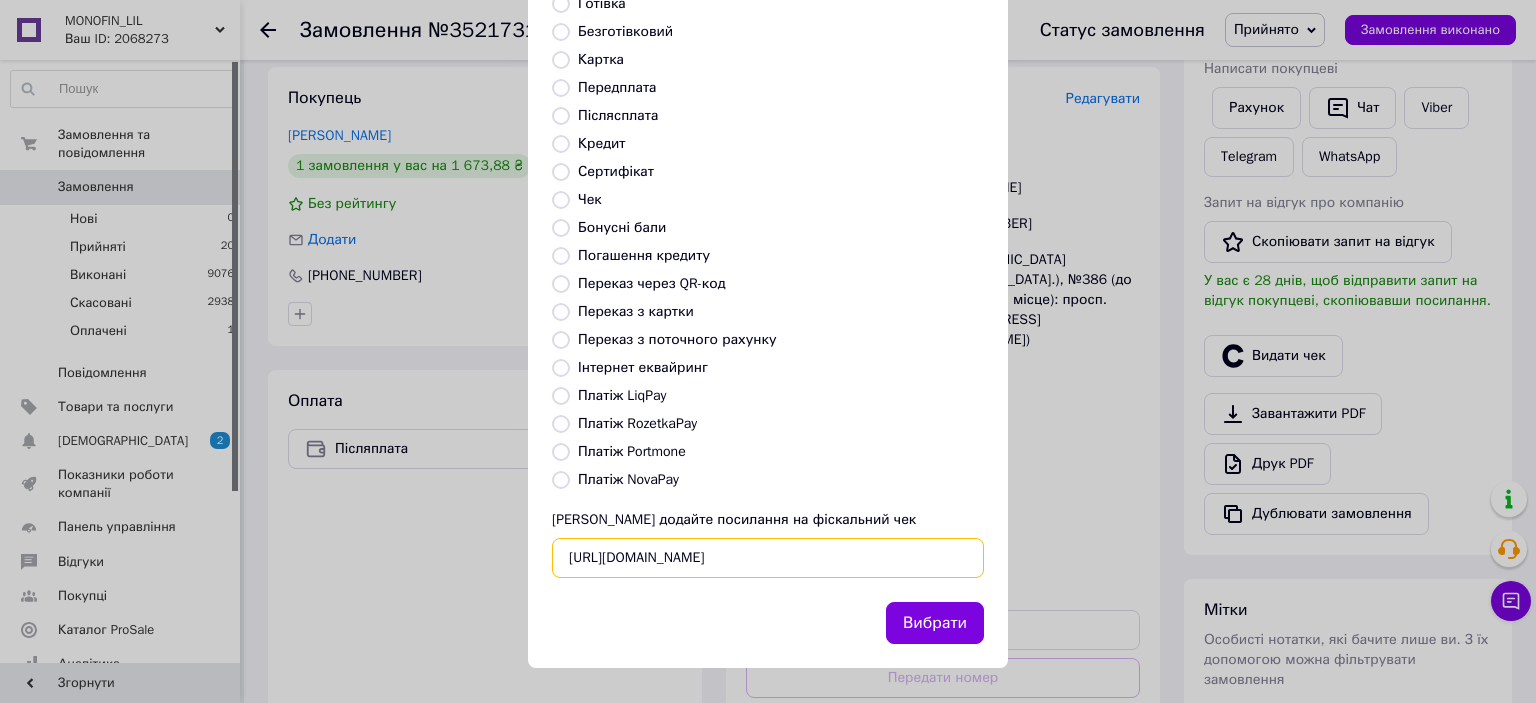 scroll, scrollTop: 0, scrollLeft: 21, axis: horizontal 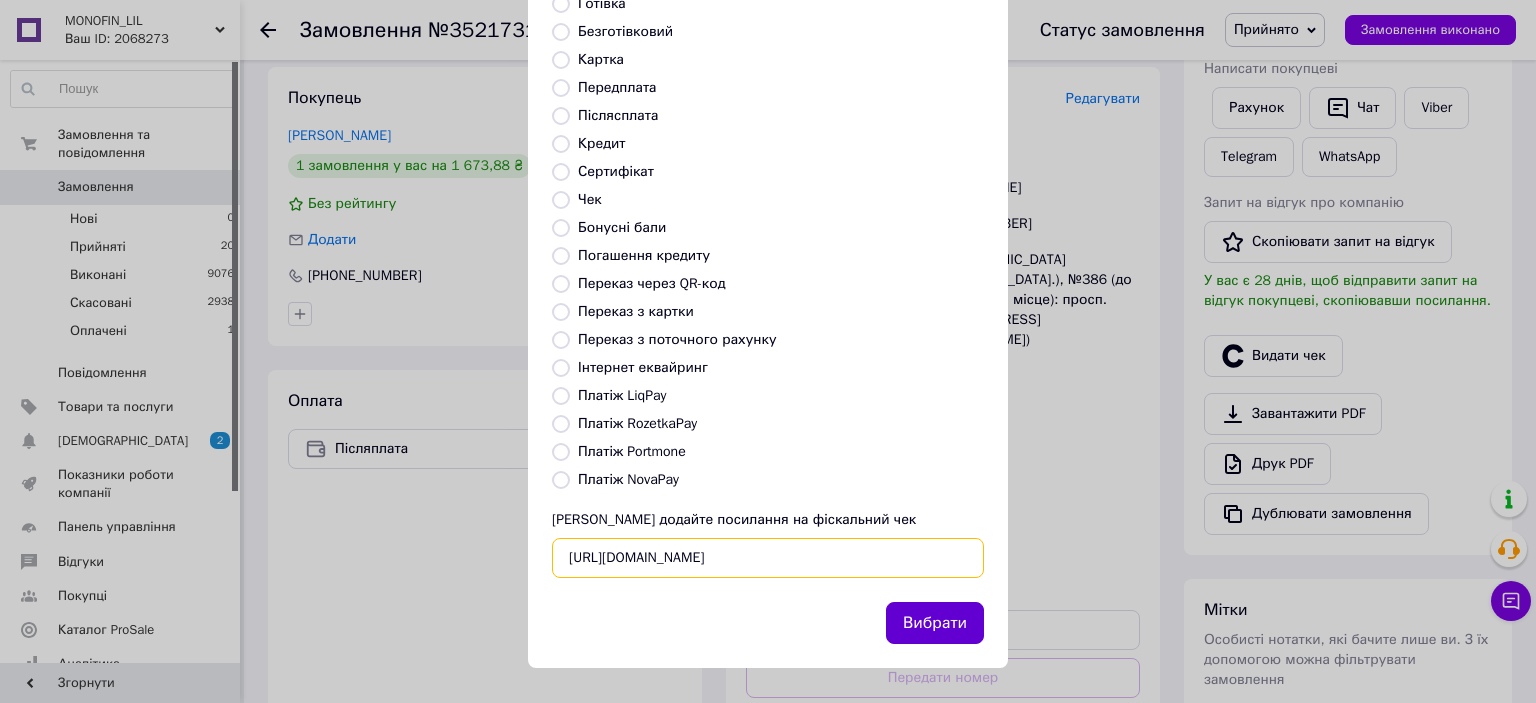 type on "https://check.checkbox.ua/f3d5e936-da8d-4283-b54f-75f5e0c84d6c" 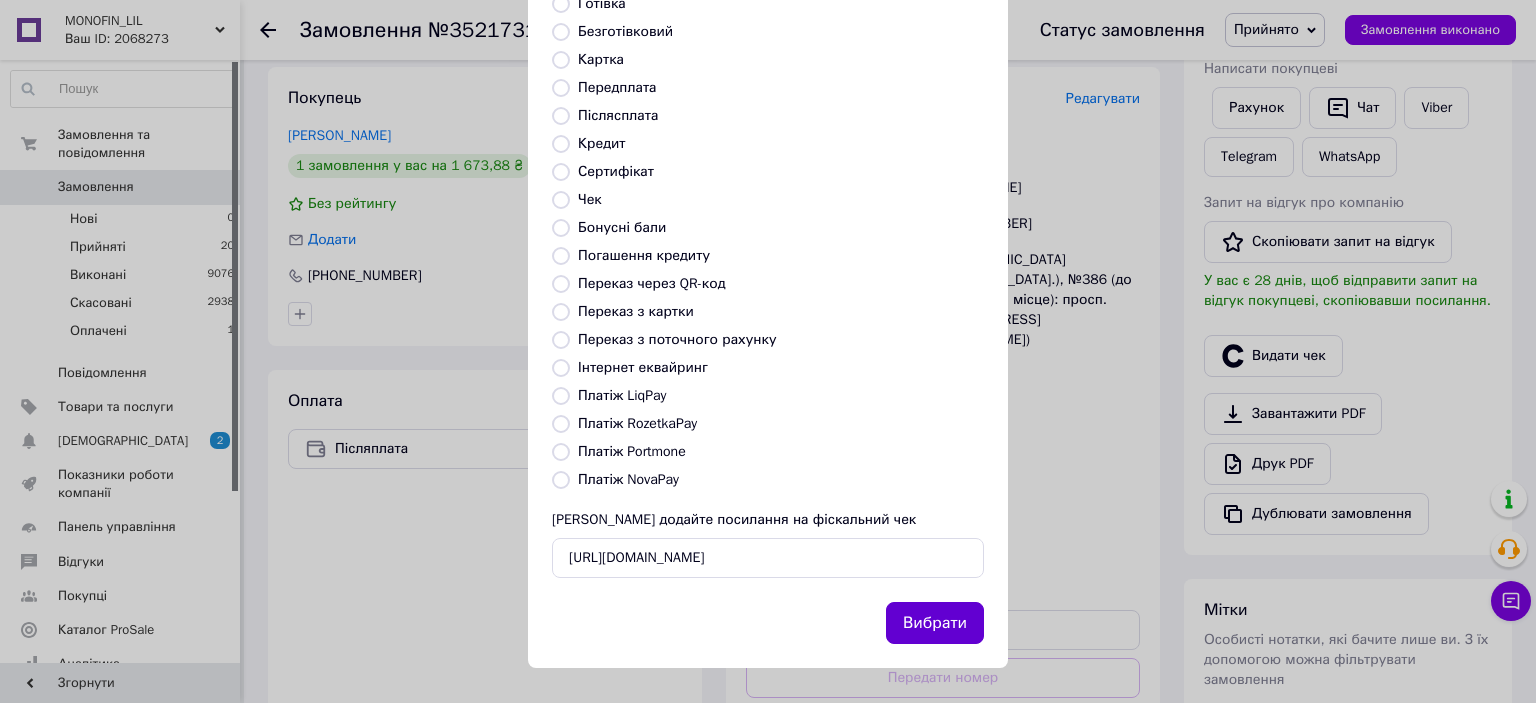 click on "Вибрати" at bounding box center [935, 623] 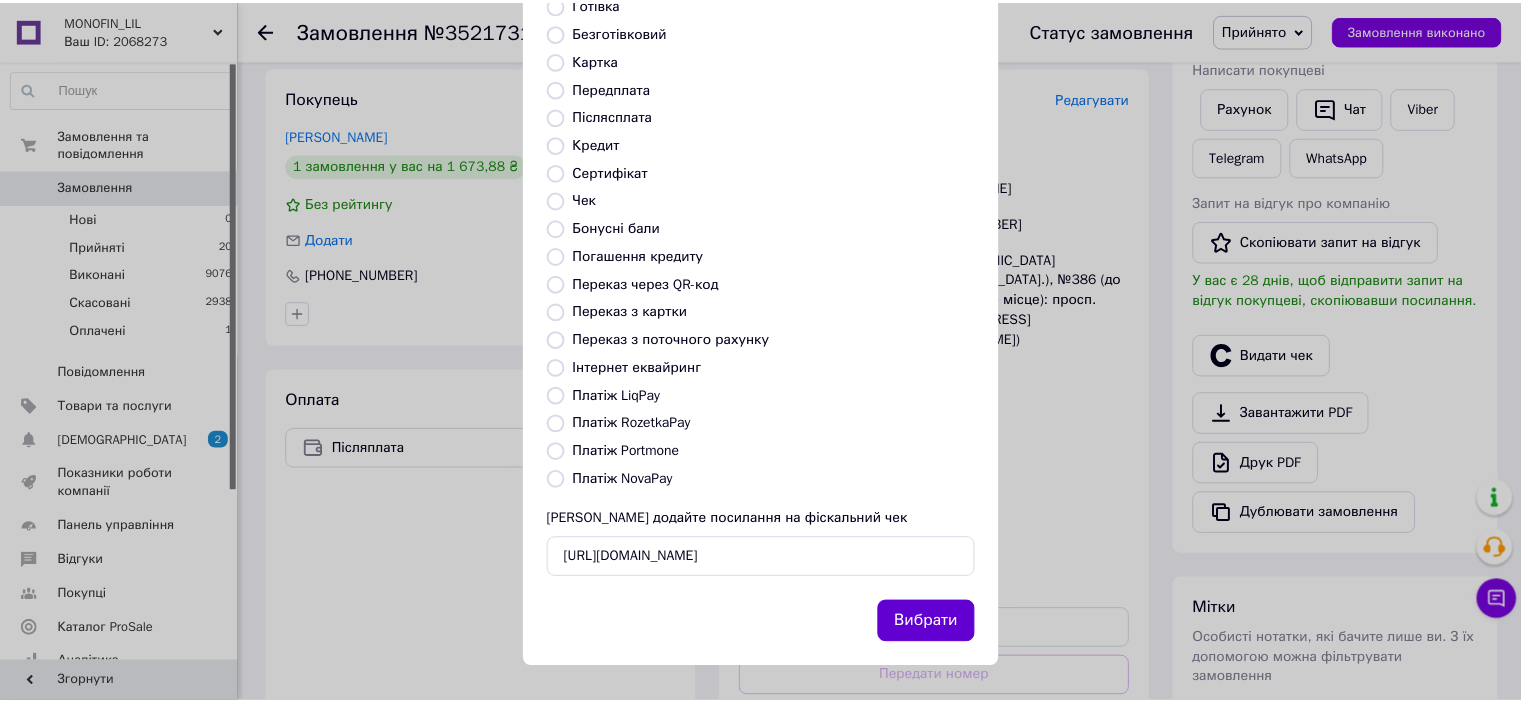scroll, scrollTop: 0, scrollLeft: 0, axis: both 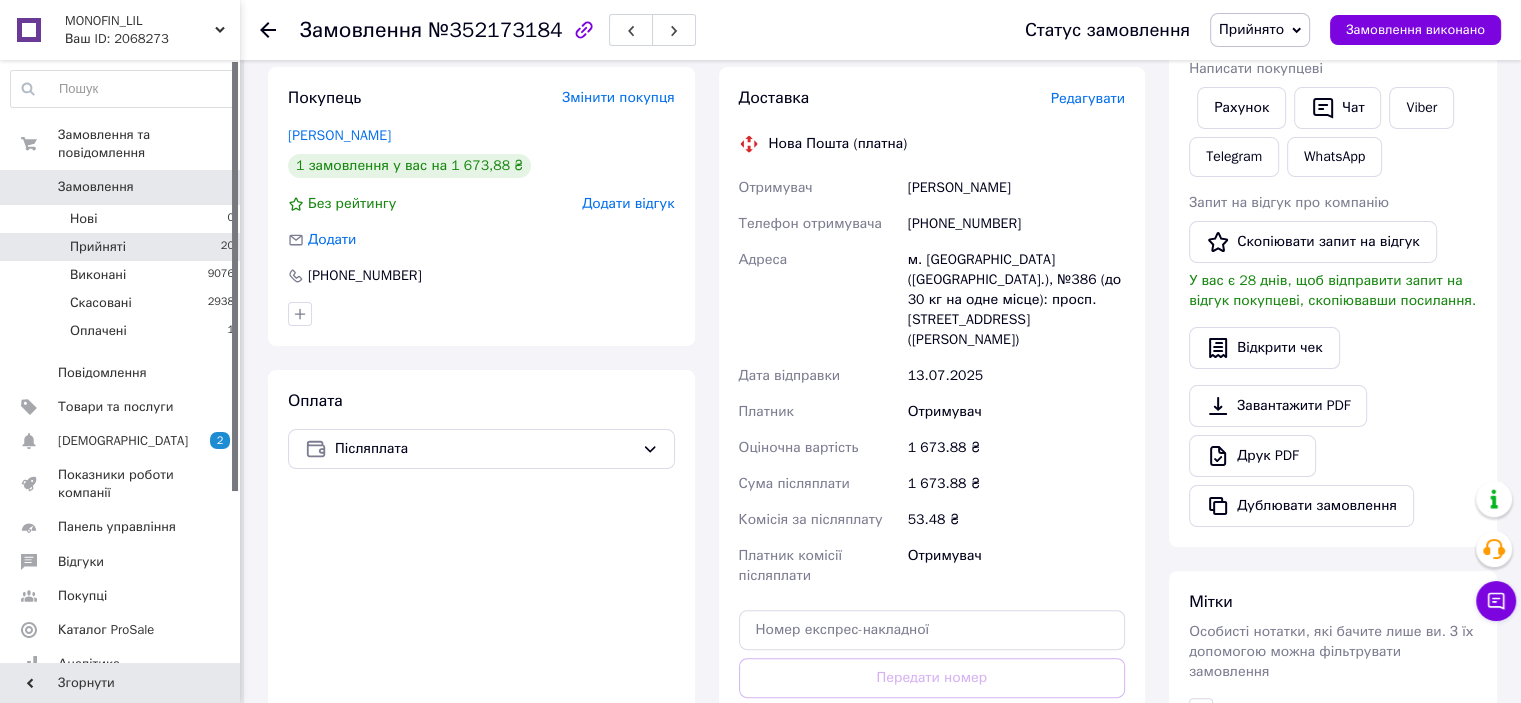 click on "Прийняті" at bounding box center [98, 247] 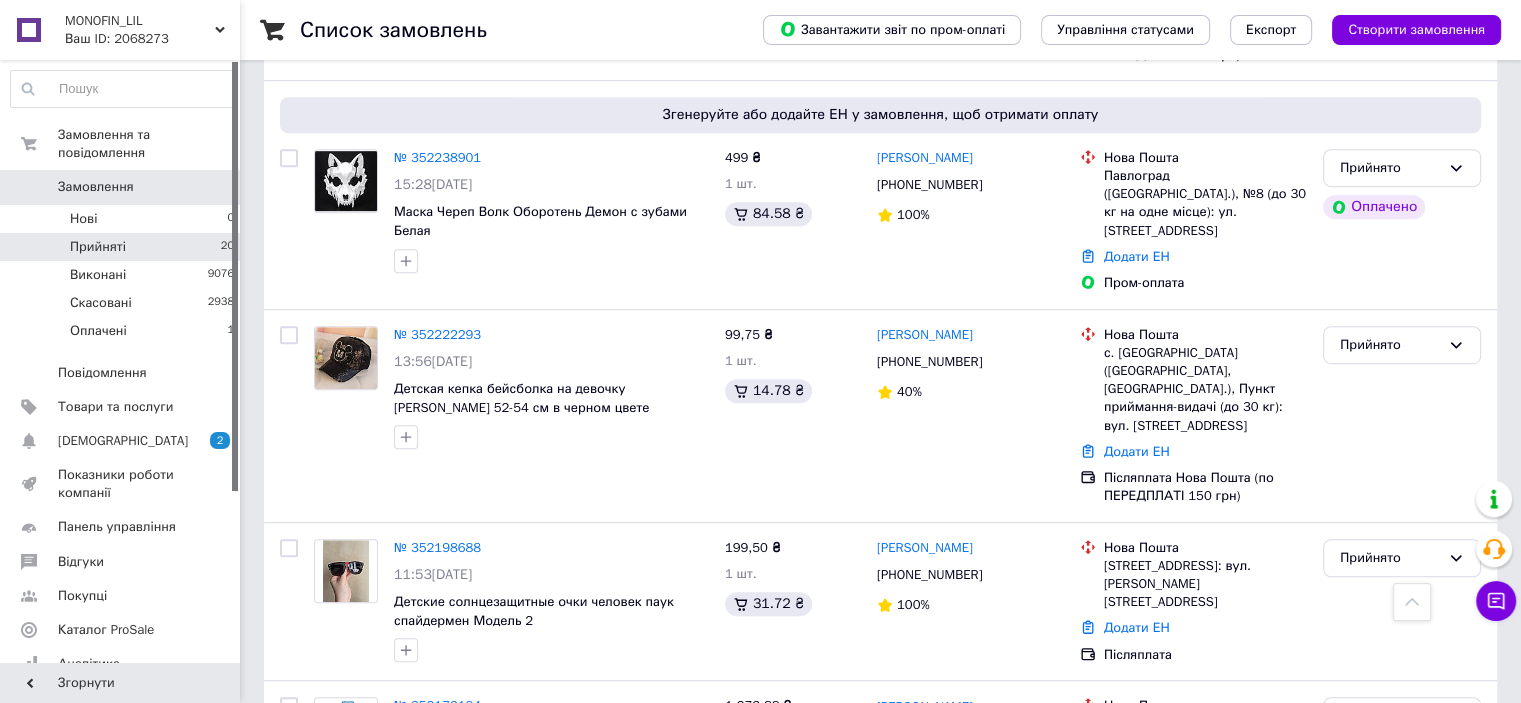 scroll, scrollTop: 1200, scrollLeft: 0, axis: vertical 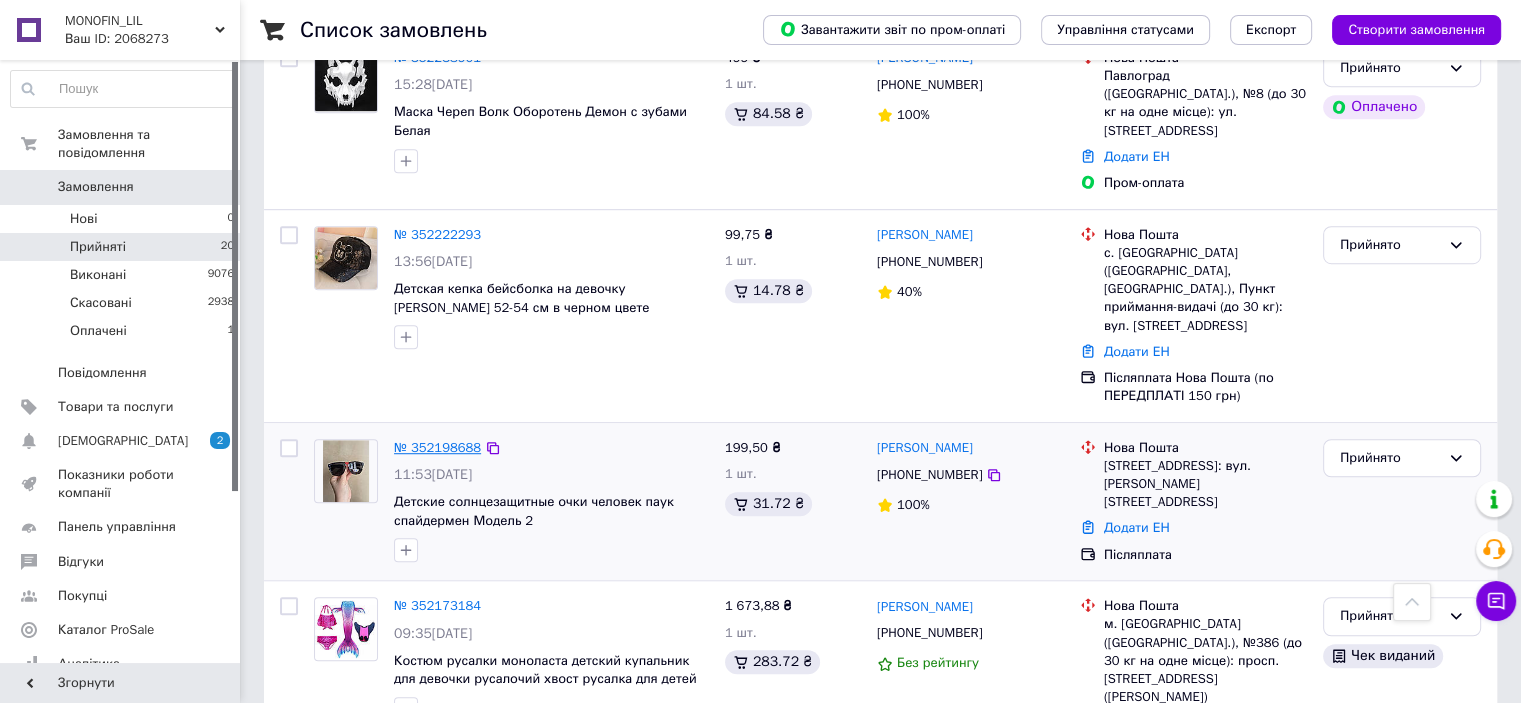 click on "№ 352198688" at bounding box center [437, 447] 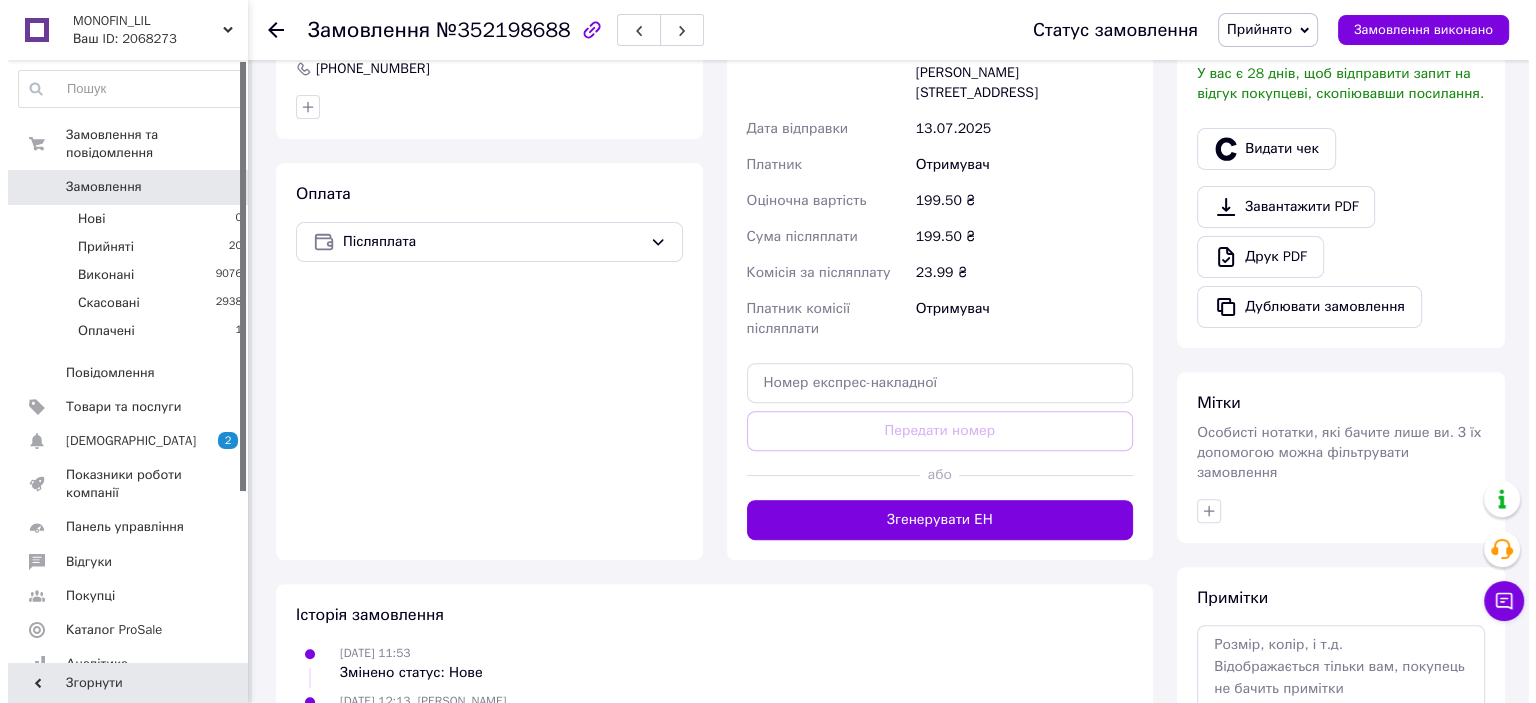 scroll, scrollTop: 436, scrollLeft: 0, axis: vertical 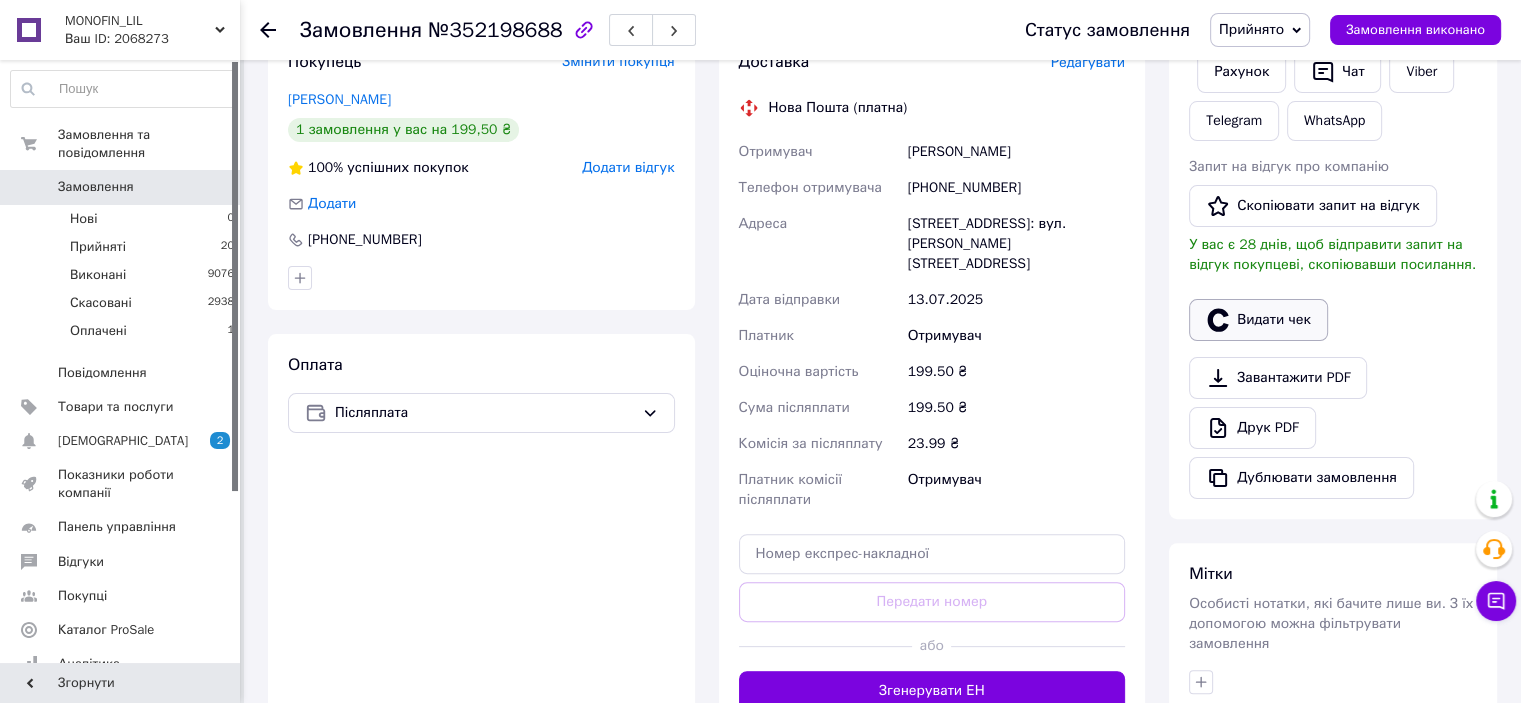 click on "Видати чек" at bounding box center (1258, 320) 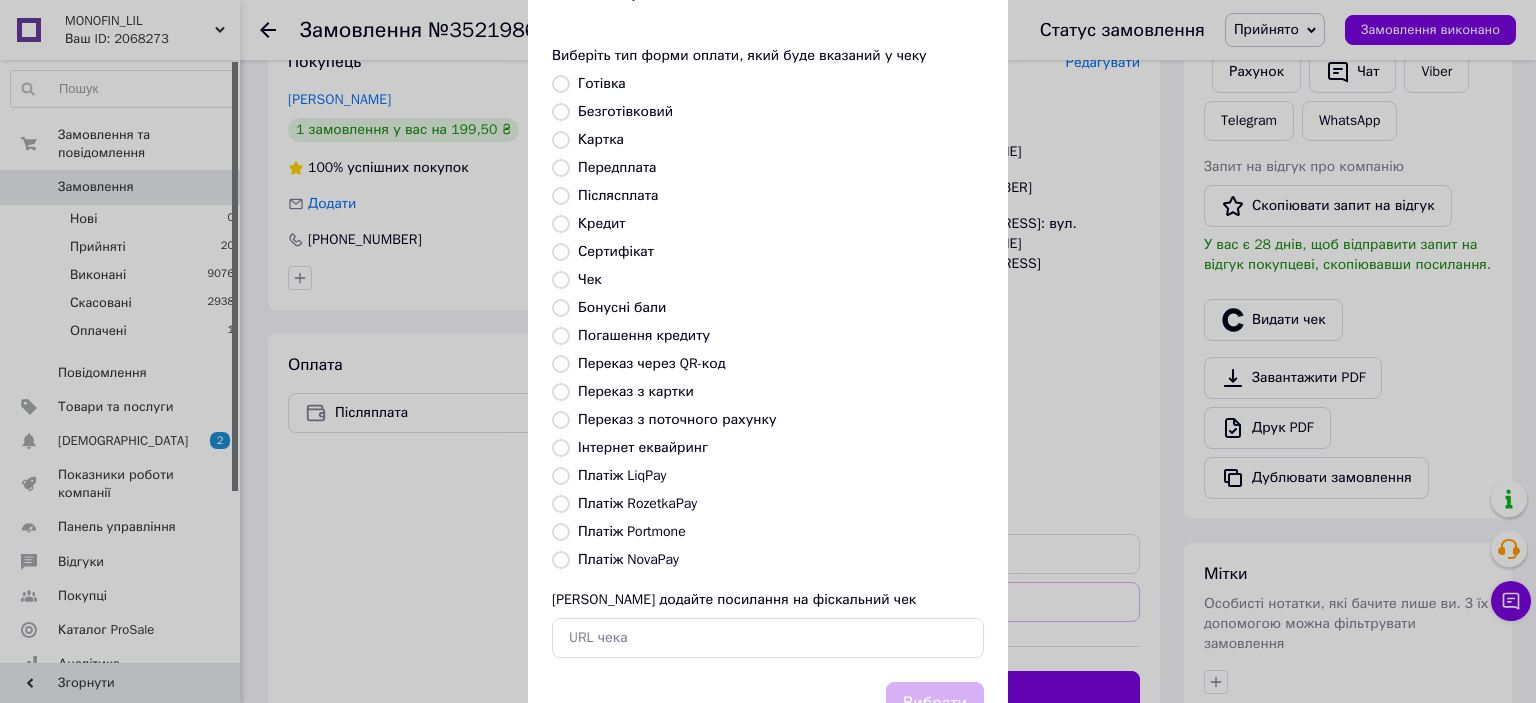 scroll, scrollTop: 155, scrollLeft: 0, axis: vertical 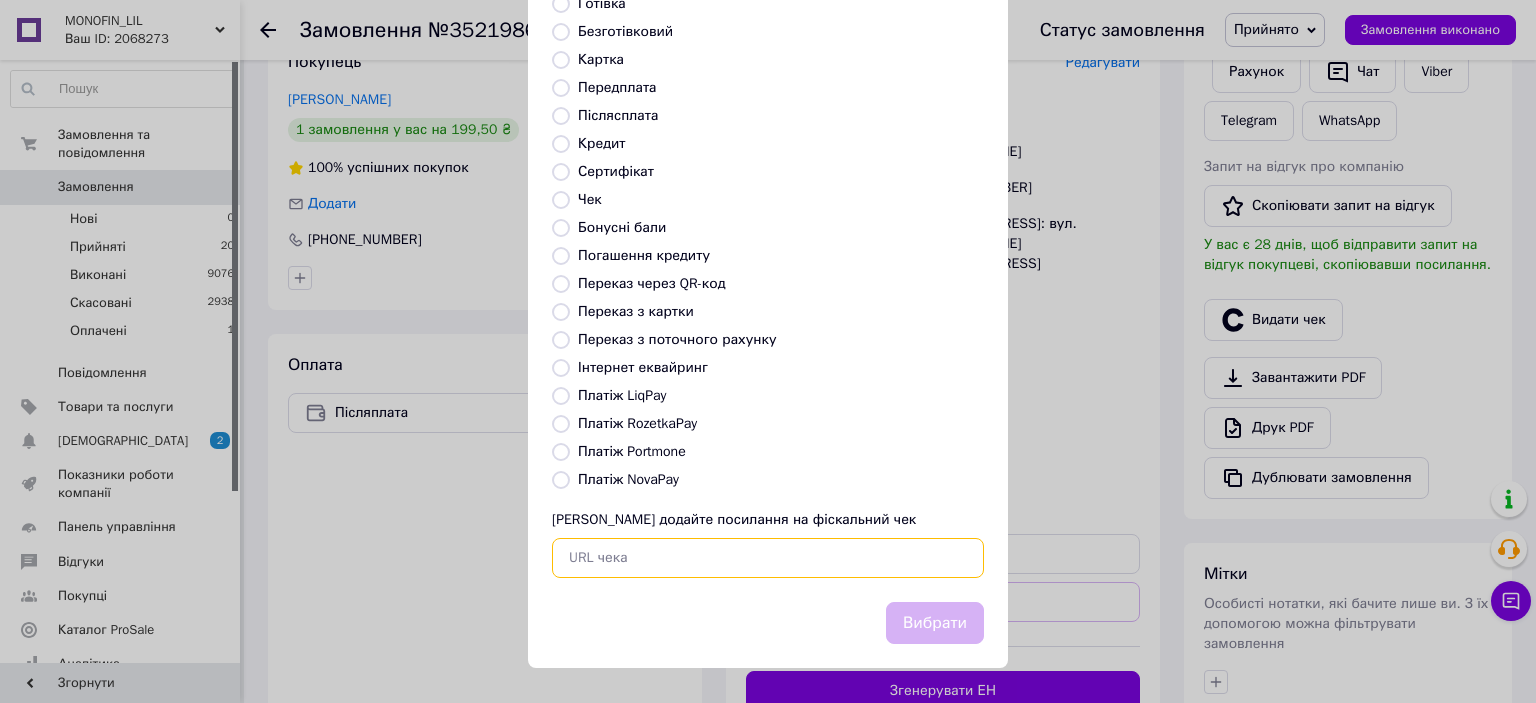 click at bounding box center (768, 558) 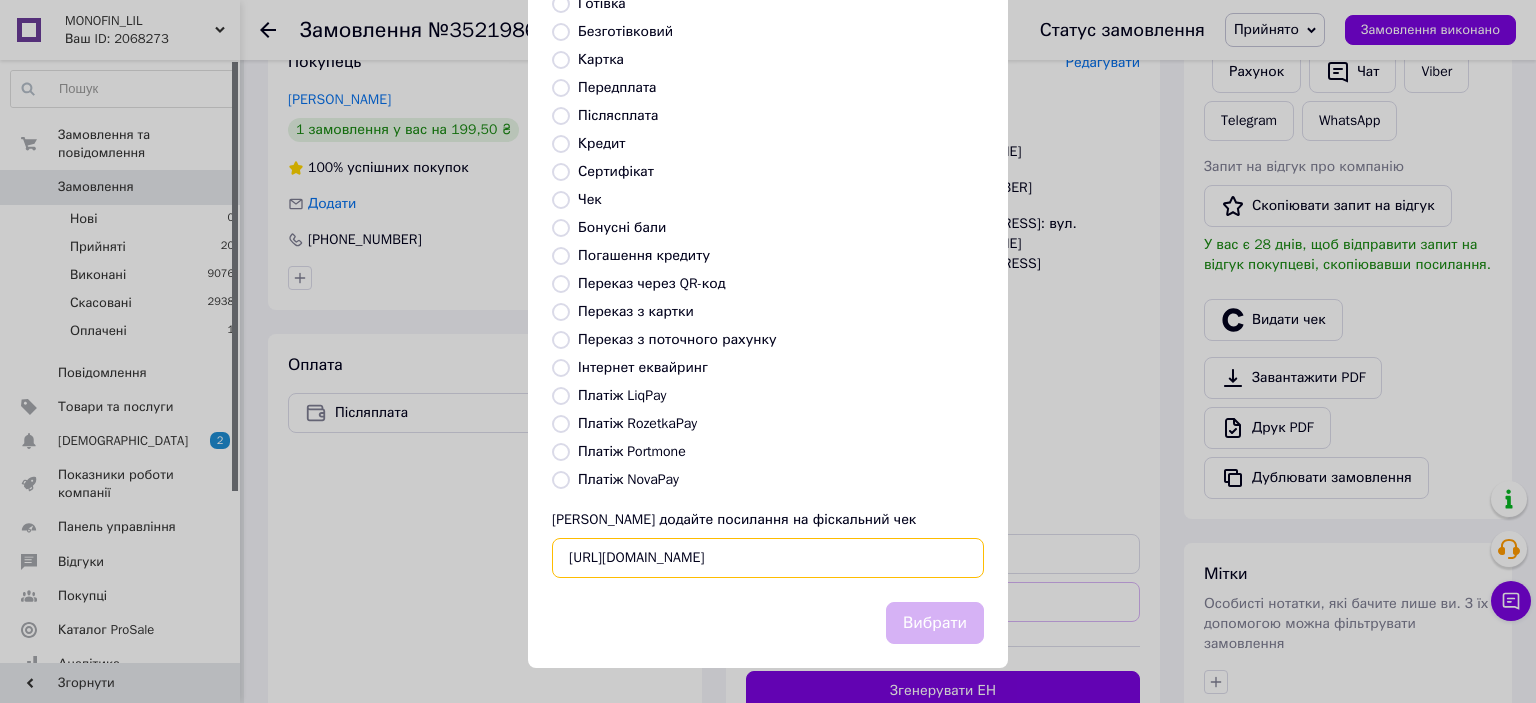 scroll, scrollTop: 0, scrollLeft: 24, axis: horizontal 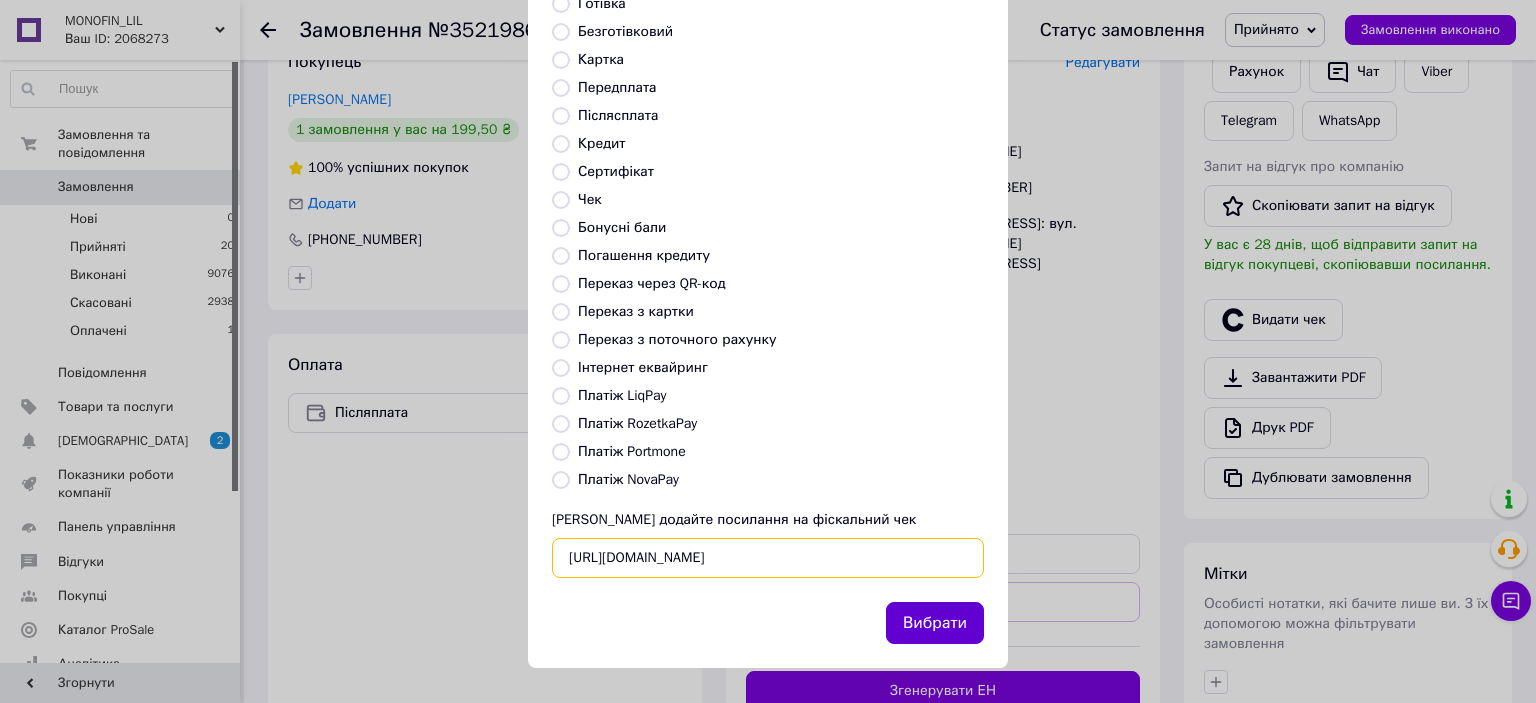 type on "https://check.checkbox.ua/e09bbda9-525a-47af-a00e-72c2aa439a73" 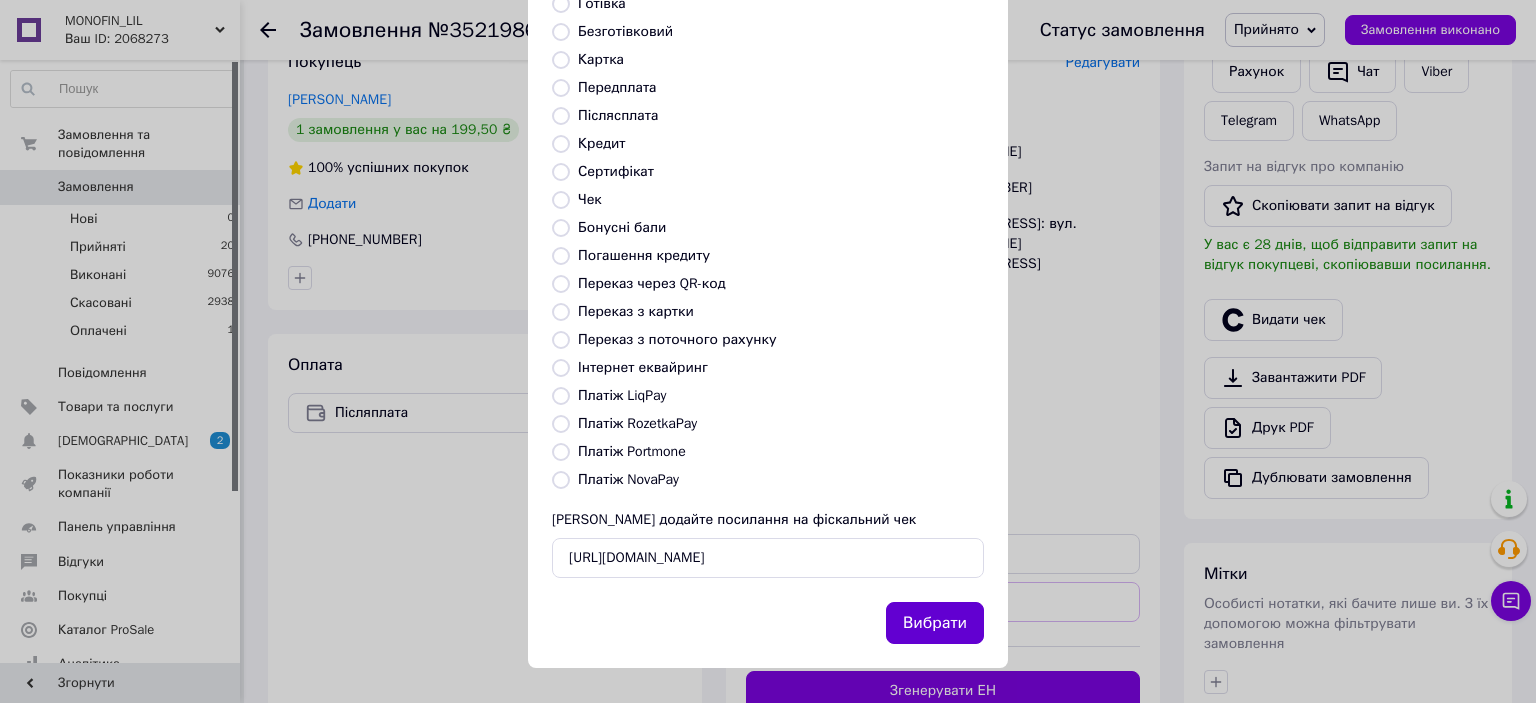 scroll, scrollTop: 0, scrollLeft: 0, axis: both 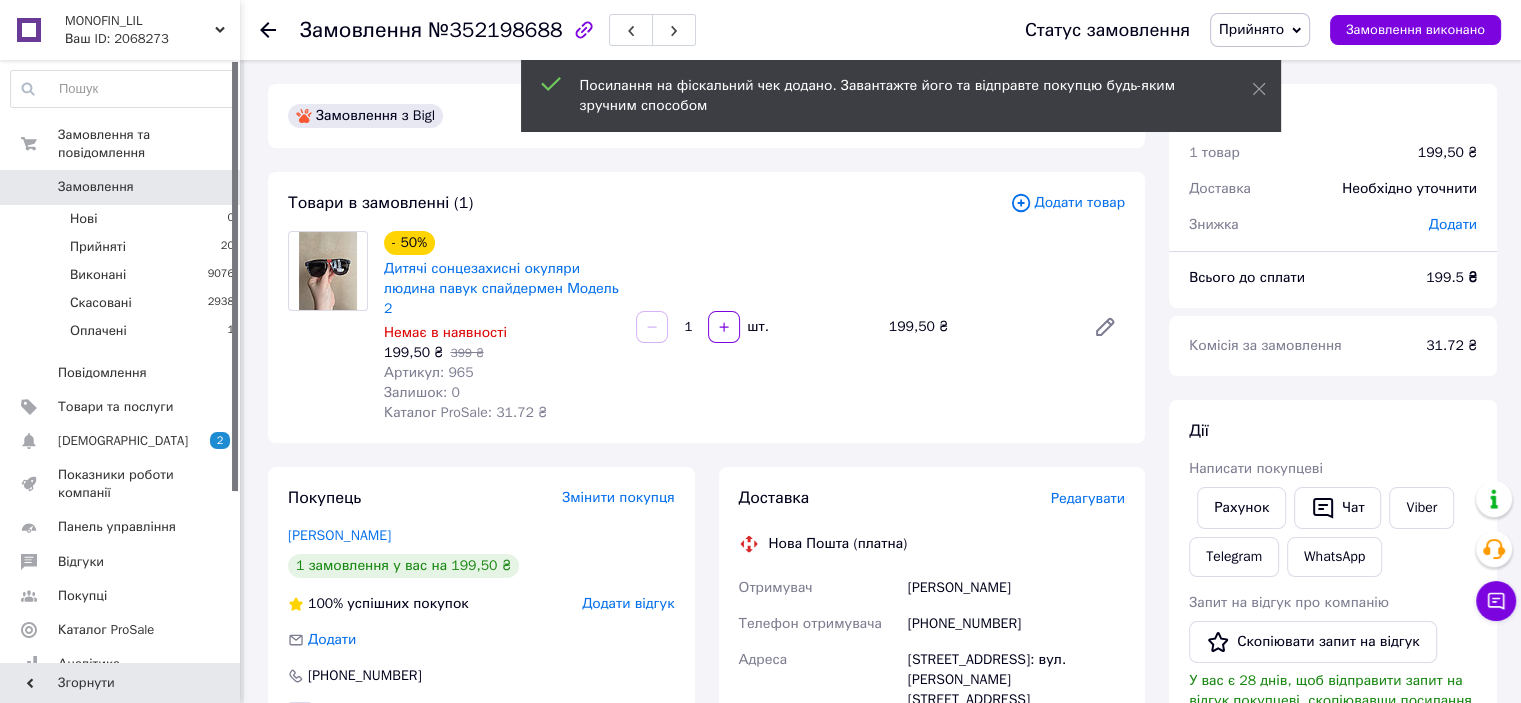 click at bounding box center (328, 271) 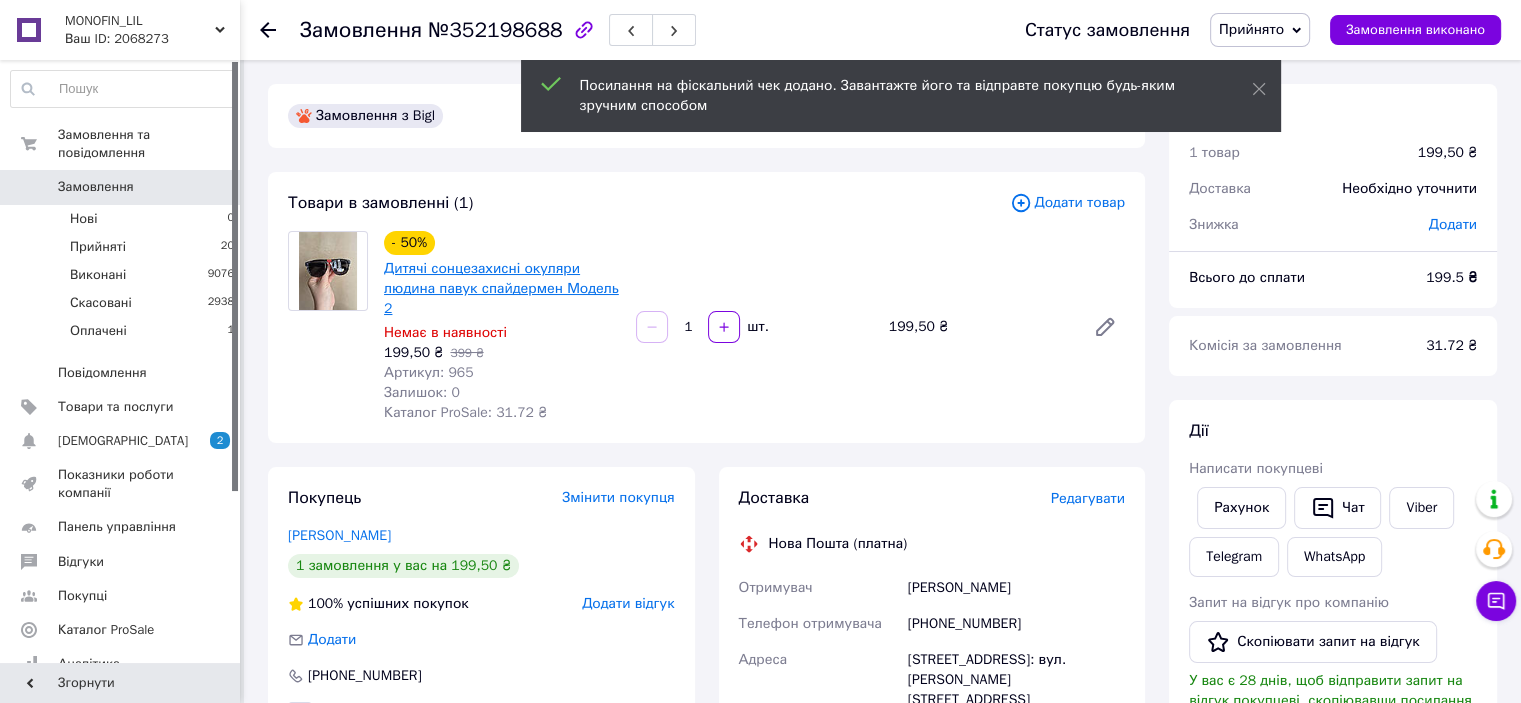 click on "Дитячі сонцезахисні окуляри людина павук спайдермен Модель 2" at bounding box center (501, 288) 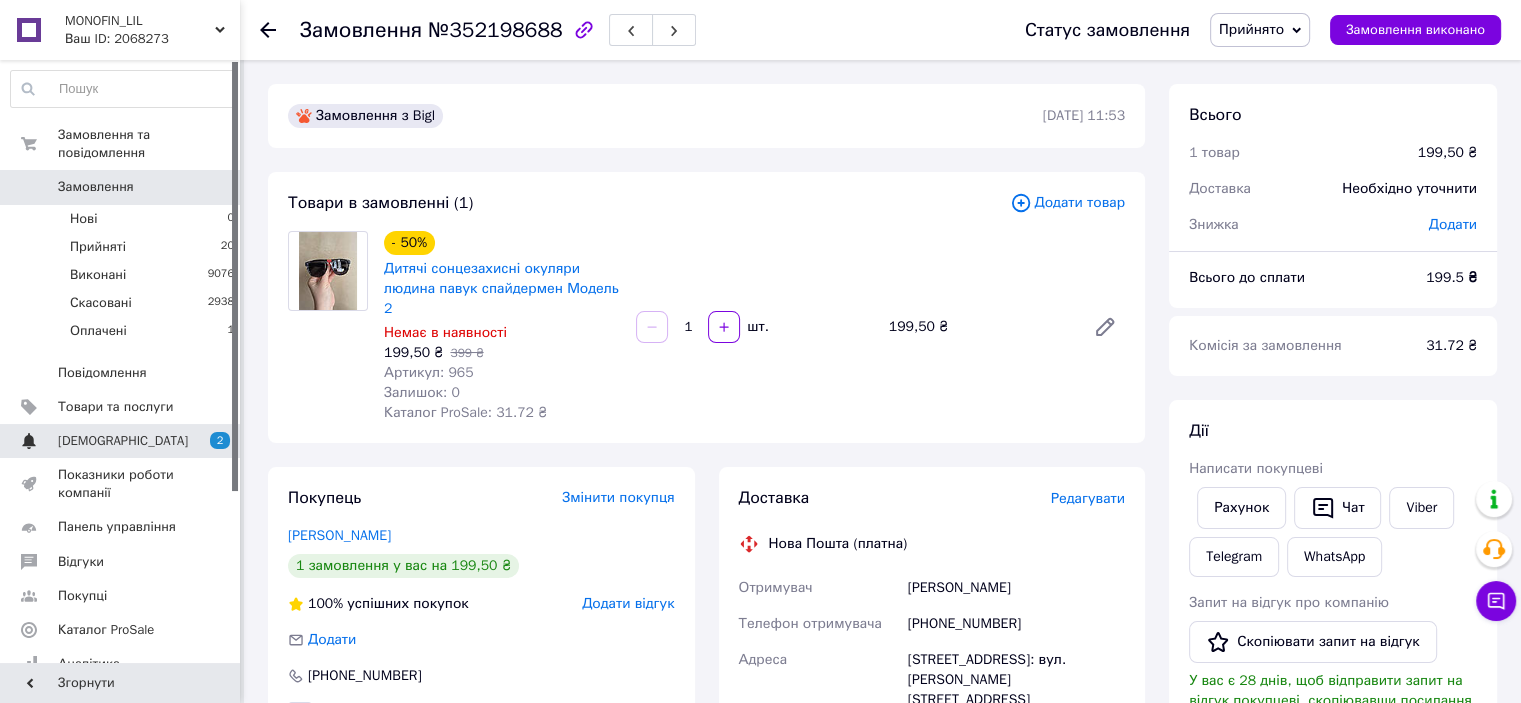 click on "[DEMOGRAPHIC_DATA]" at bounding box center [121, 441] 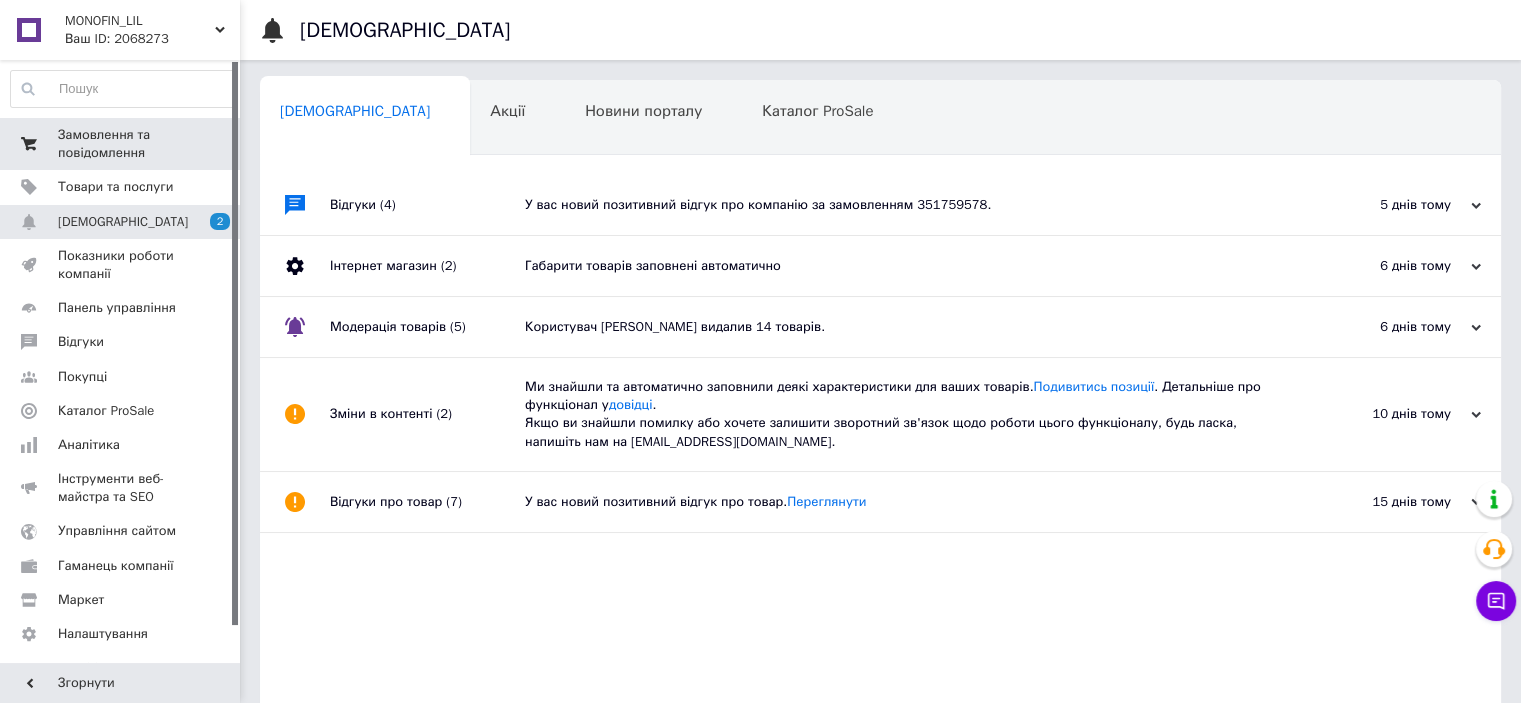 click on "Замовлення та повідомлення" at bounding box center [121, 144] 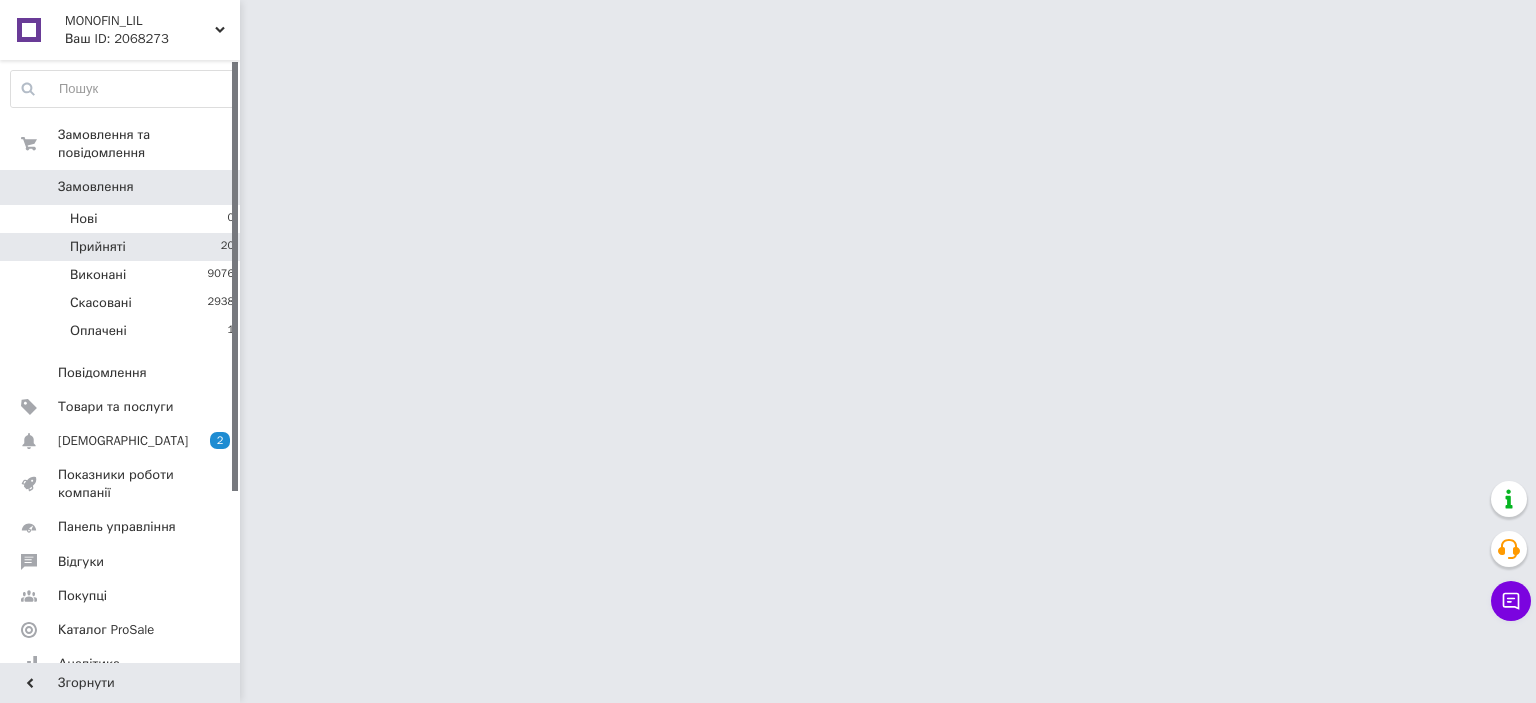 click on "Прийняті" at bounding box center [98, 247] 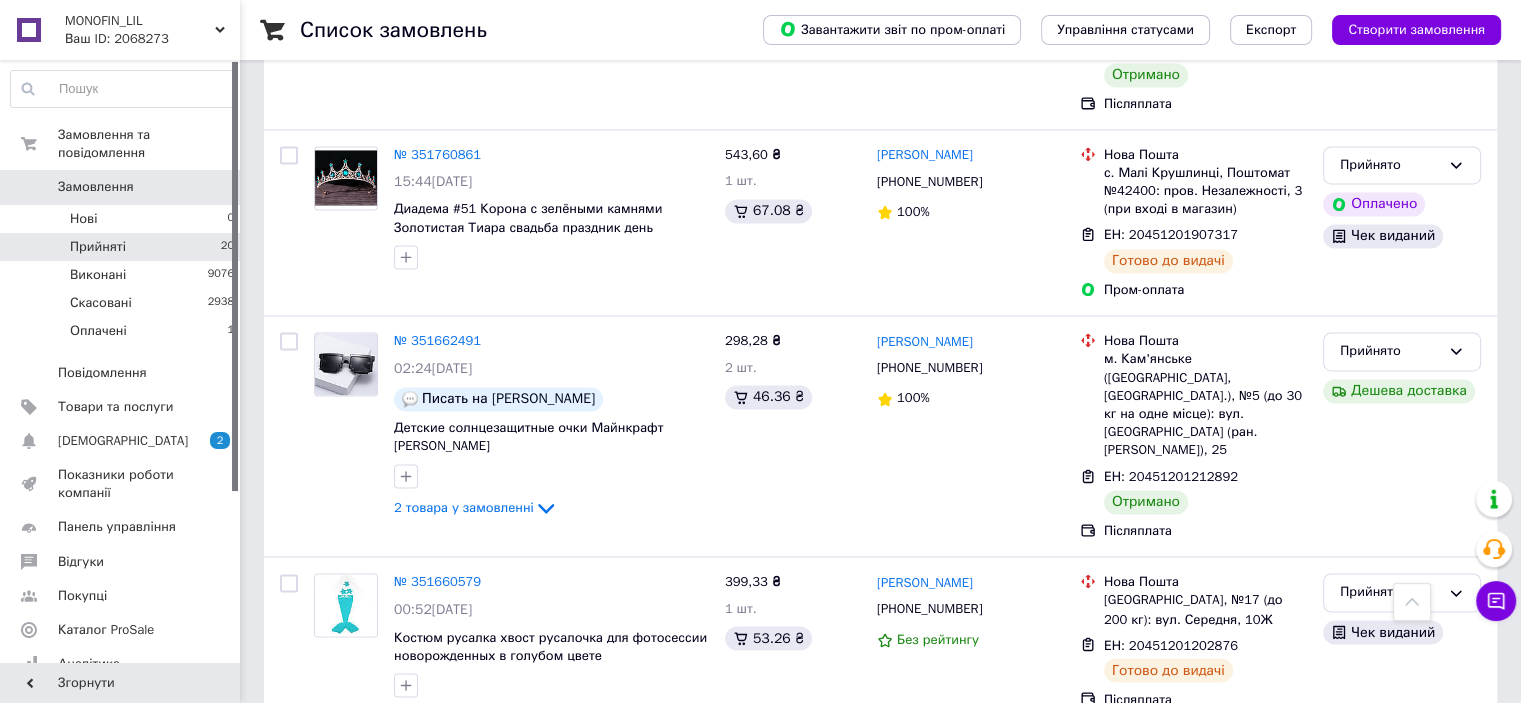 scroll, scrollTop: 3144, scrollLeft: 0, axis: vertical 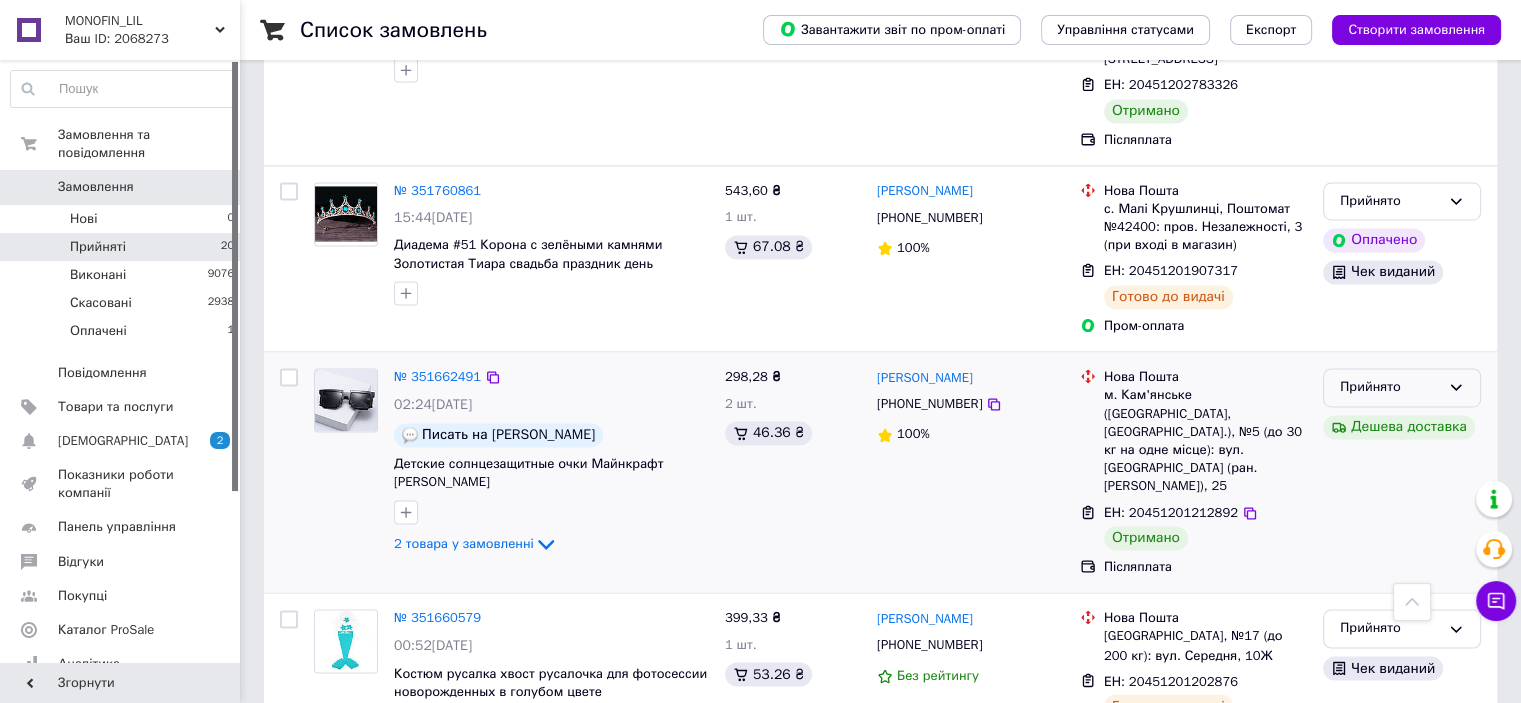 click on "Прийнято" at bounding box center (1390, 387) 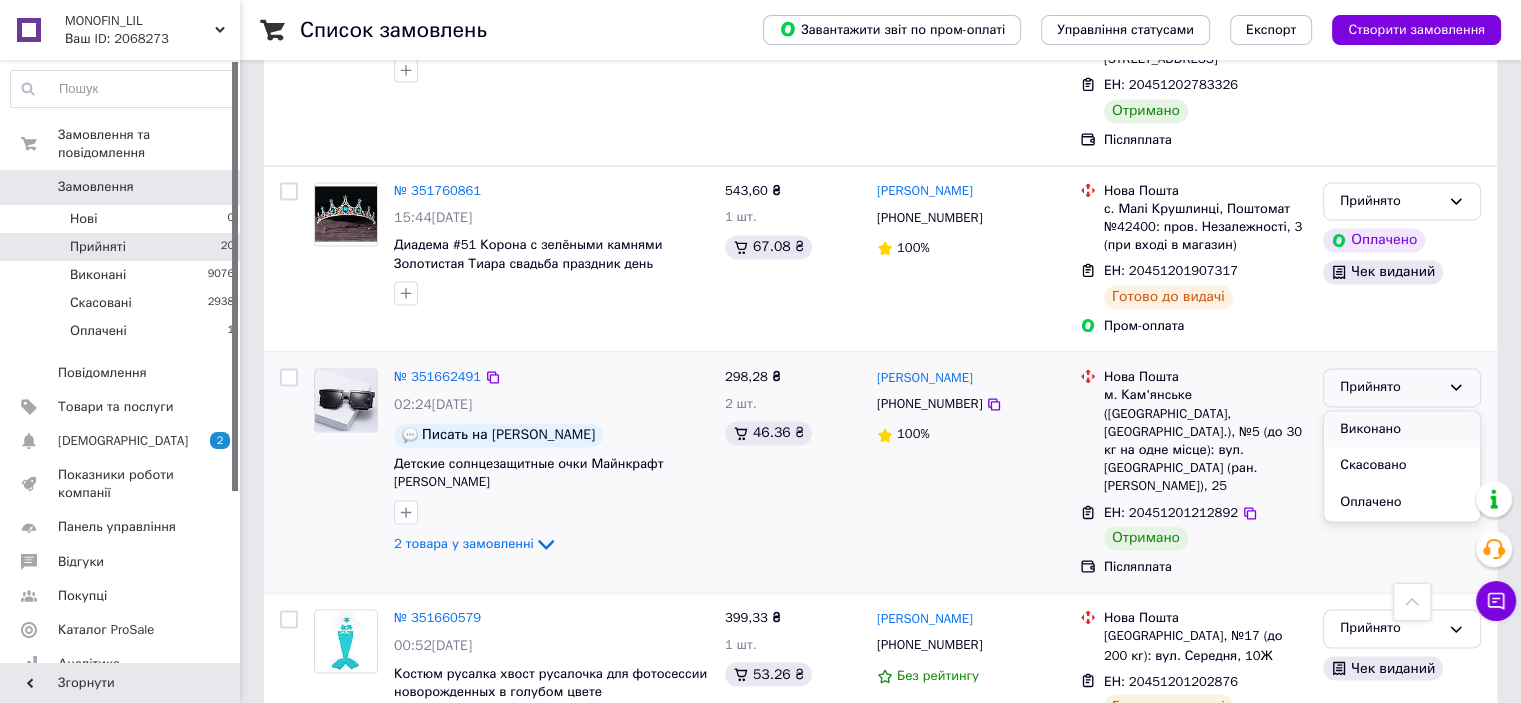 click on "Виконано" at bounding box center (1402, 429) 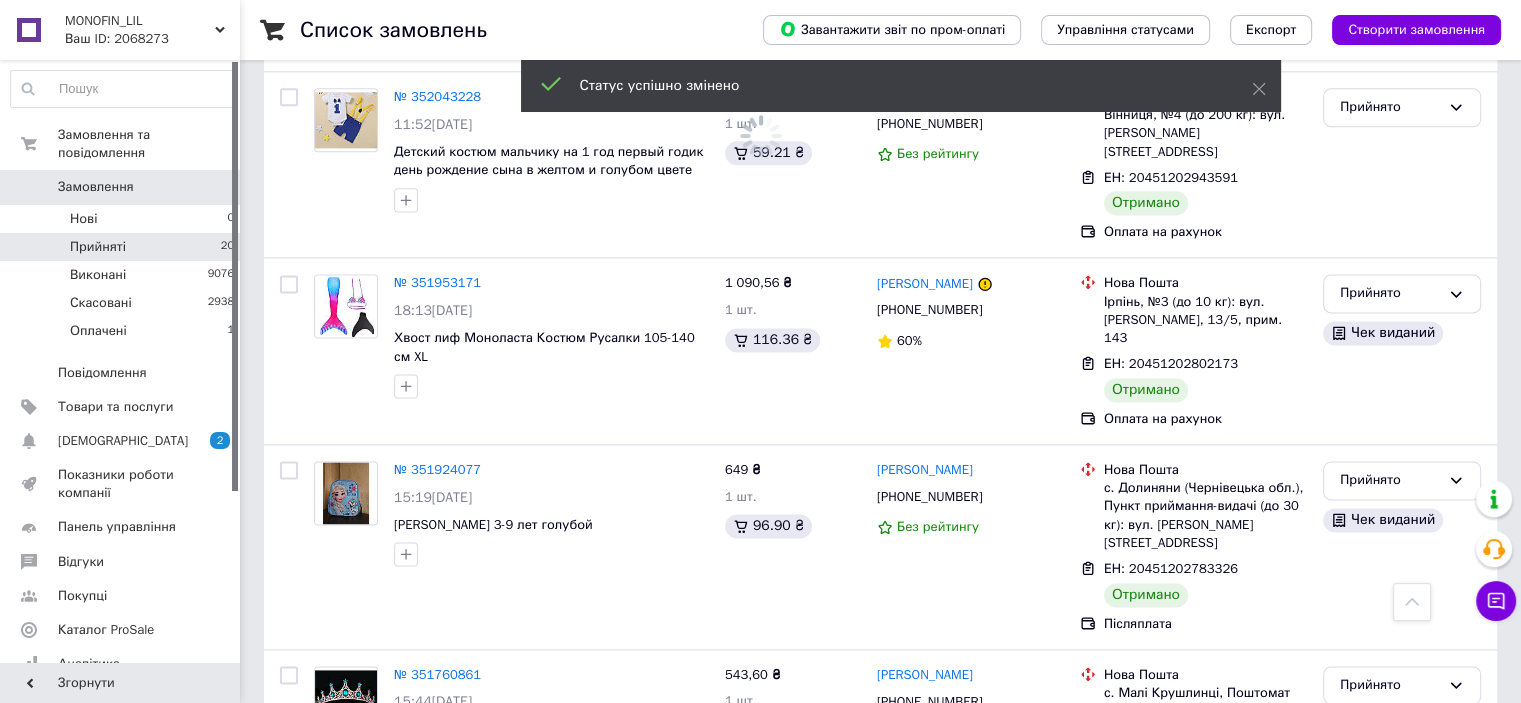 scroll, scrollTop: 2644, scrollLeft: 0, axis: vertical 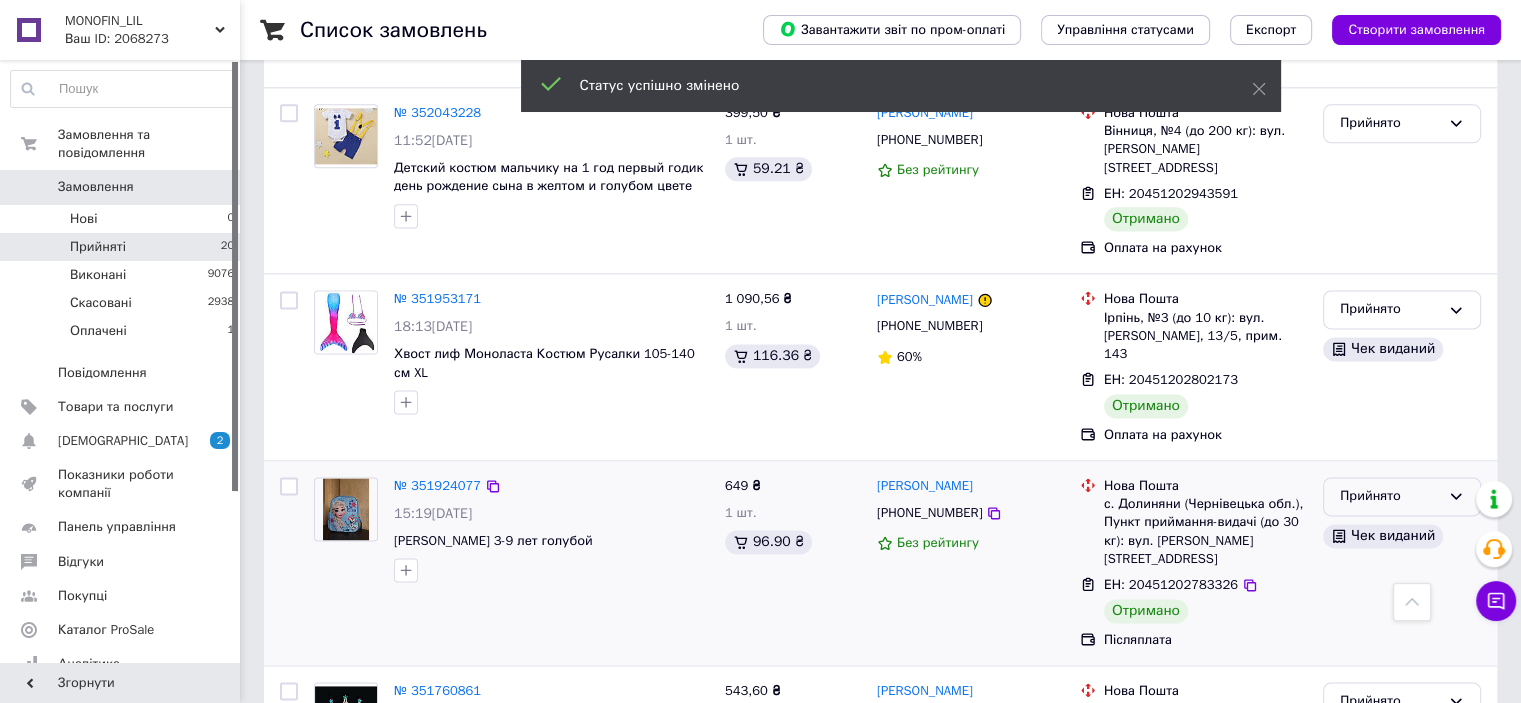 click on "Прийнято" at bounding box center [1390, 496] 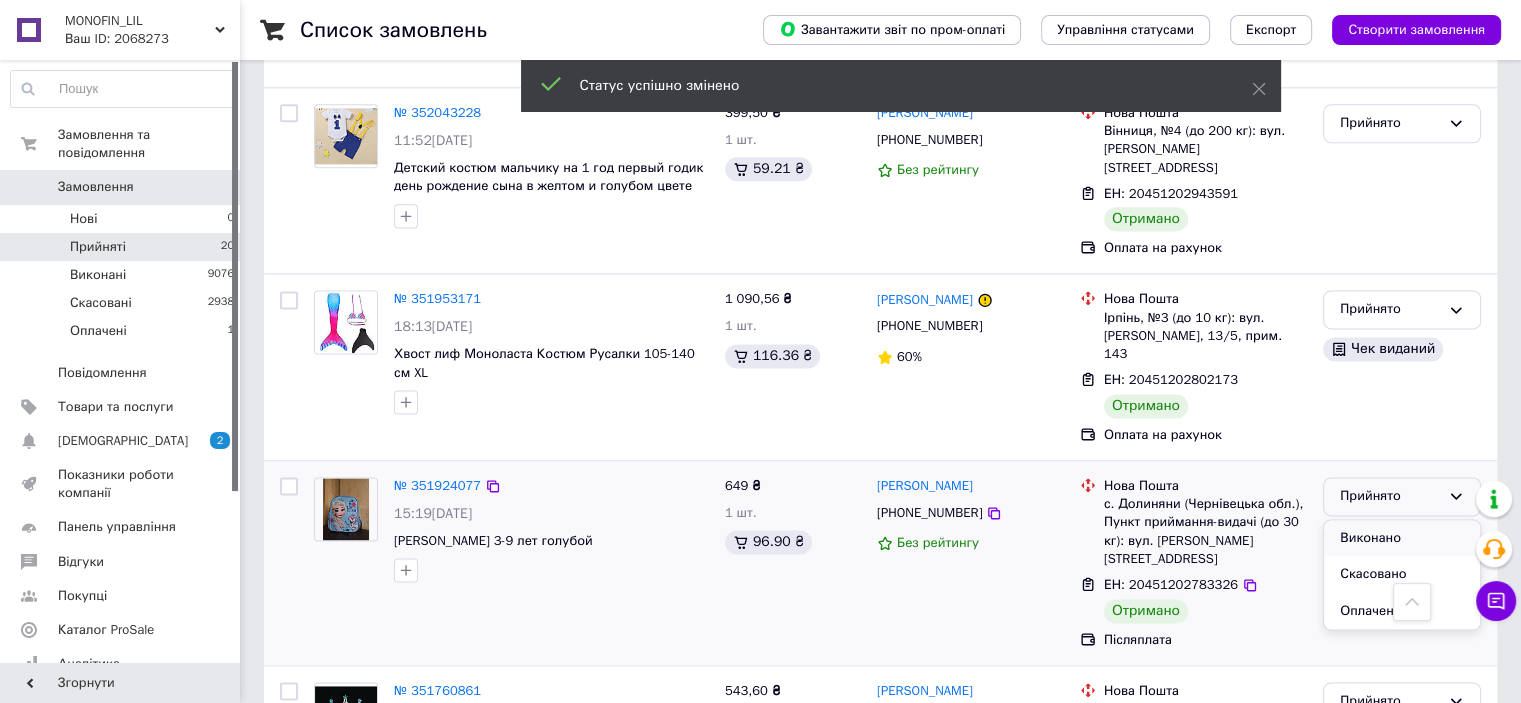 click on "Виконано" at bounding box center [1402, 538] 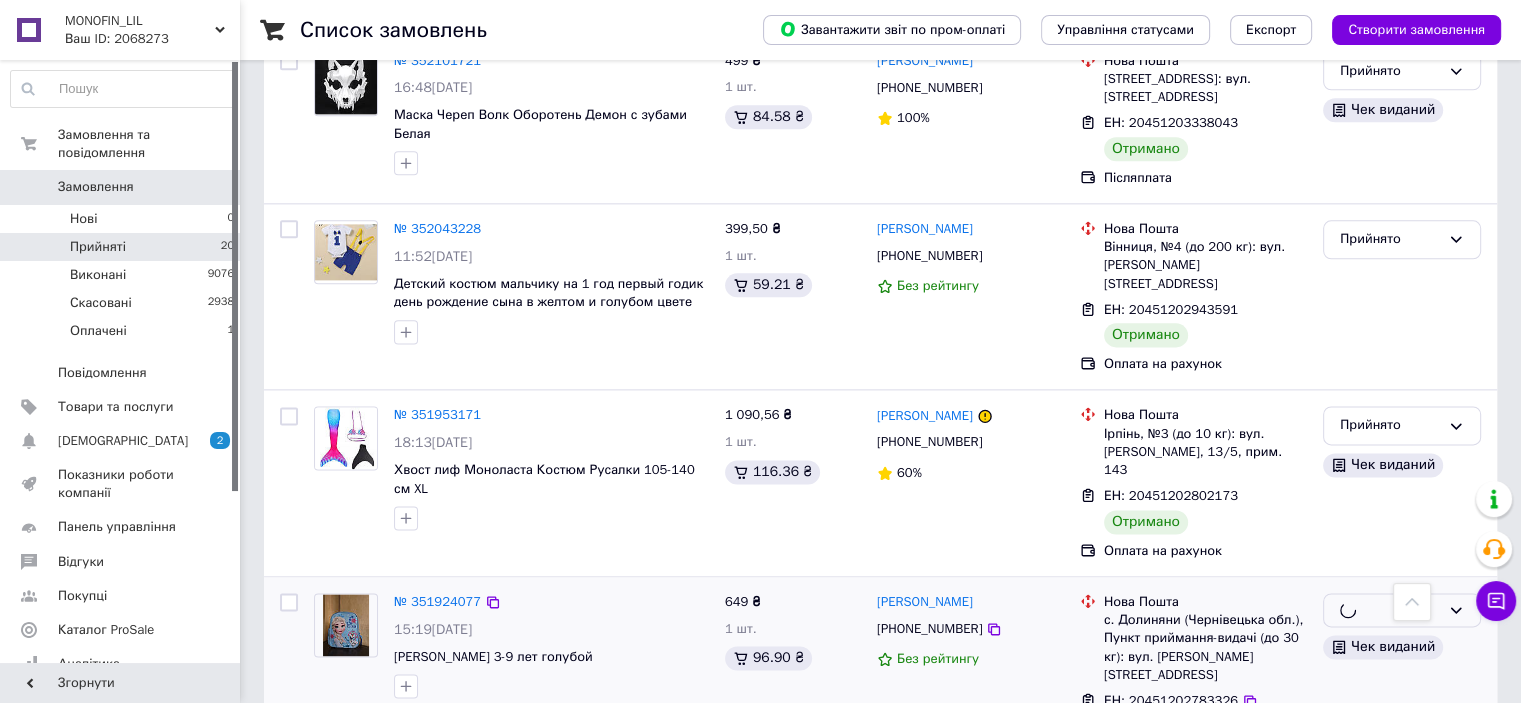 scroll, scrollTop: 2444, scrollLeft: 0, axis: vertical 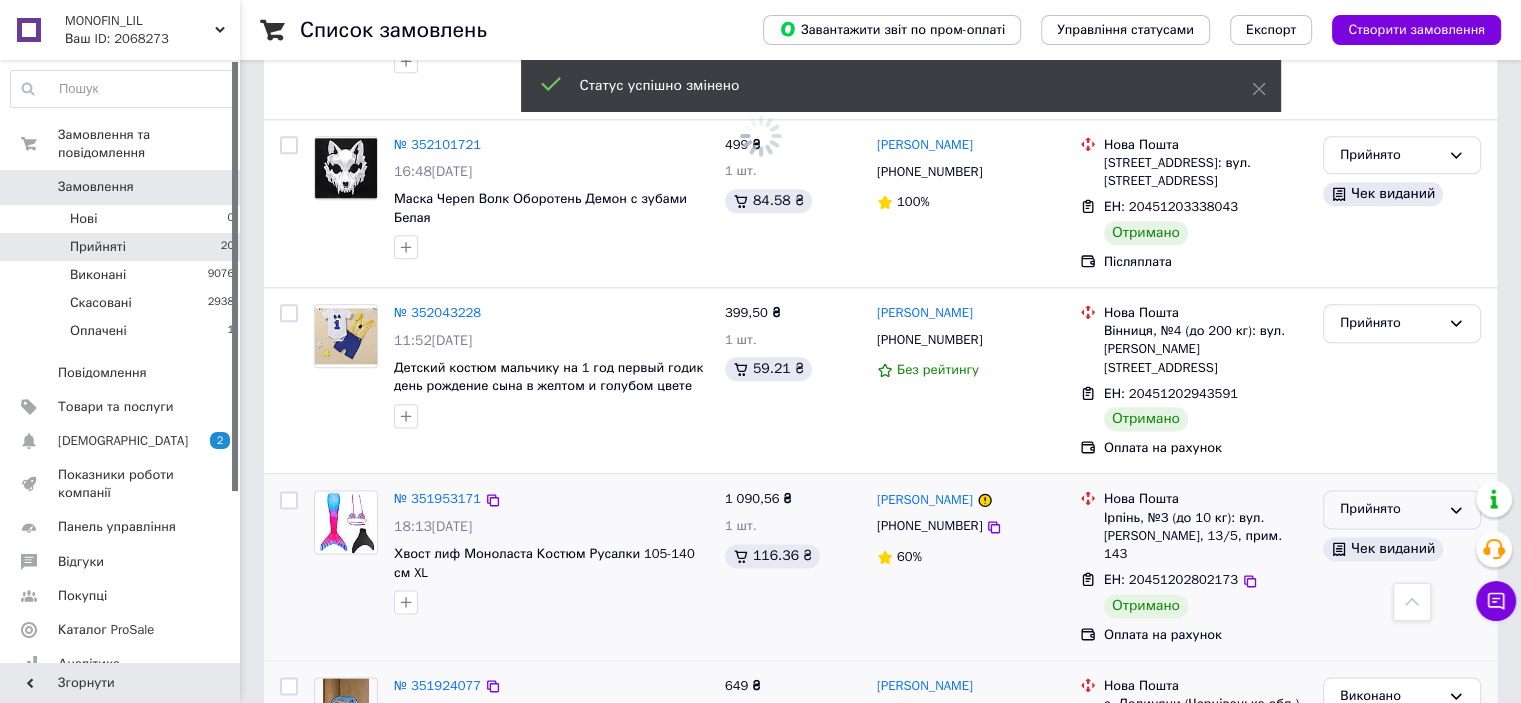 click on "Прийнято" at bounding box center [1390, 509] 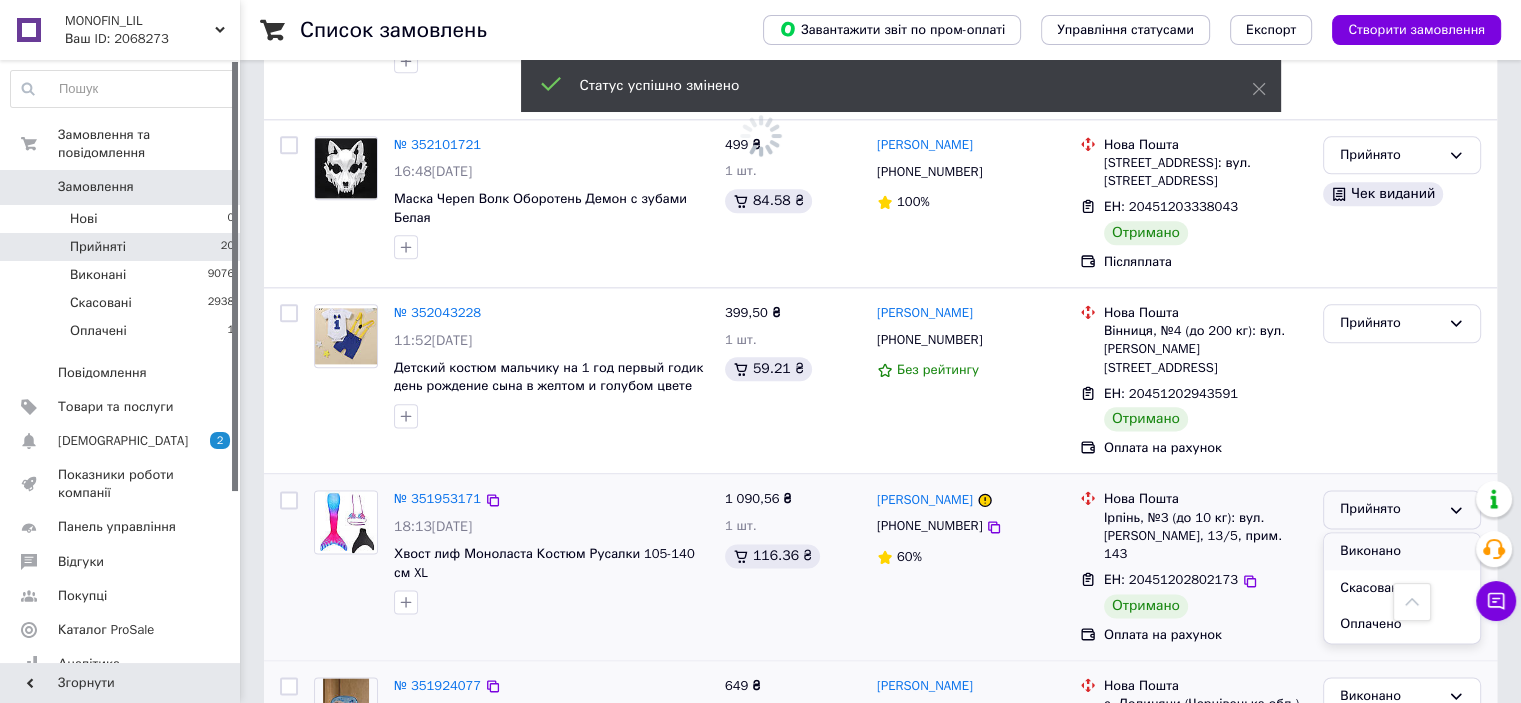 click on "Виконано" at bounding box center (1402, 551) 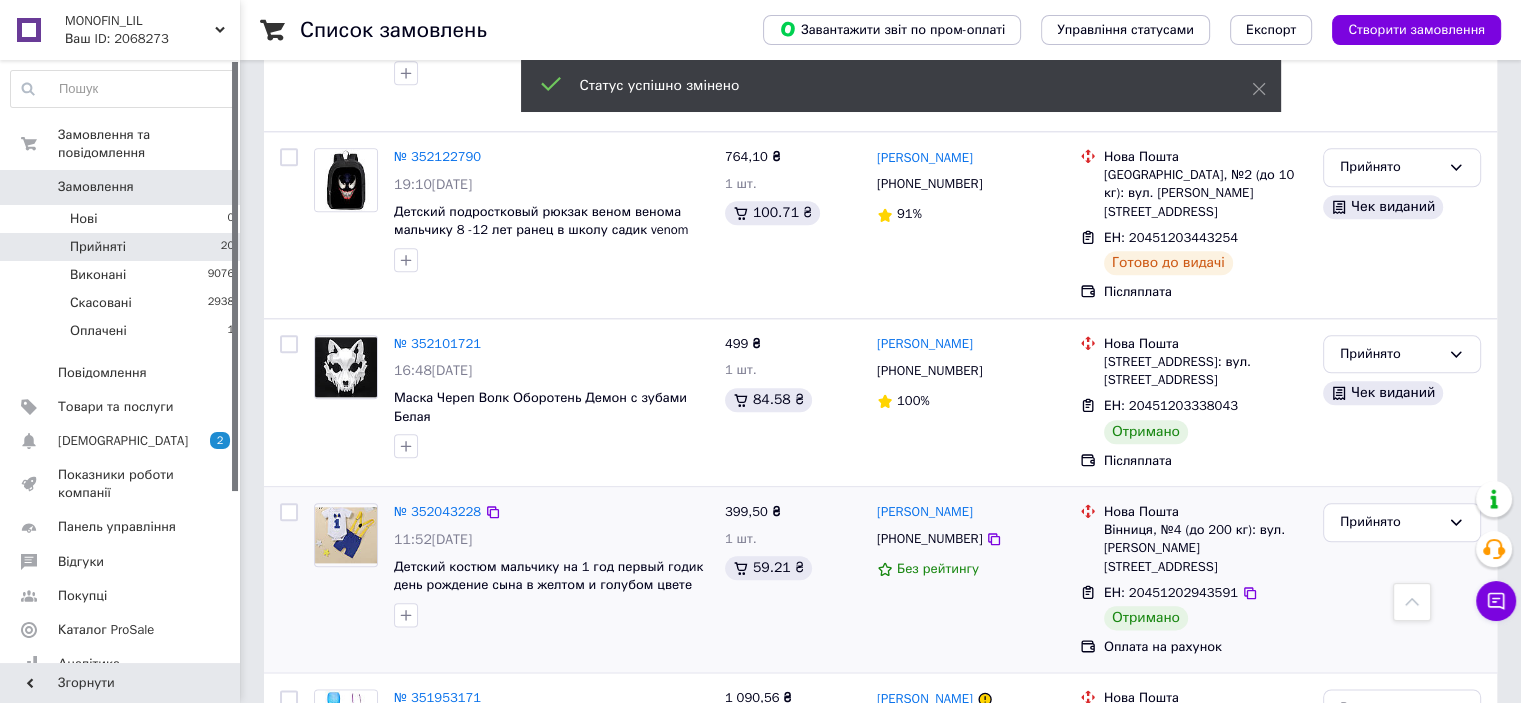 scroll, scrollTop: 2244, scrollLeft: 0, axis: vertical 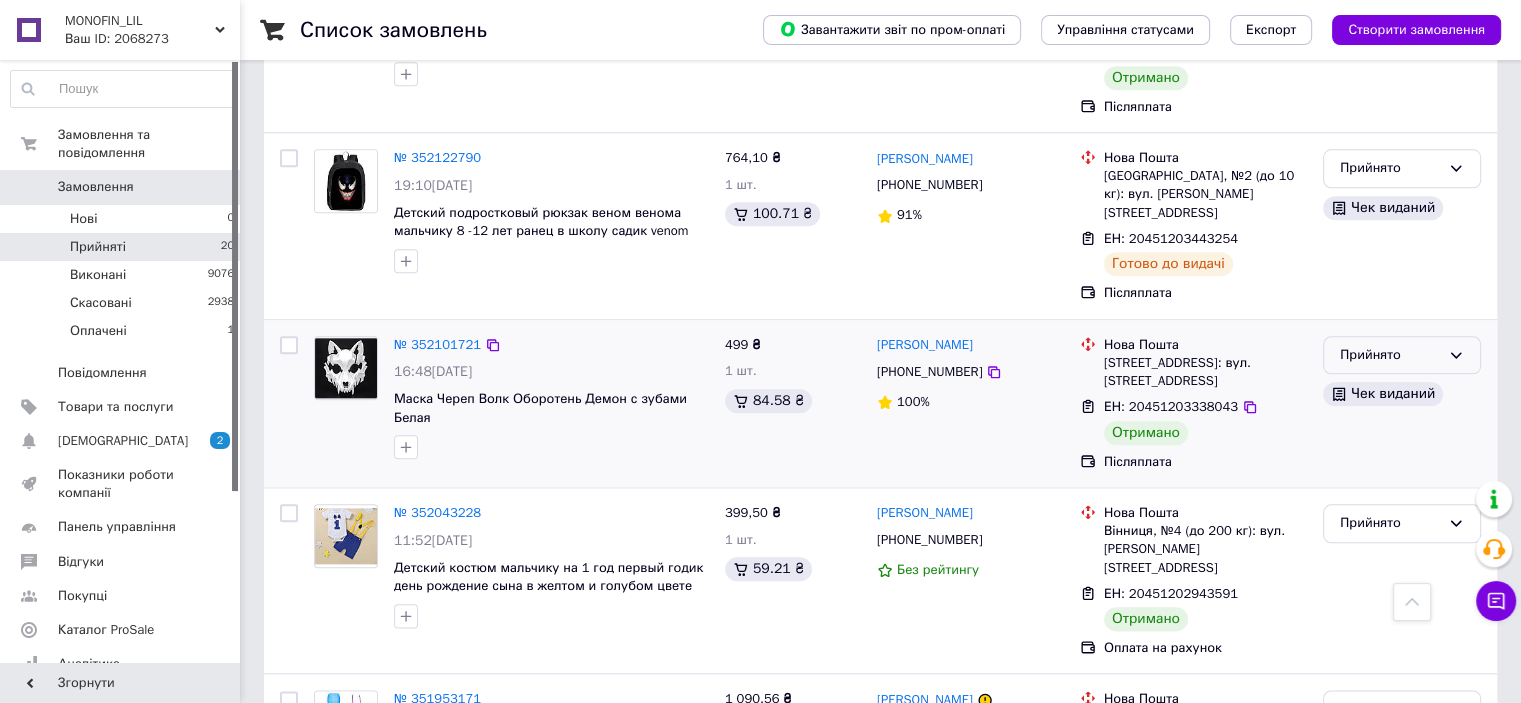 click on "Прийнято" at bounding box center (1390, 355) 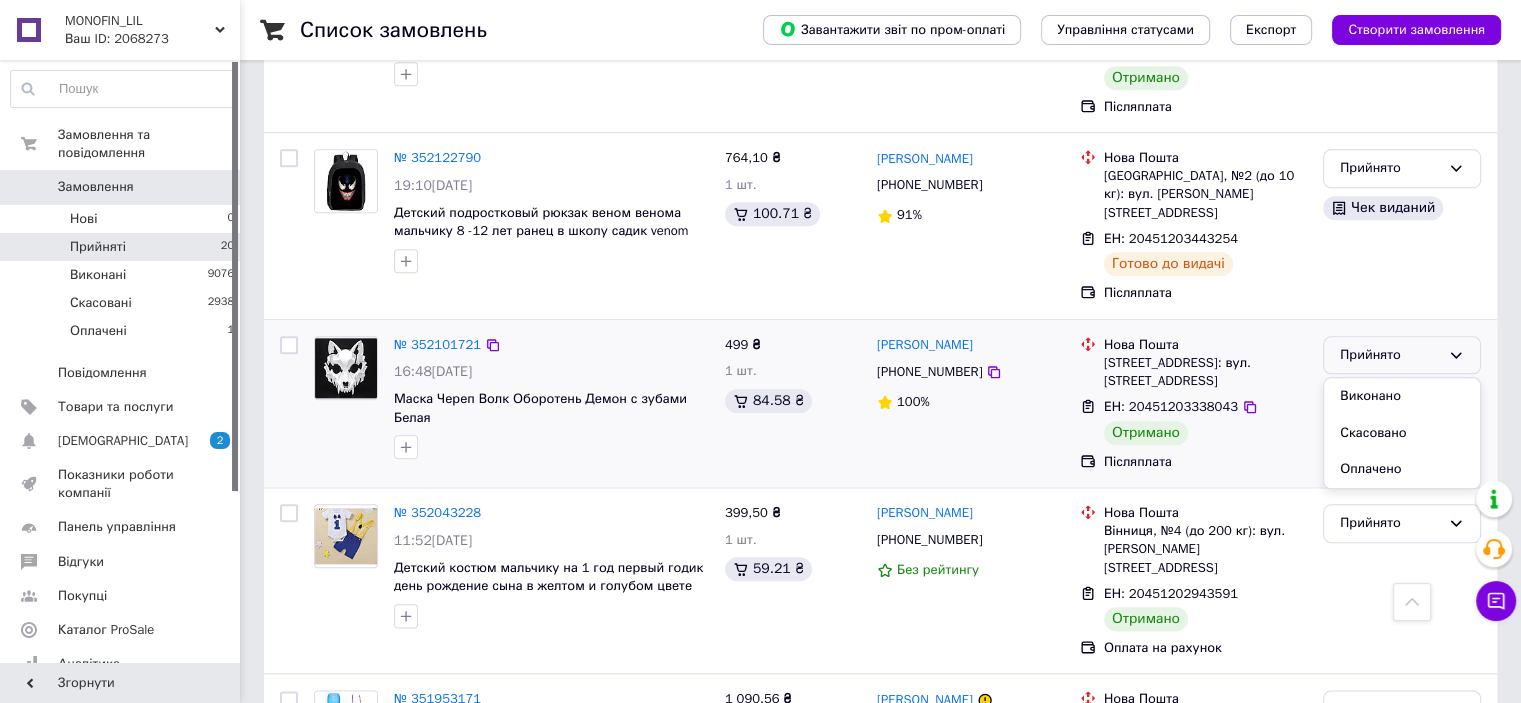 click on "Виконано" at bounding box center (1402, 396) 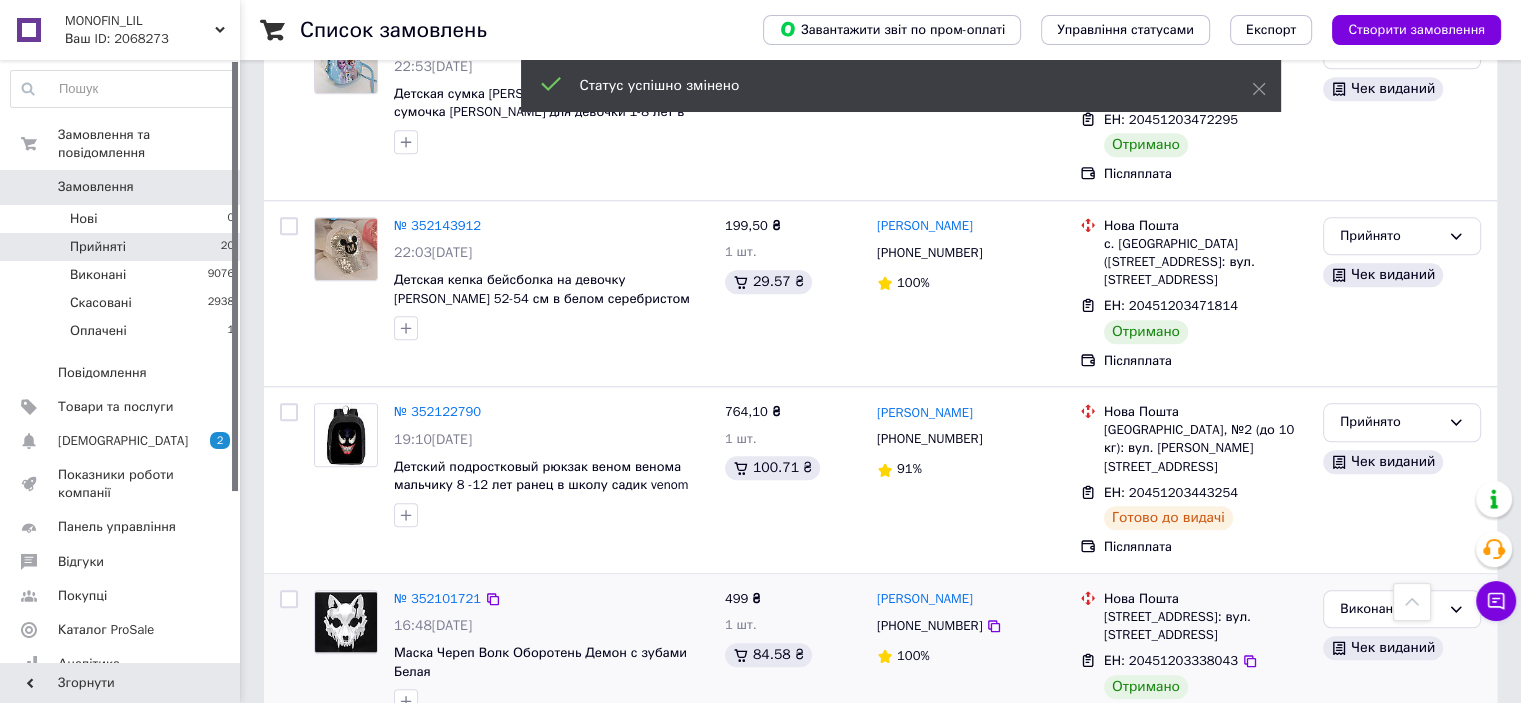 scroll, scrollTop: 1944, scrollLeft: 0, axis: vertical 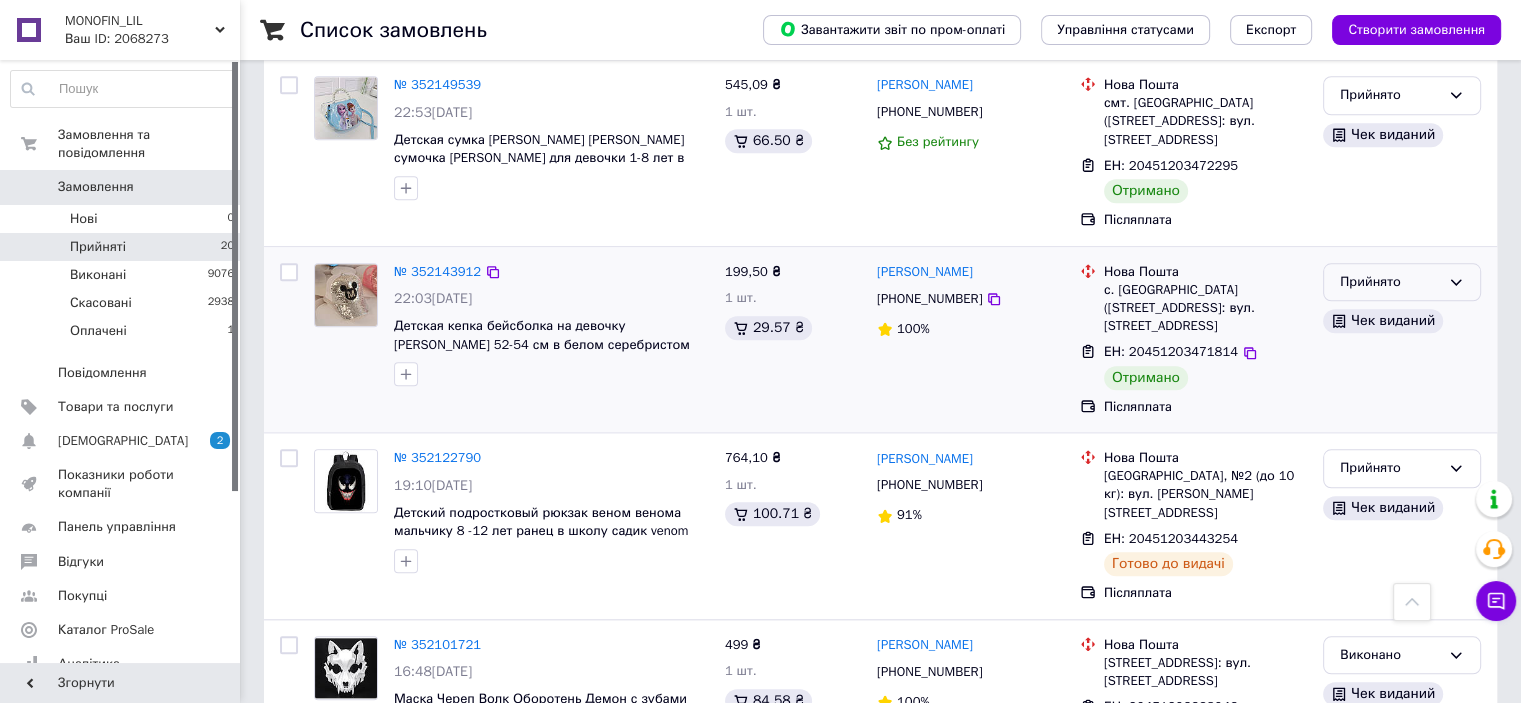 click on "Прийнято" at bounding box center (1390, 282) 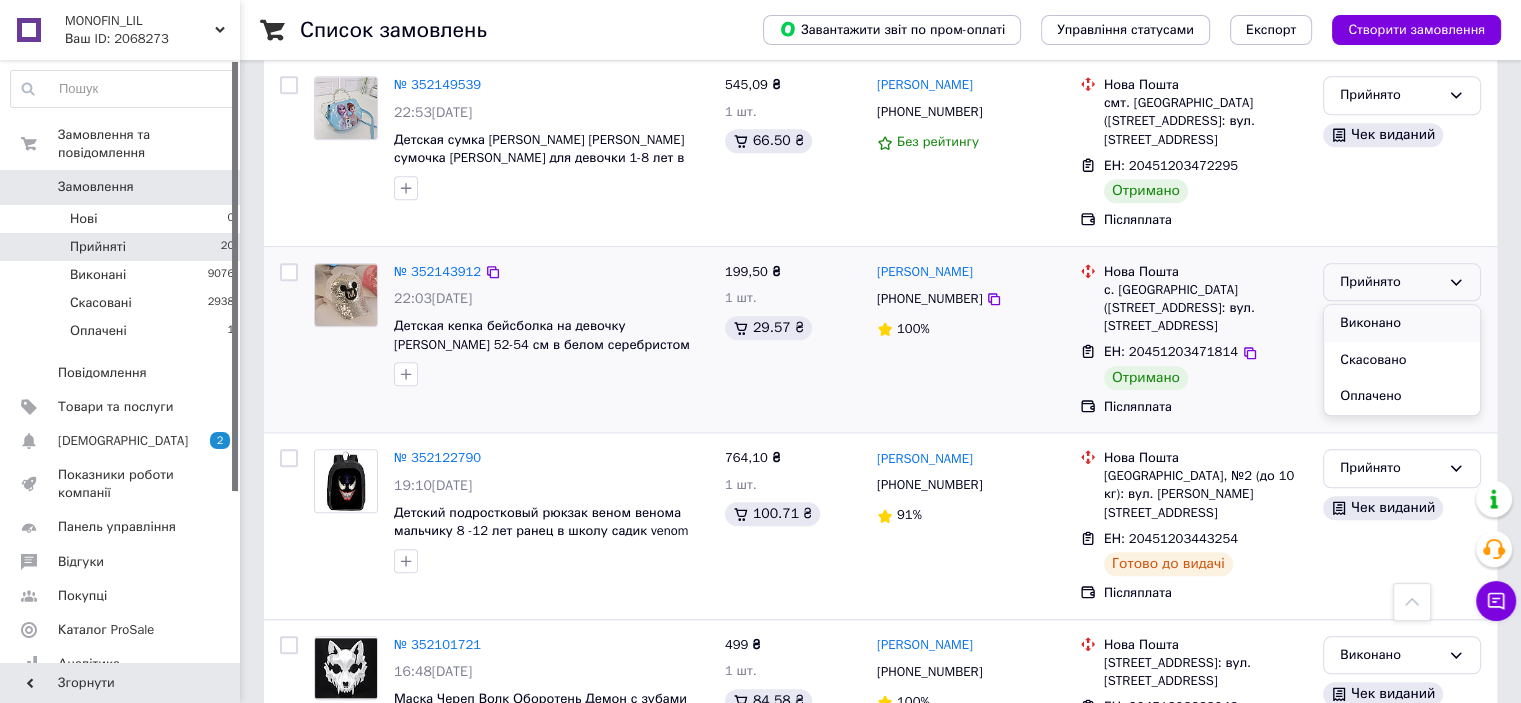 click on "Виконано" at bounding box center [1402, 323] 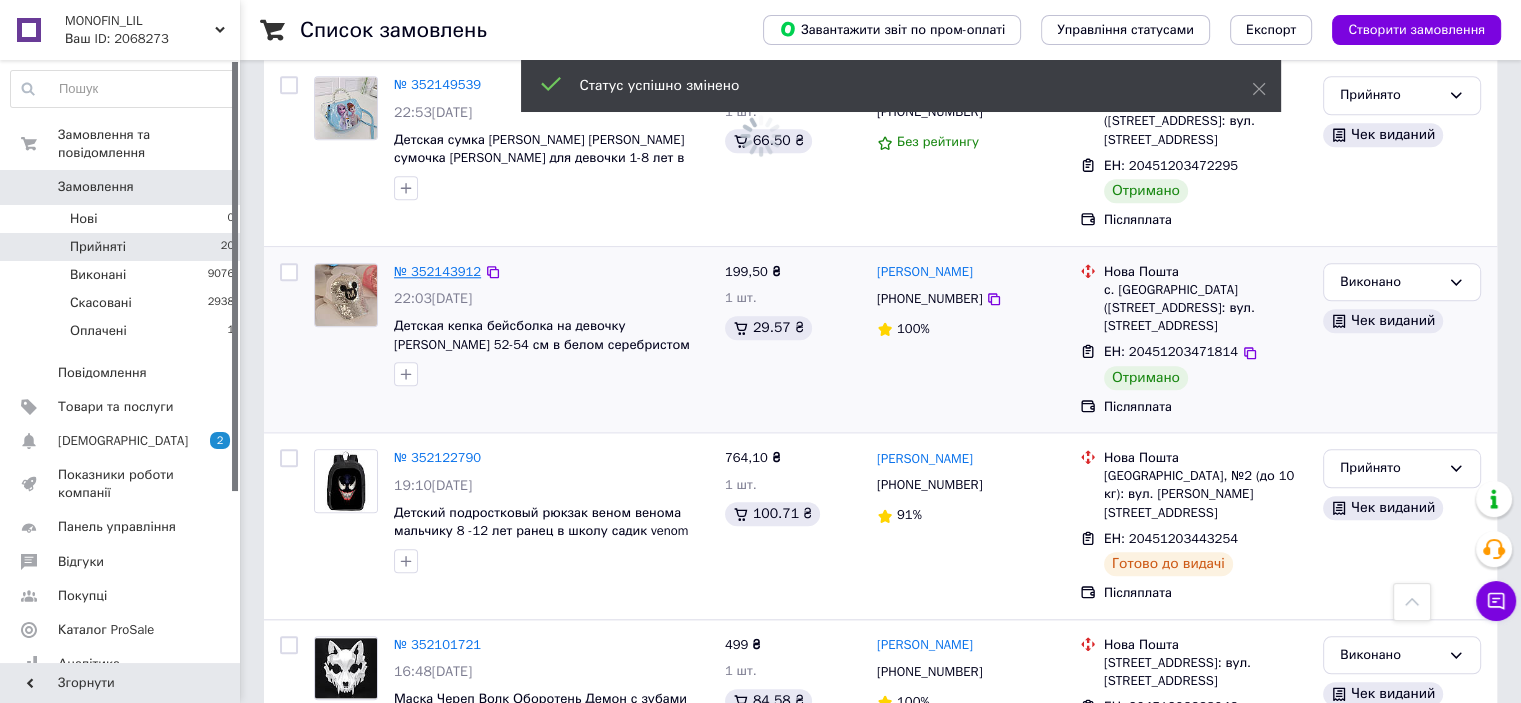 drag, startPoint x: 439, startPoint y: 180, endPoint x: 430, endPoint y: 190, distance: 13.453624 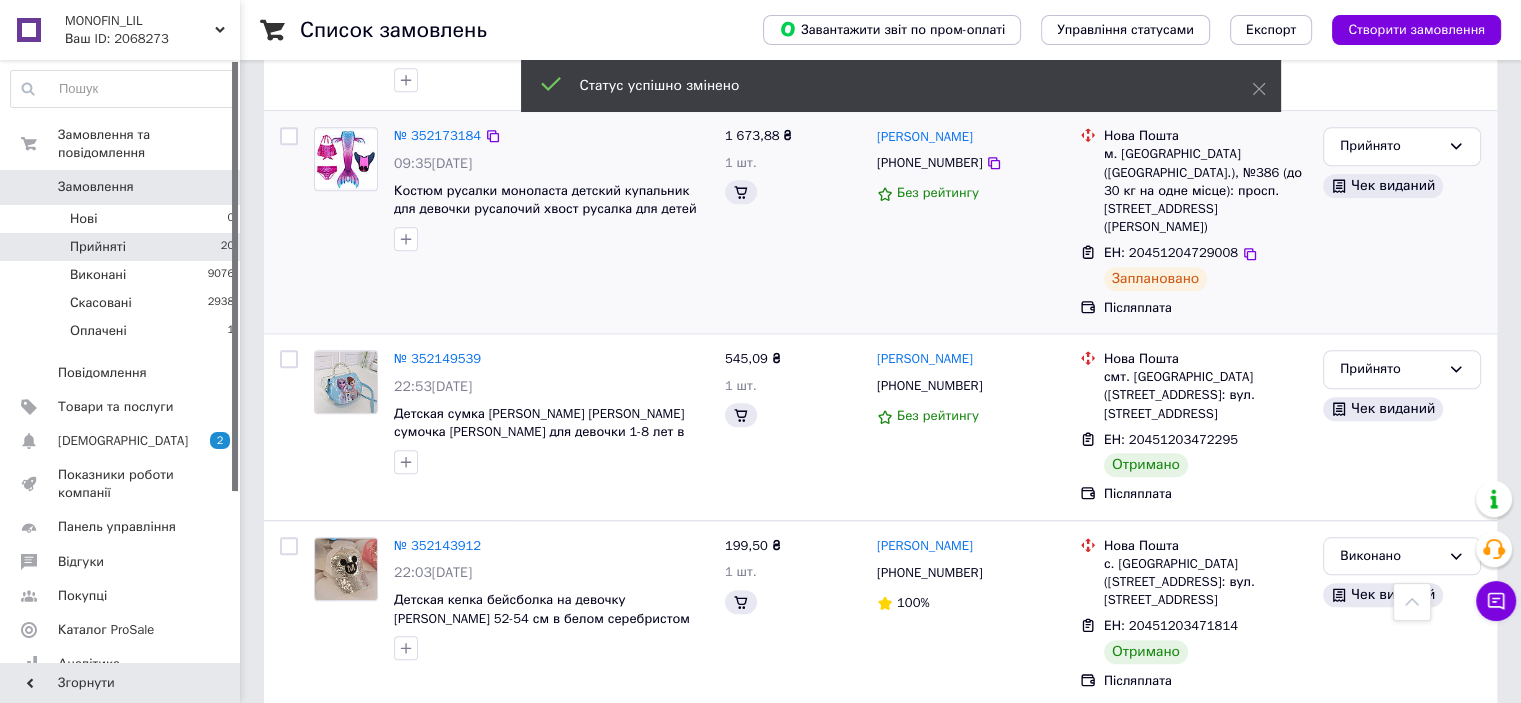 scroll, scrollTop: 1644, scrollLeft: 0, axis: vertical 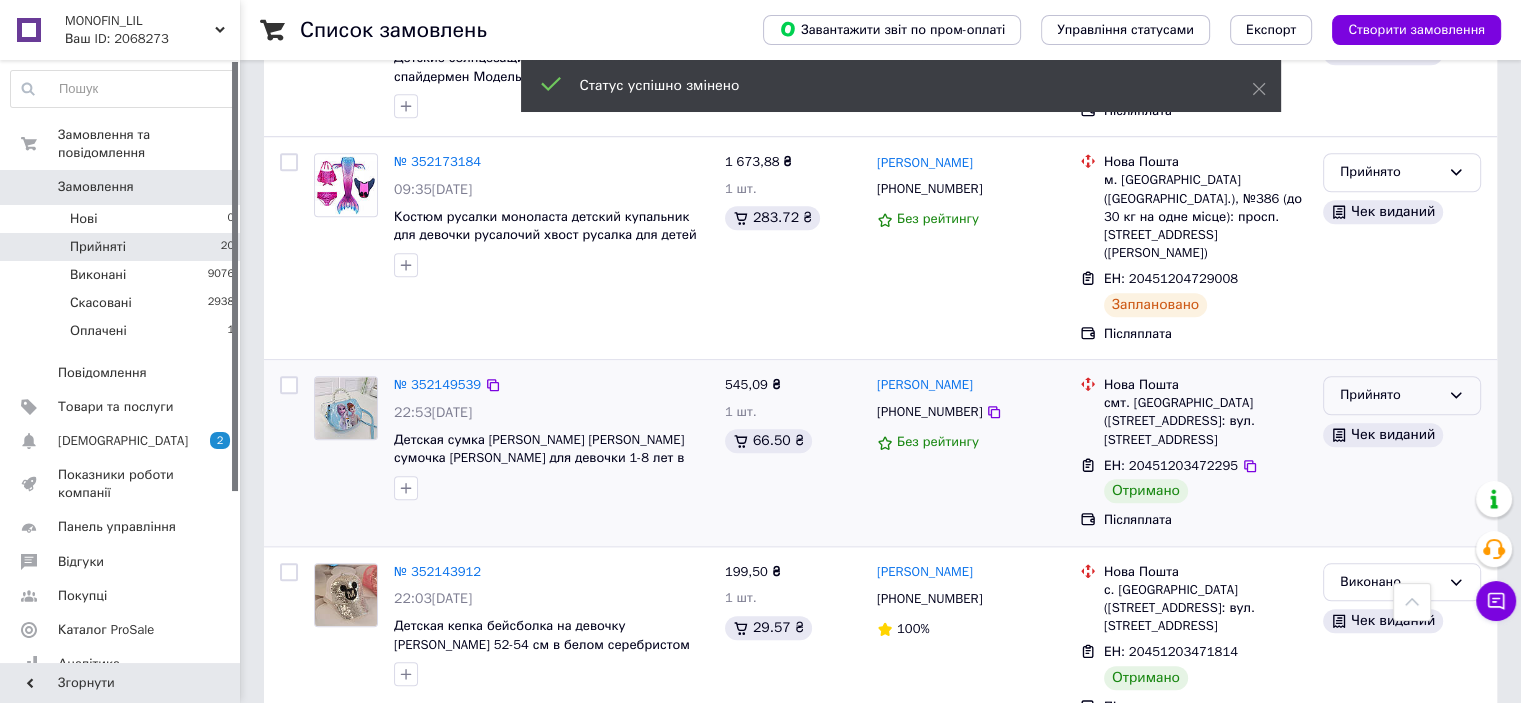 click on "Прийнято" at bounding box center [1390, 395] 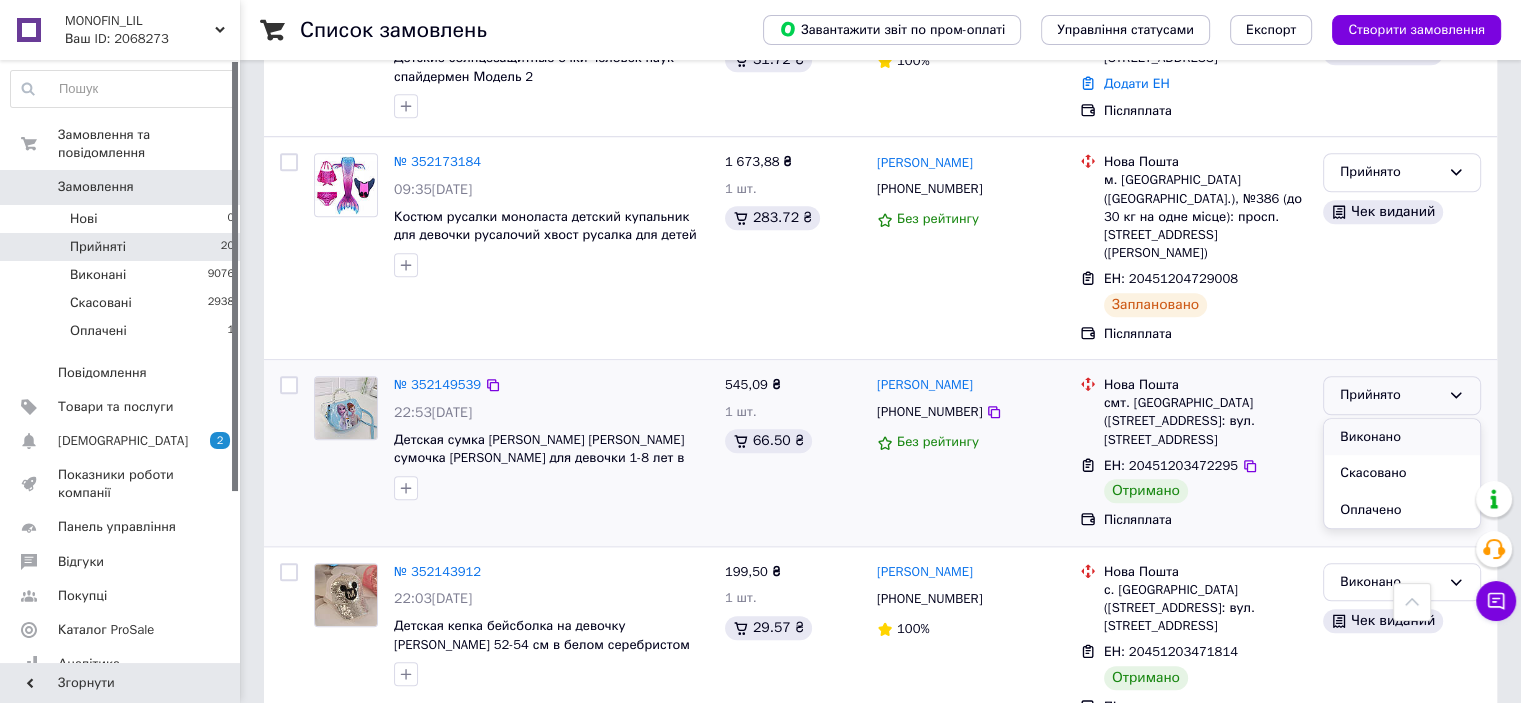 click on "Виконано" at bounding box center (1402, 437) 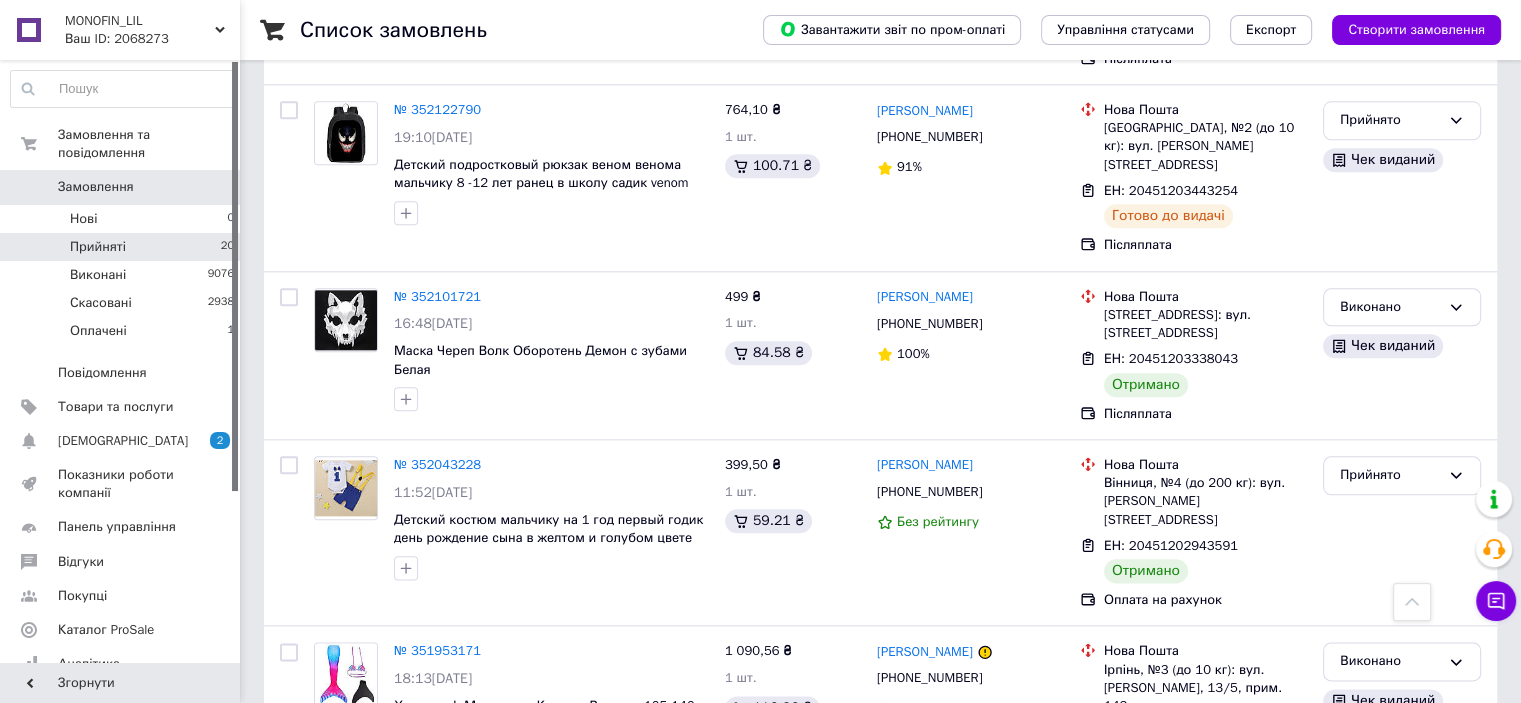 scroll, scrollTop: 2144, scrollLeft: 0, axis: vertical 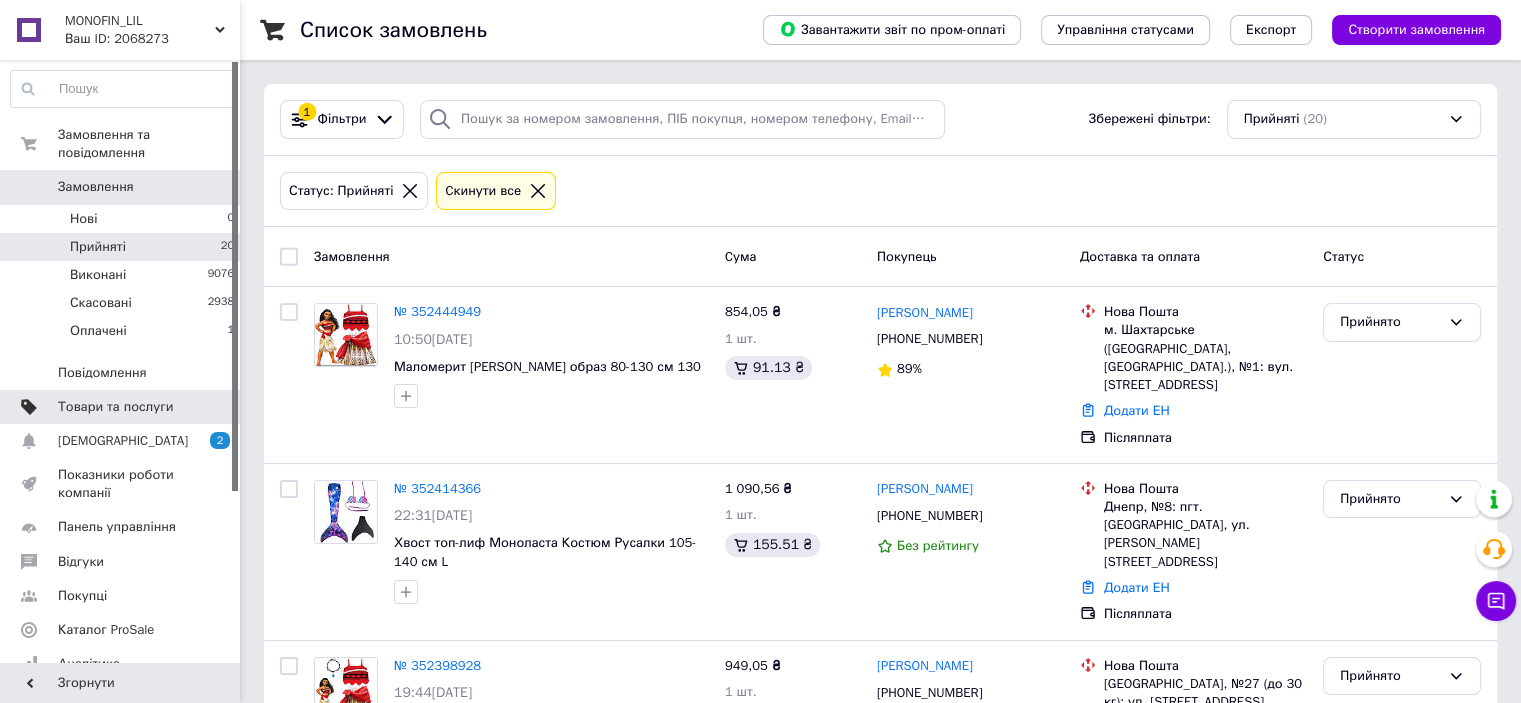 click on "Товари та послуги" at bounding box center (115, 407) 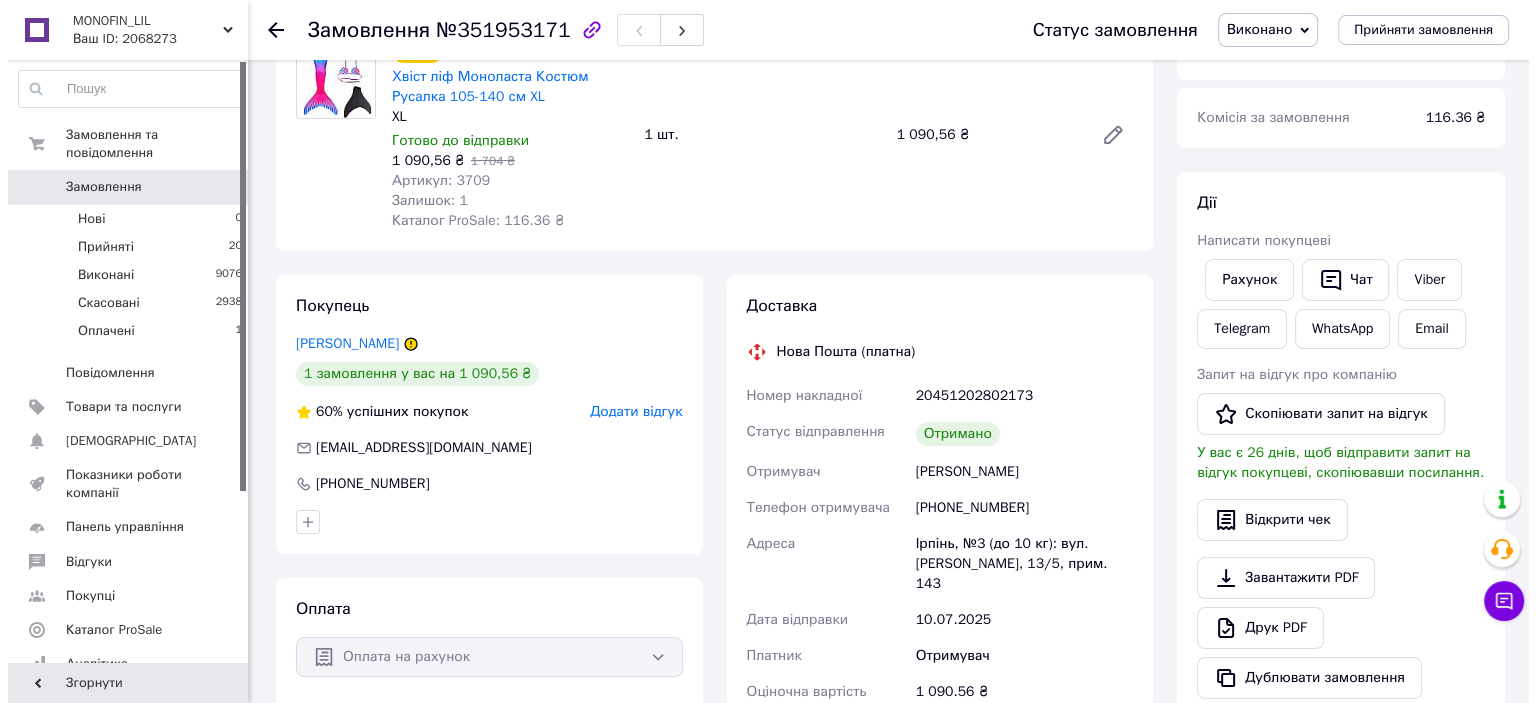scroll, scrollTop: 300, scrollLeft: 0, axis: vertical 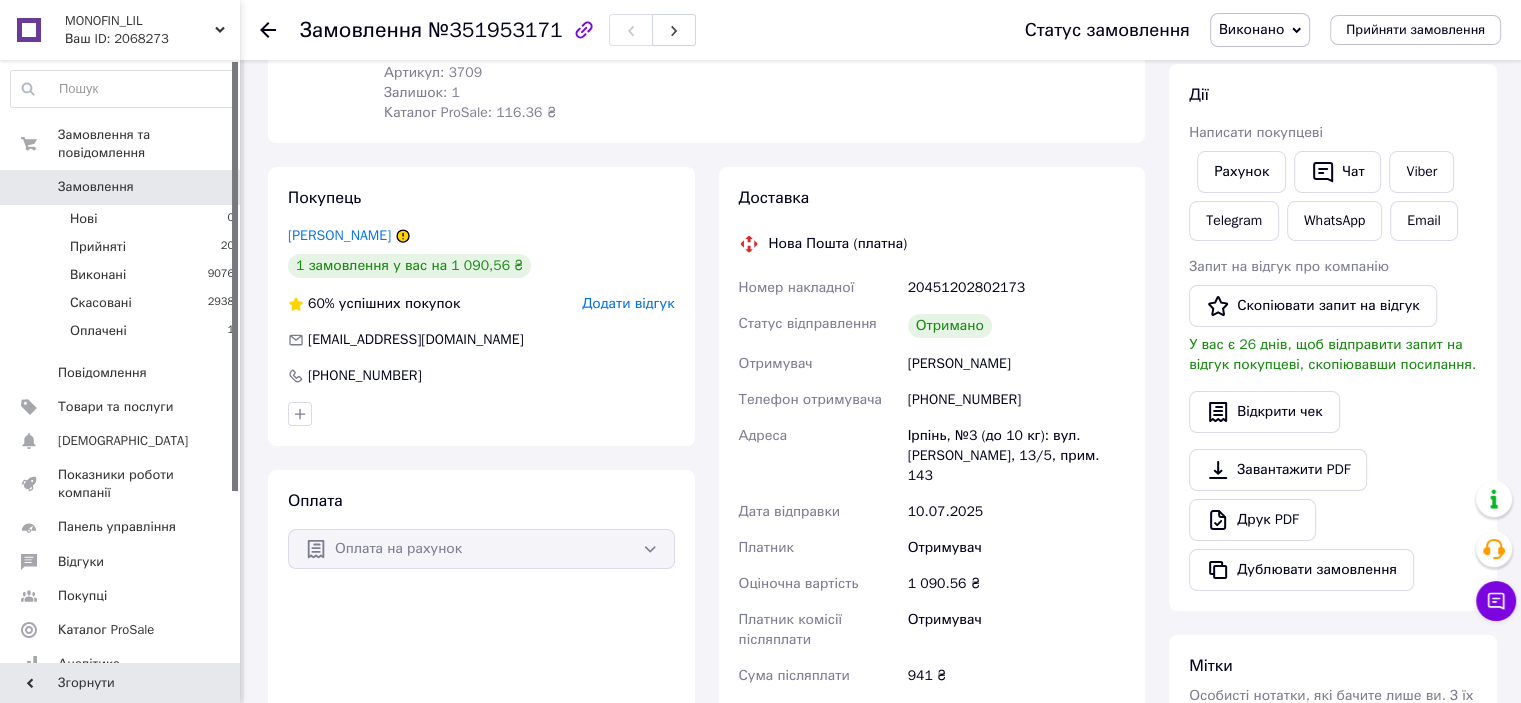 click on "Додати відгук" at bounding box center (628, 303) 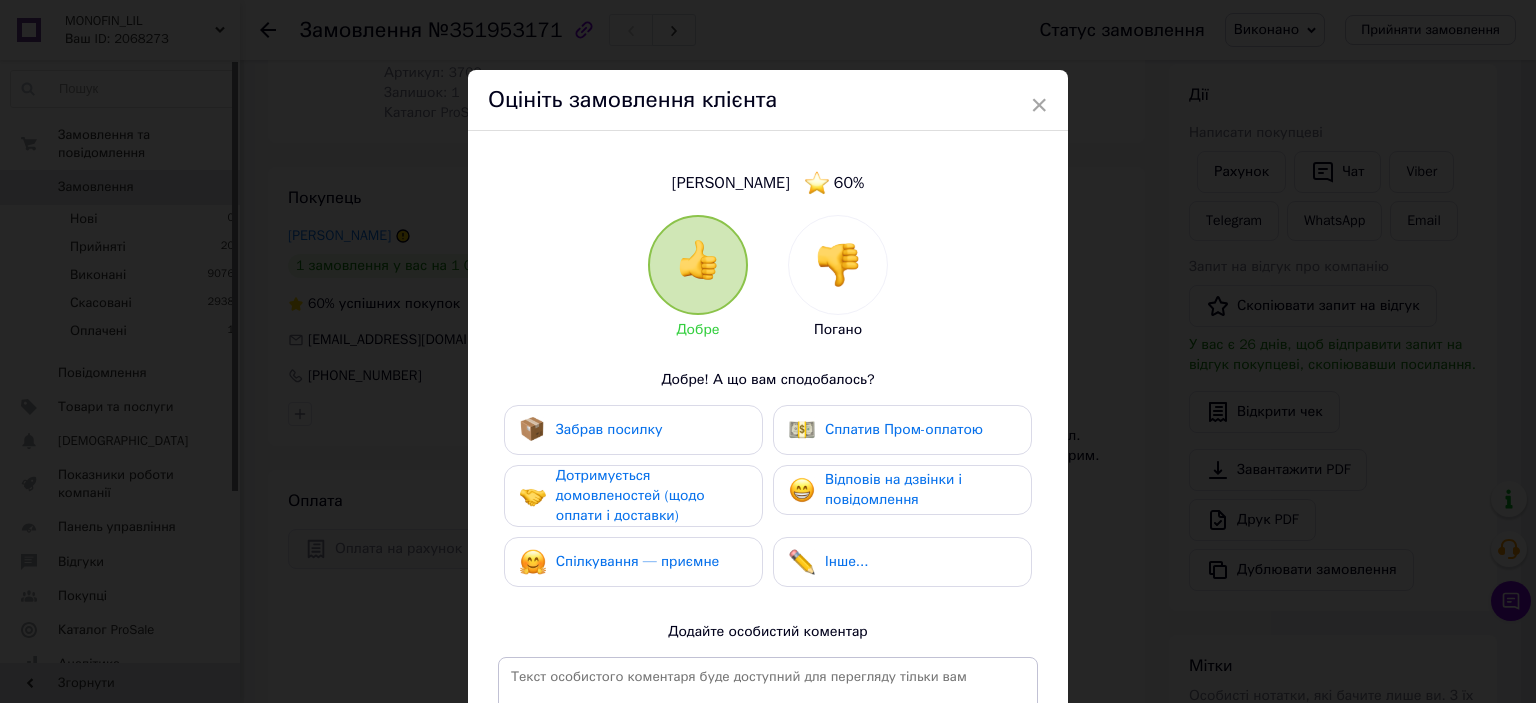 drag, startPoint x: 660, startPoint y: 421, endPoint x: 665, endPoint y: 495, distance: 74.168724 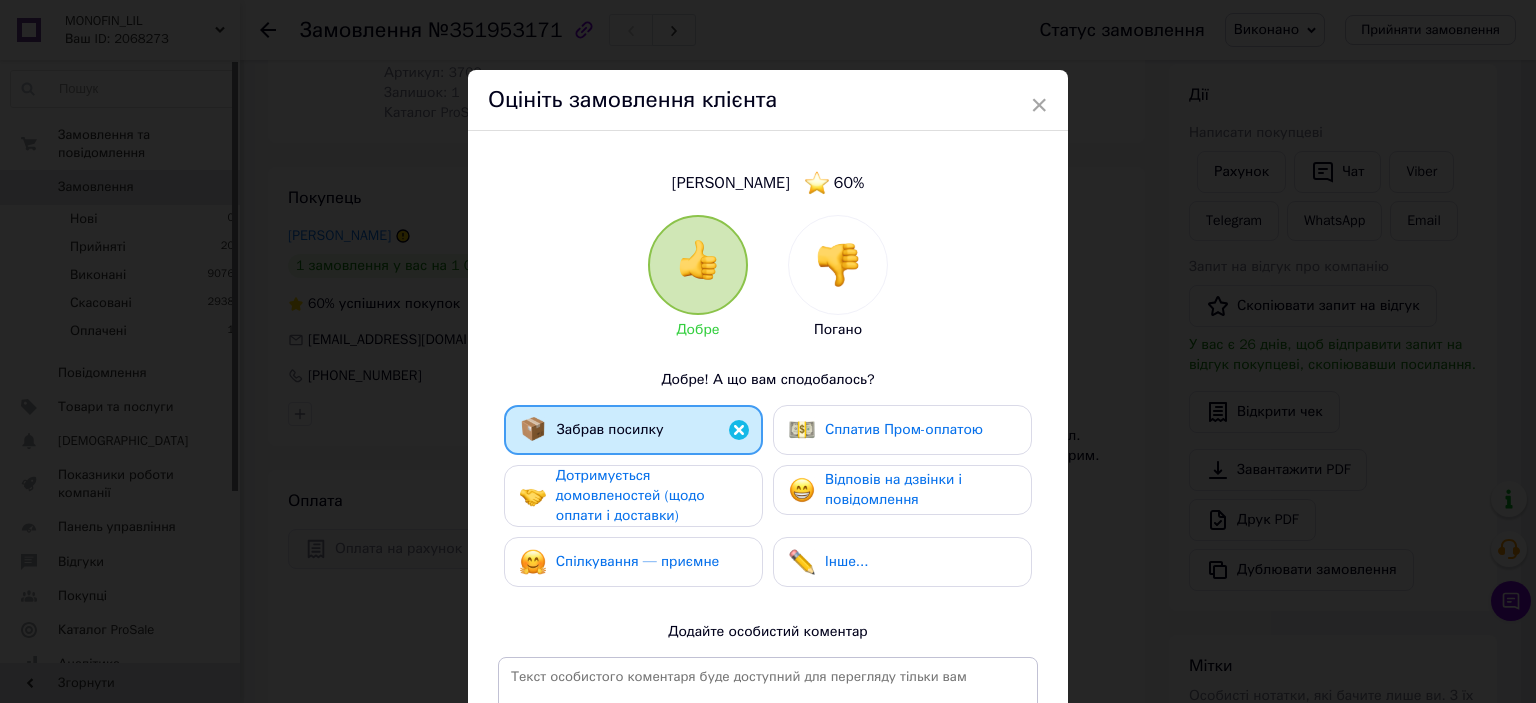 drag, startPoint x: 666, startPoint y: 494, endPoint x: 677, endPoint y: 505, distance: 15.556349 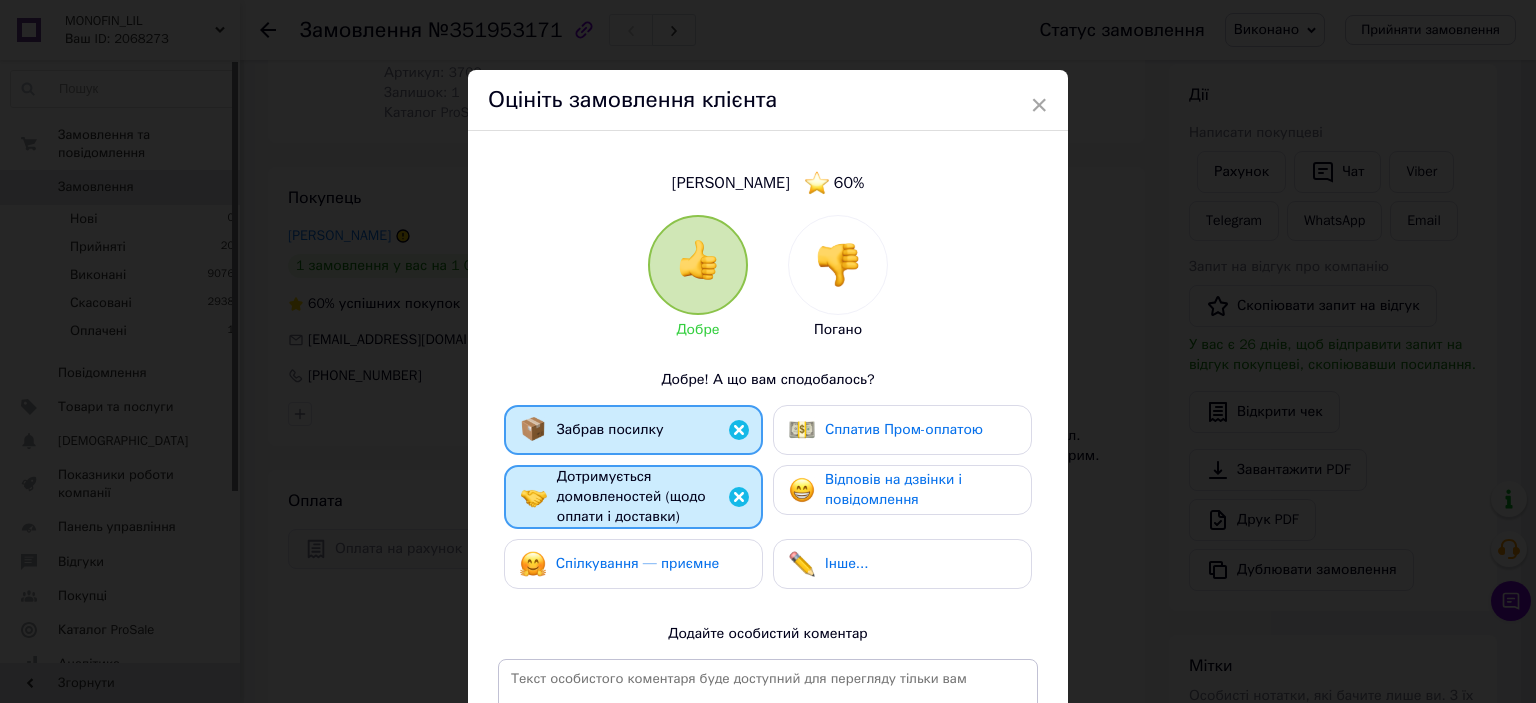 drag, startPoint x: 685, startPoint y: 542, endPoint x: 779, endPoint y: 584, distance: 102.9563 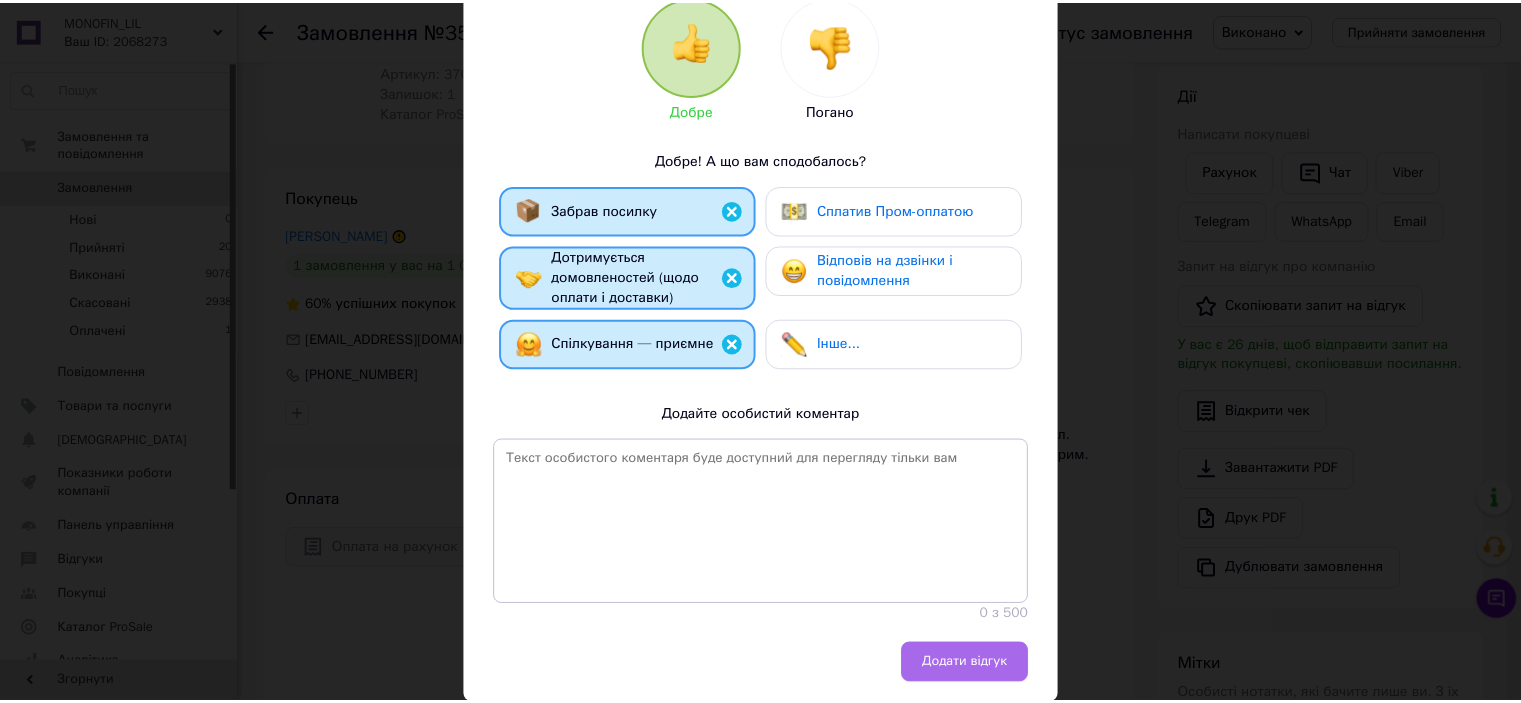 scroll, scrollTop: 288, scrollLeft: 0, axis: vertical 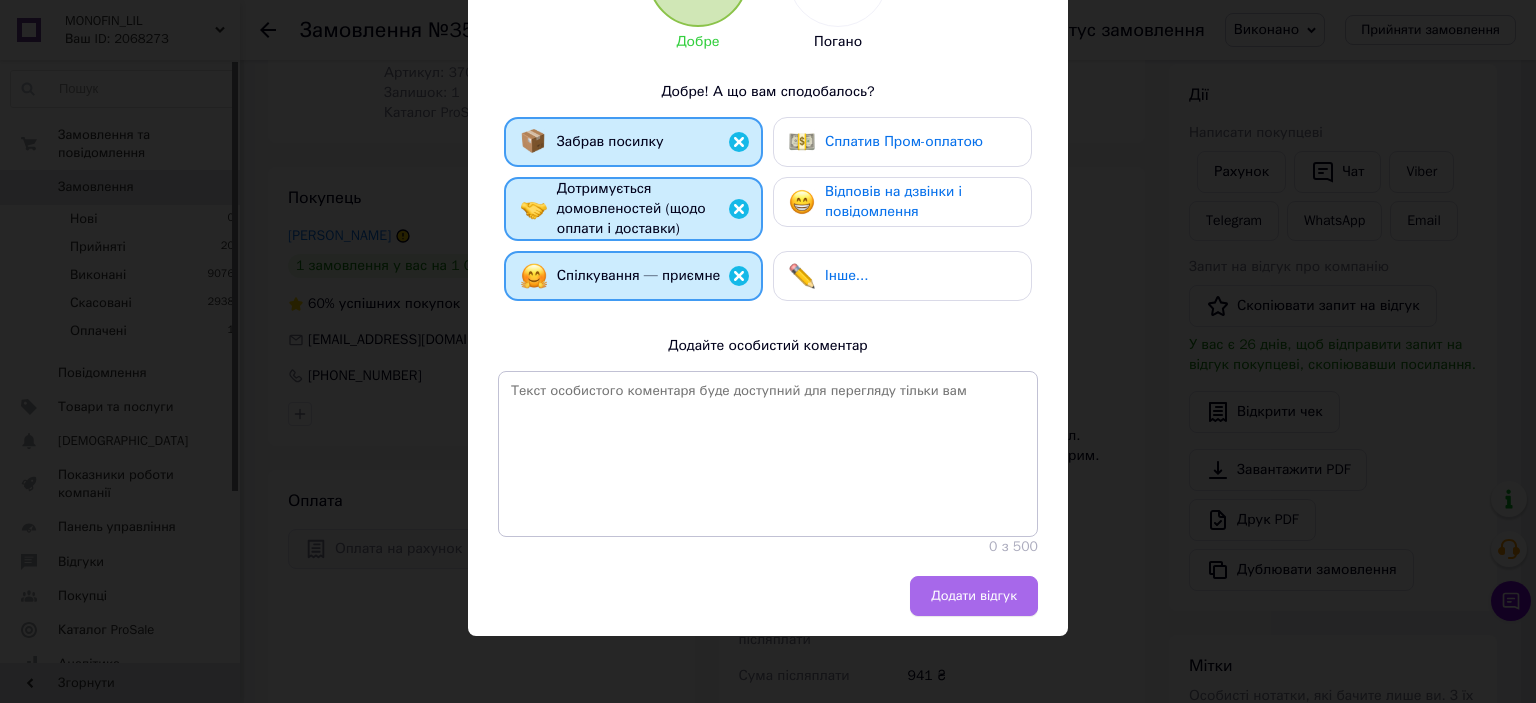 click on "Додати відгук" at bounding box center (974, 596) 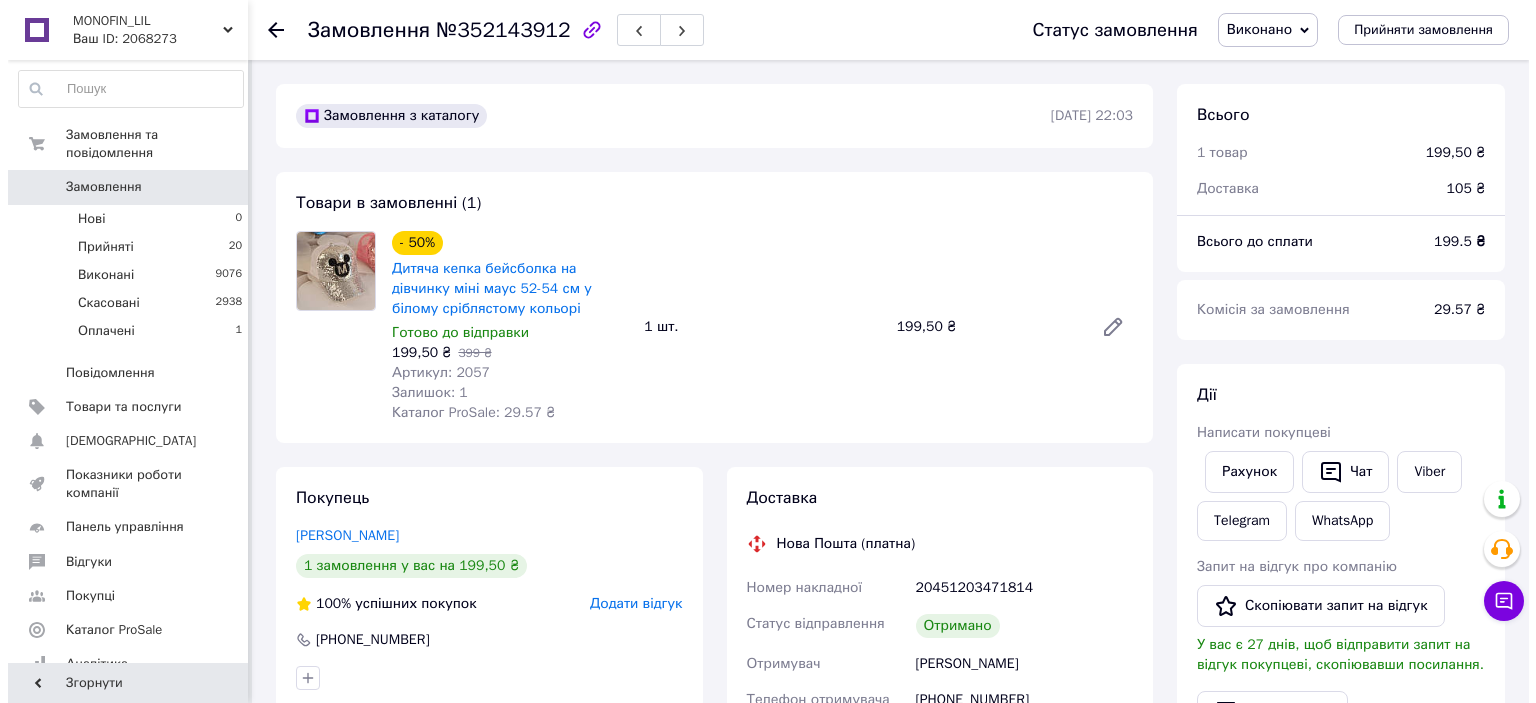 scroll, scrollTop: 0, scrollLeft: 0, axis: both 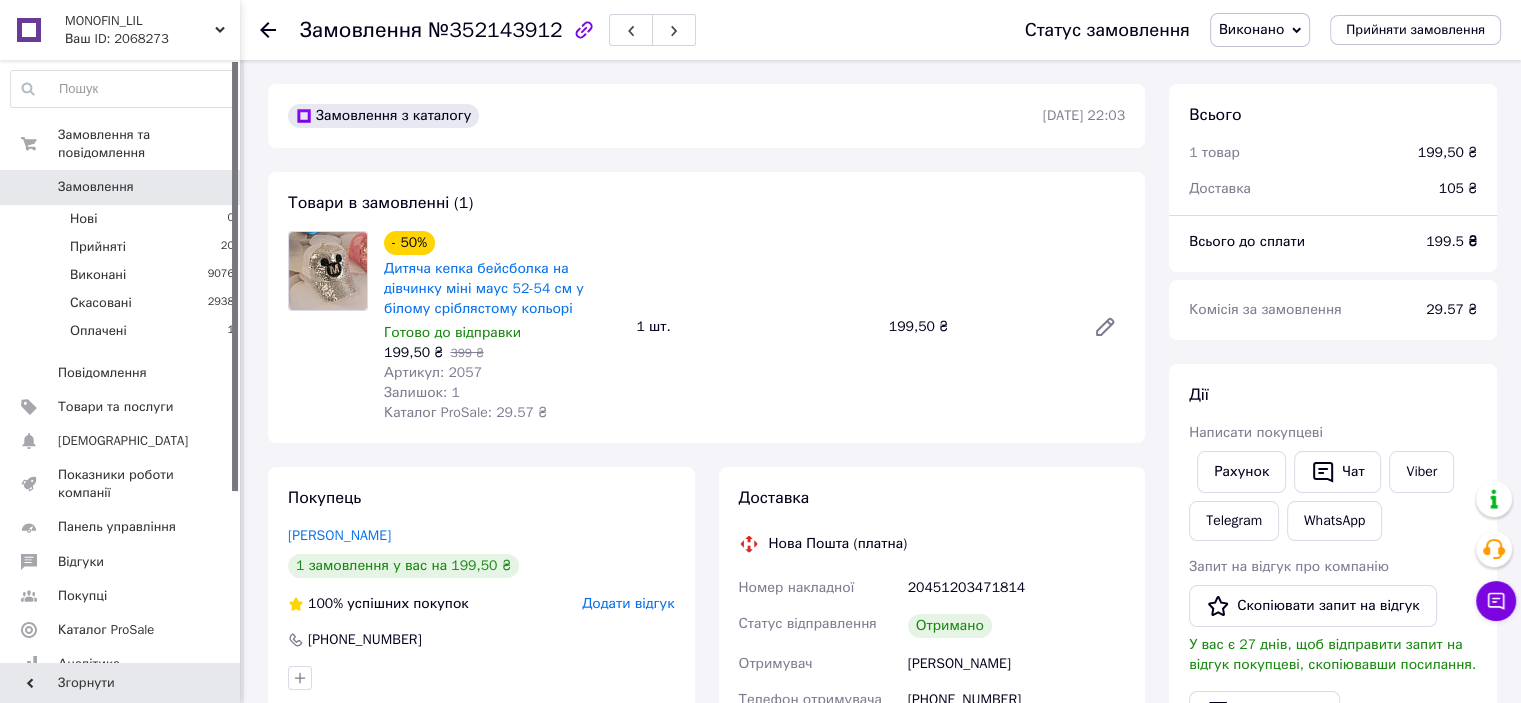 click on "Додати відгук" at bounding box center (628, 603) 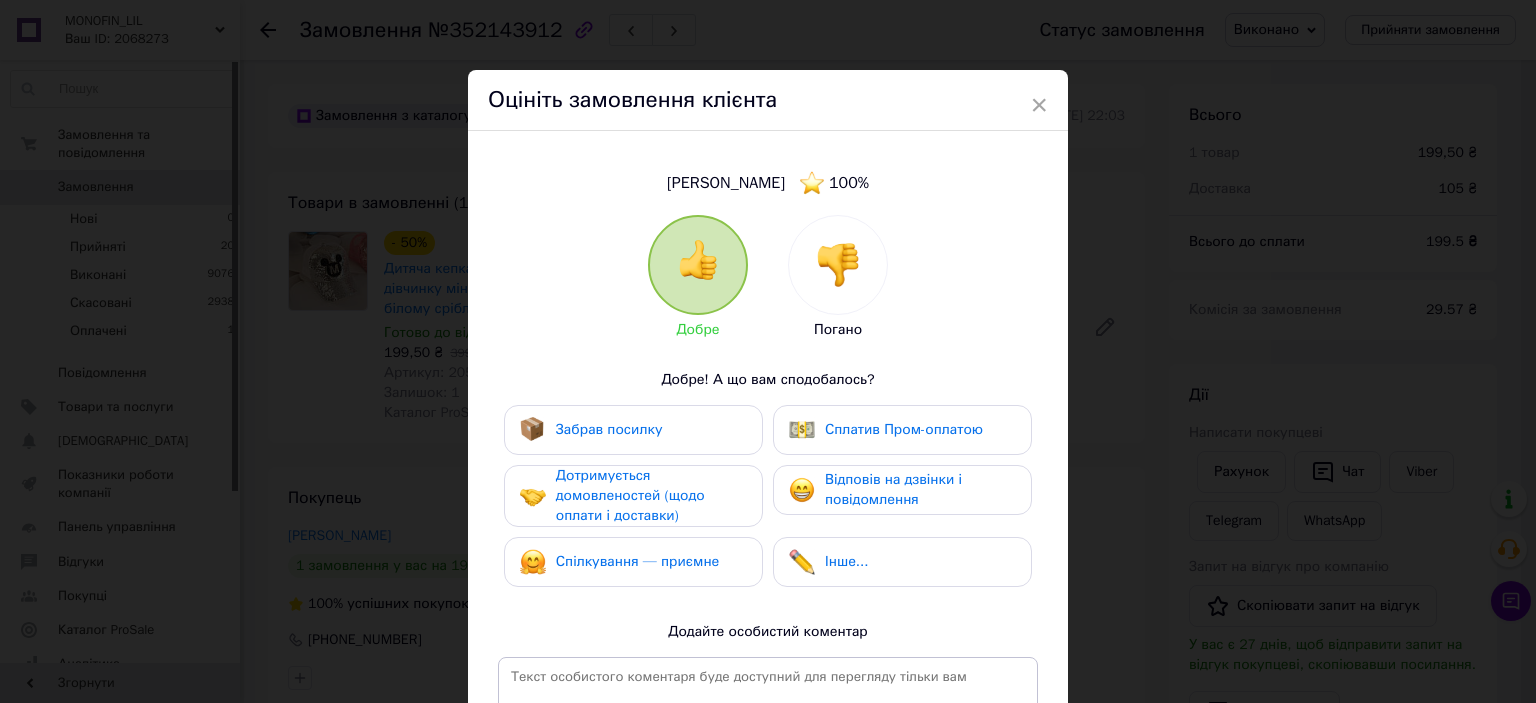click on "Забрав посилку" at bounding box center [633, 430] 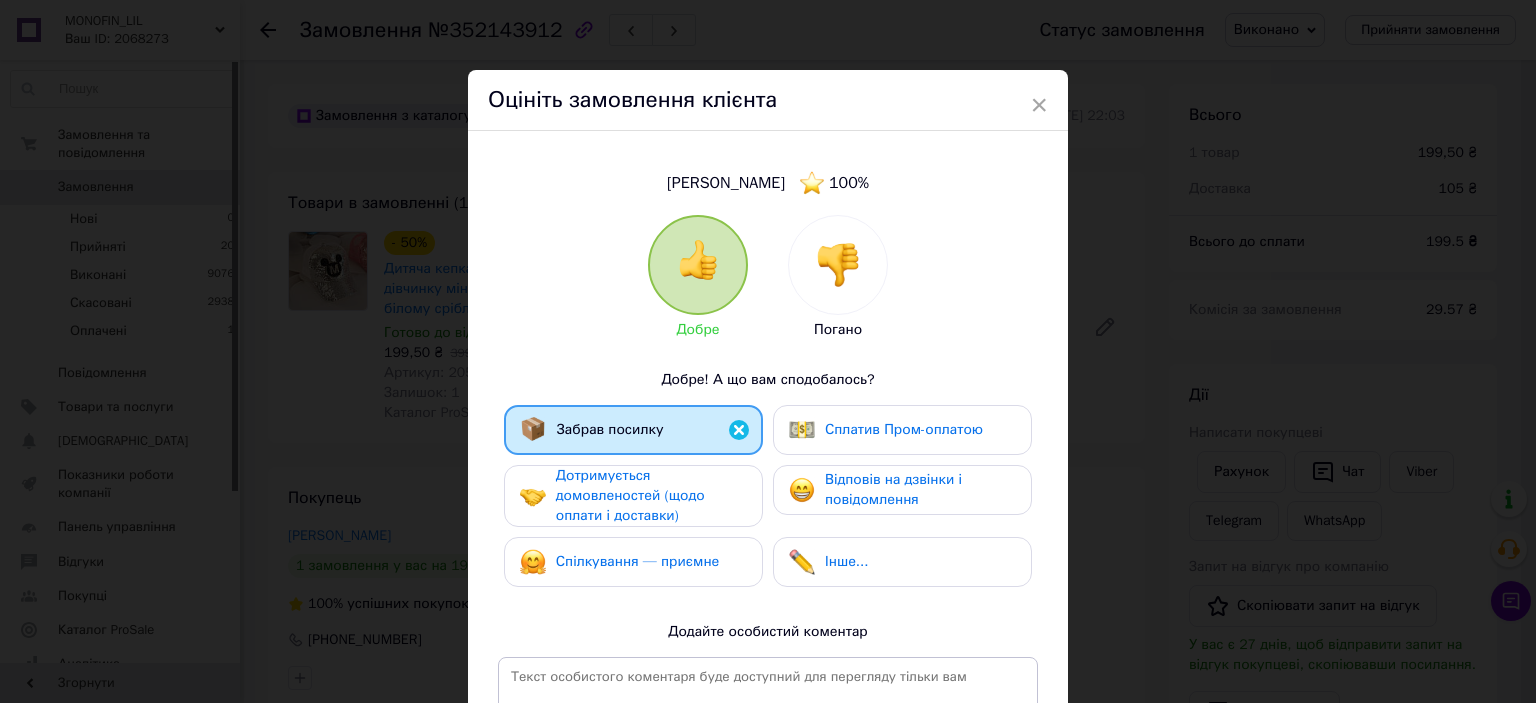 drag, startPoint x: 680, startPoint y: 499, endPoint x: 689, endPoint y: 523, distance: 25.632011 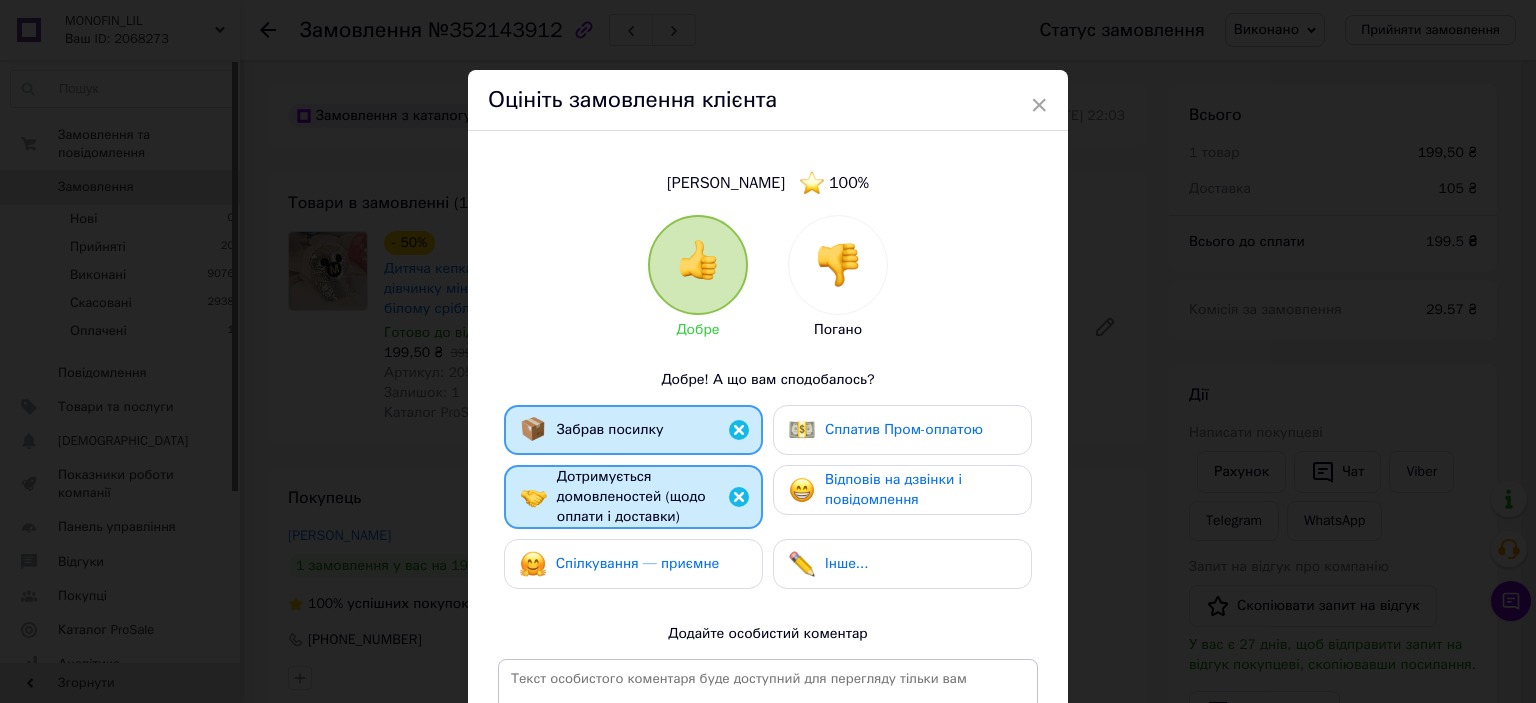 click on "Спілкування — приємне" at bounding box center (633, 564) 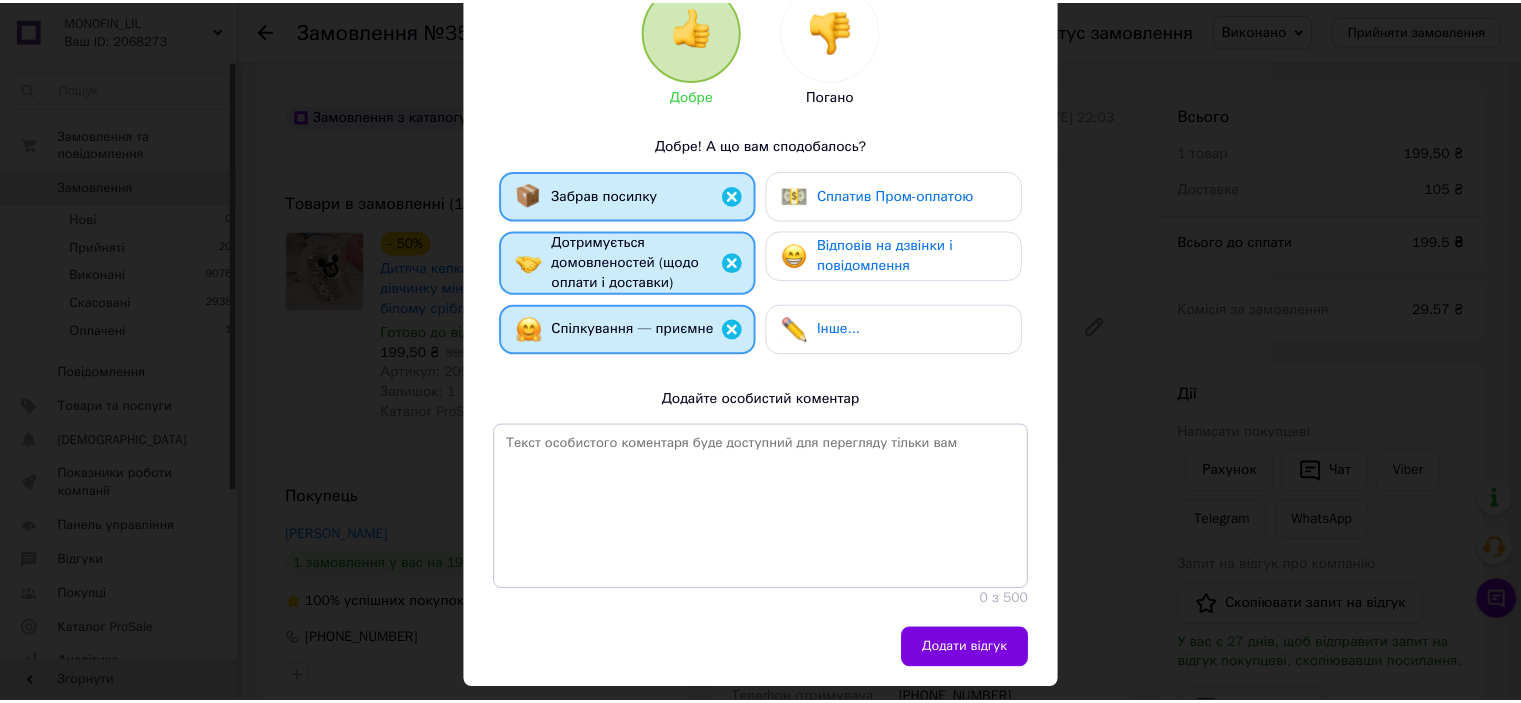 scroll, scrollTop: 288, scrollLeft: 0, axis: vertical 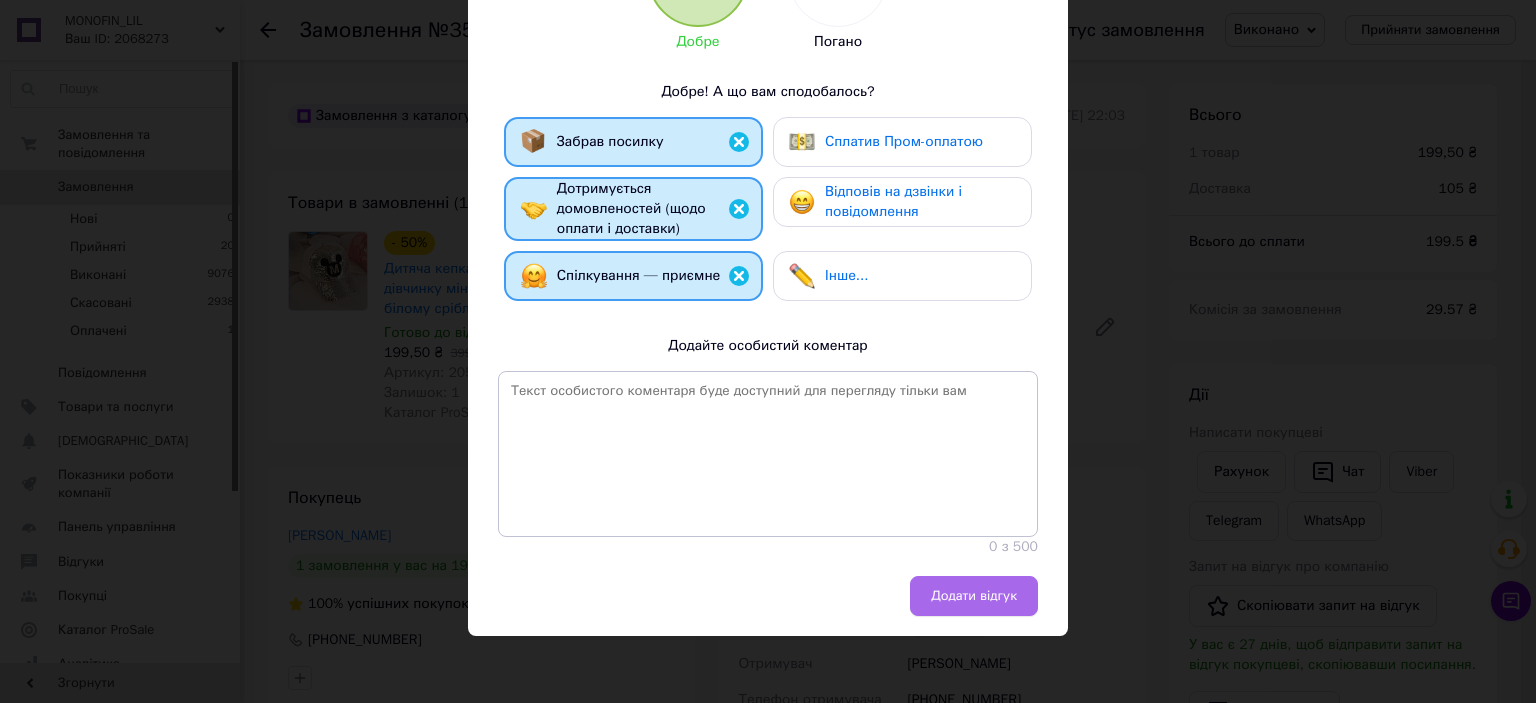 click on "Додати відгук" at bounding box center (974, 596) 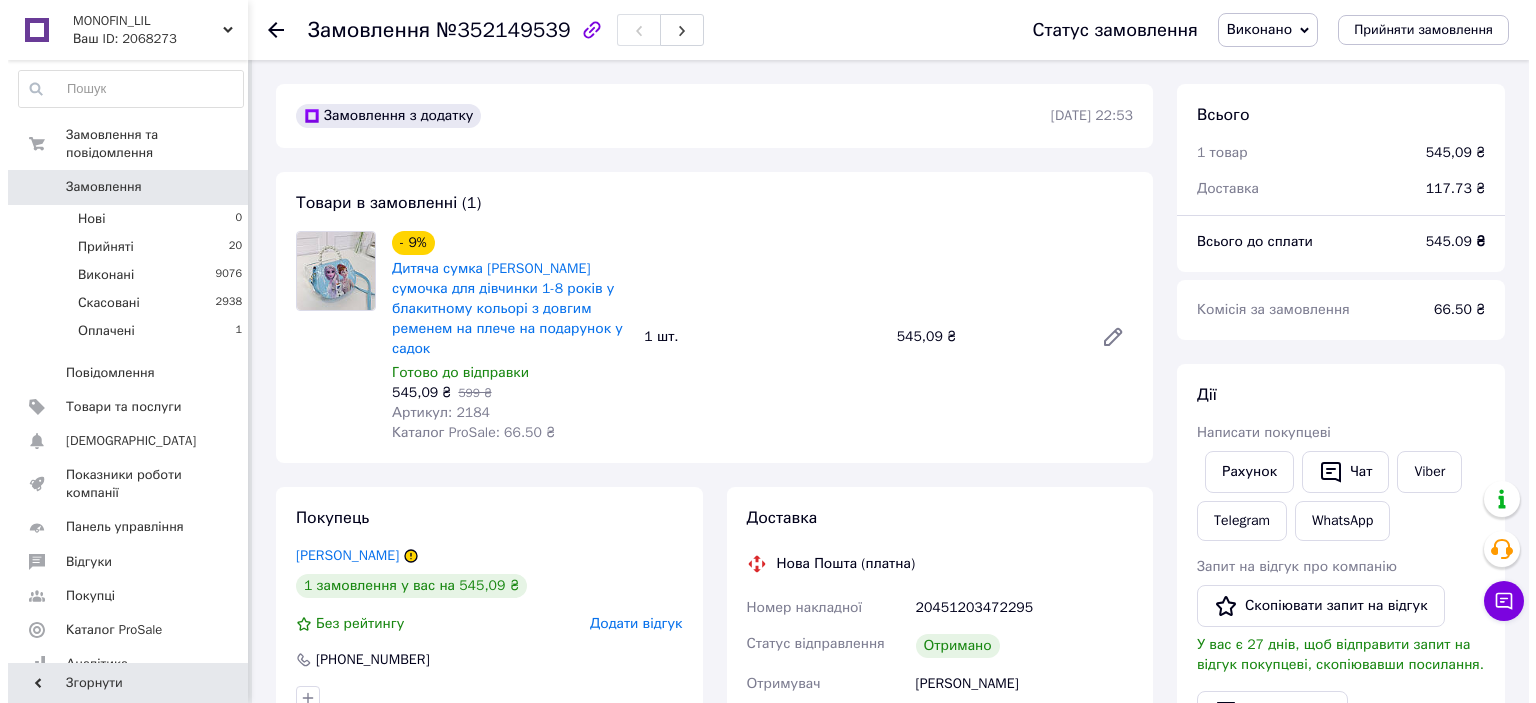 scroll, scrollTop: 0, scrollLeft: 0, axis: both 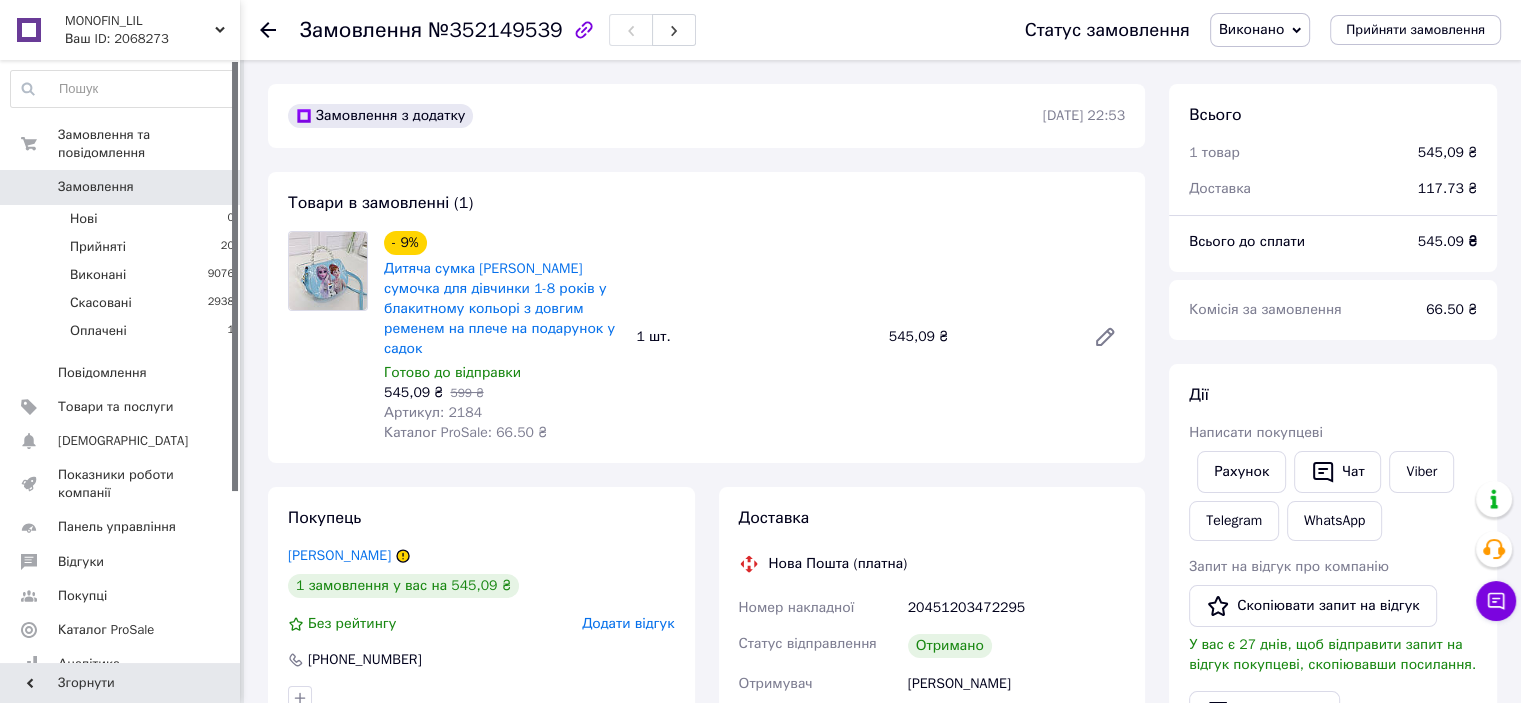 click on "Додати відгук" at bounding box center [628, 623] 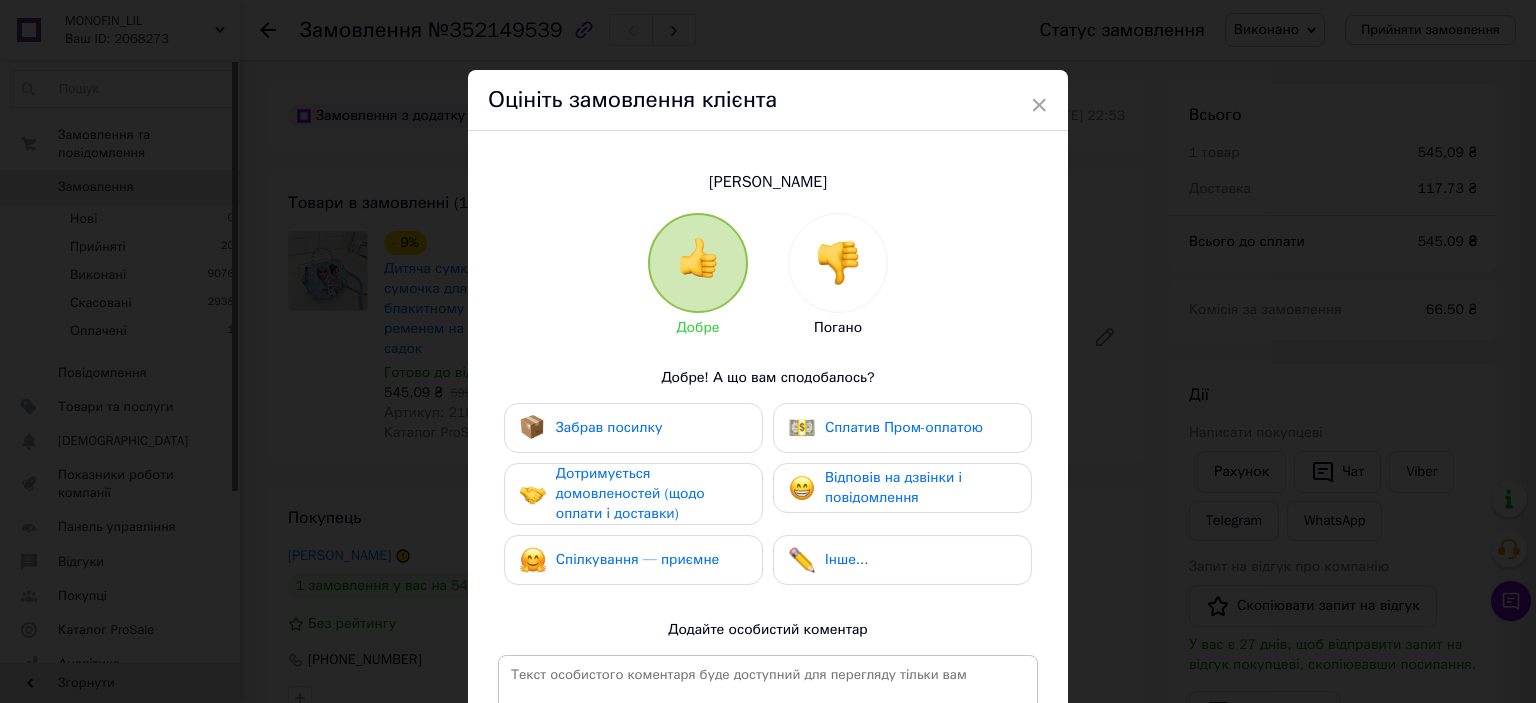 click on "Забрав посилку" at bounding box center [609, 427] 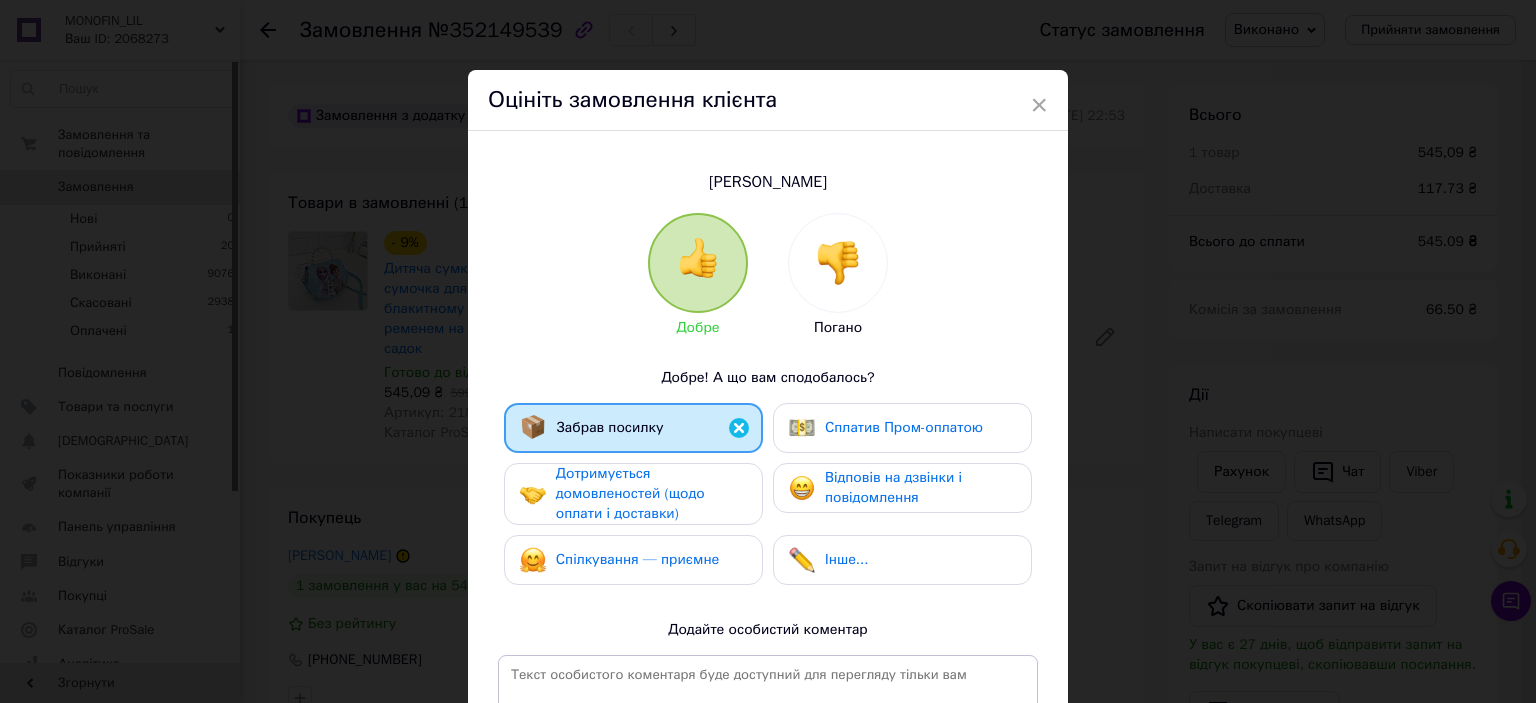 drag, startPoint x: 612, startPoint y: 492, endPoint x: 632, endPoint y: 543, distance: 54.781384 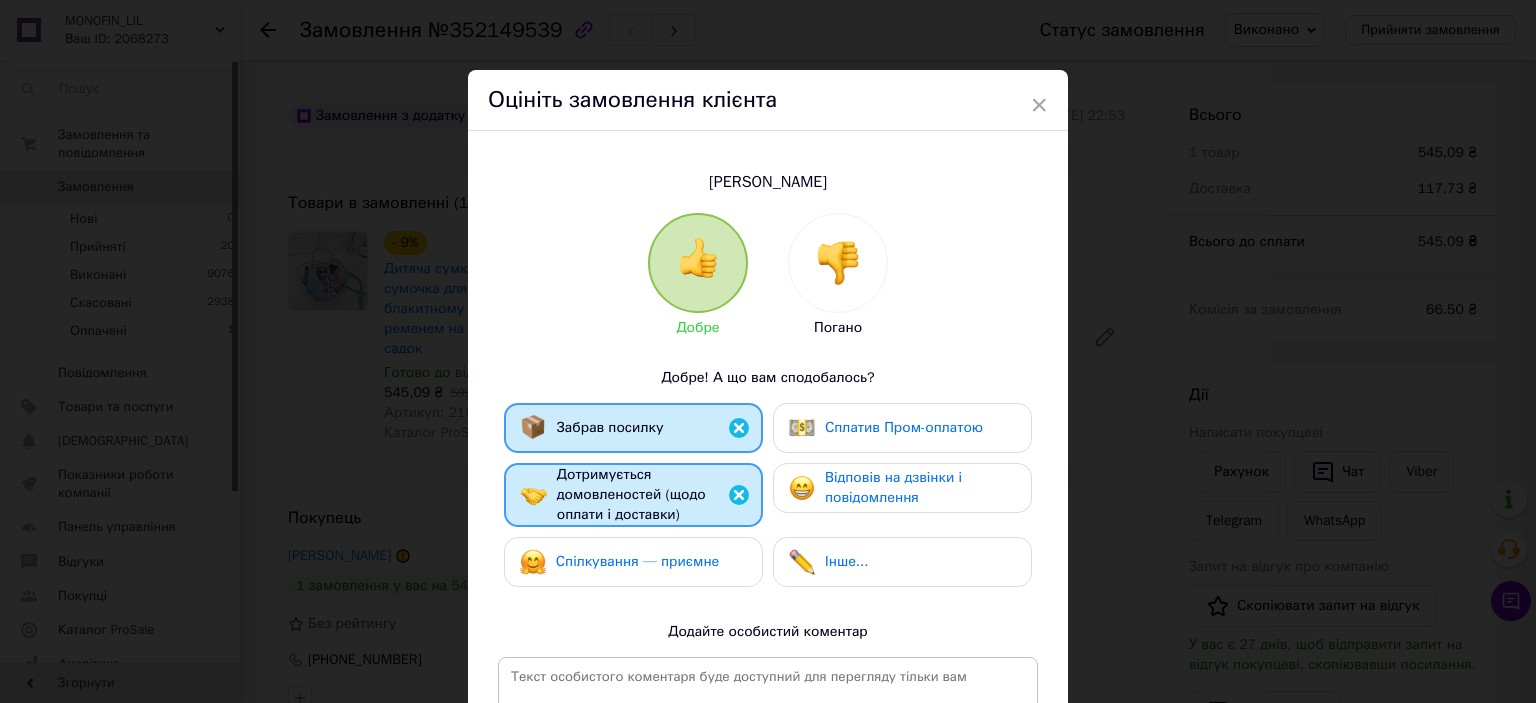 click on "Спілкування — приємне" at bounding box center (638, 561) 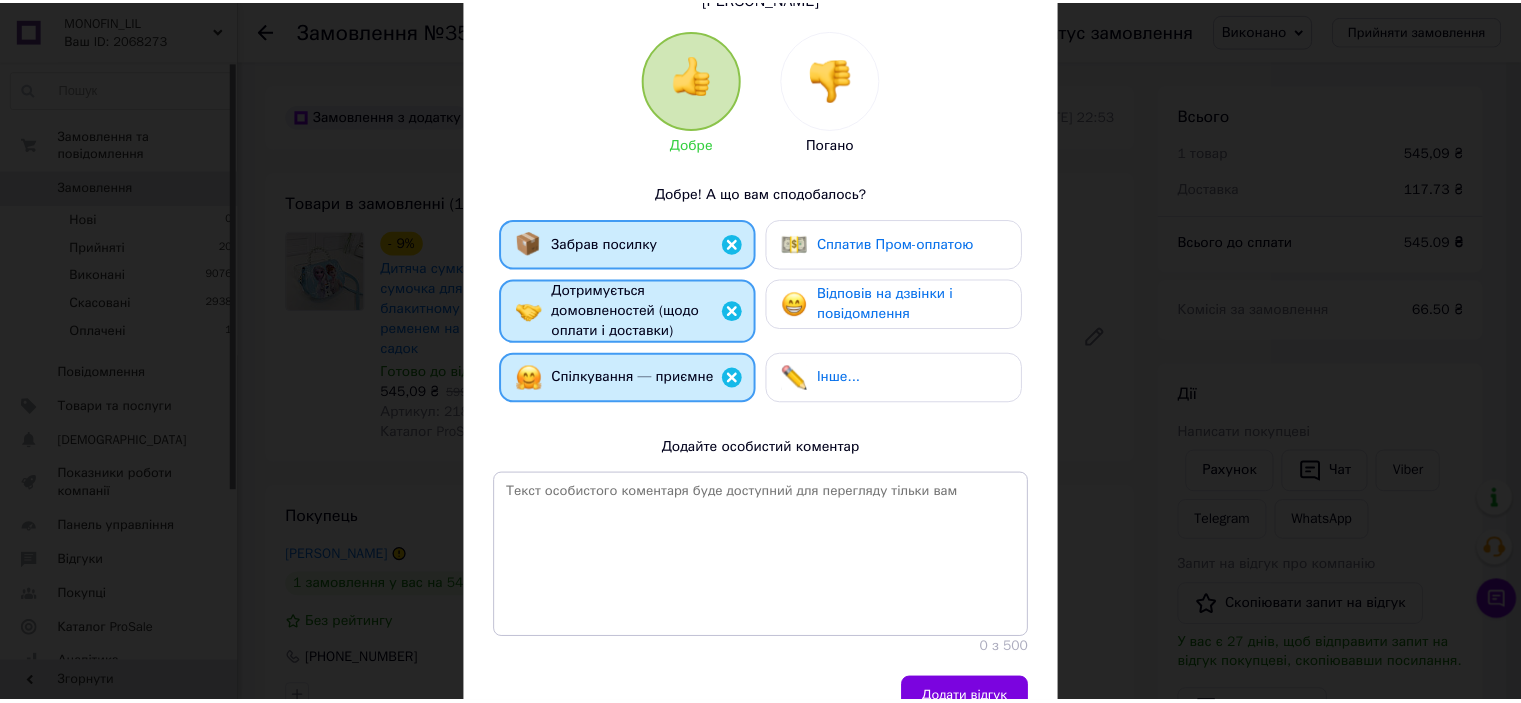 scroll, scrollTop: 287, scrollLeft: 0, axis: vertical 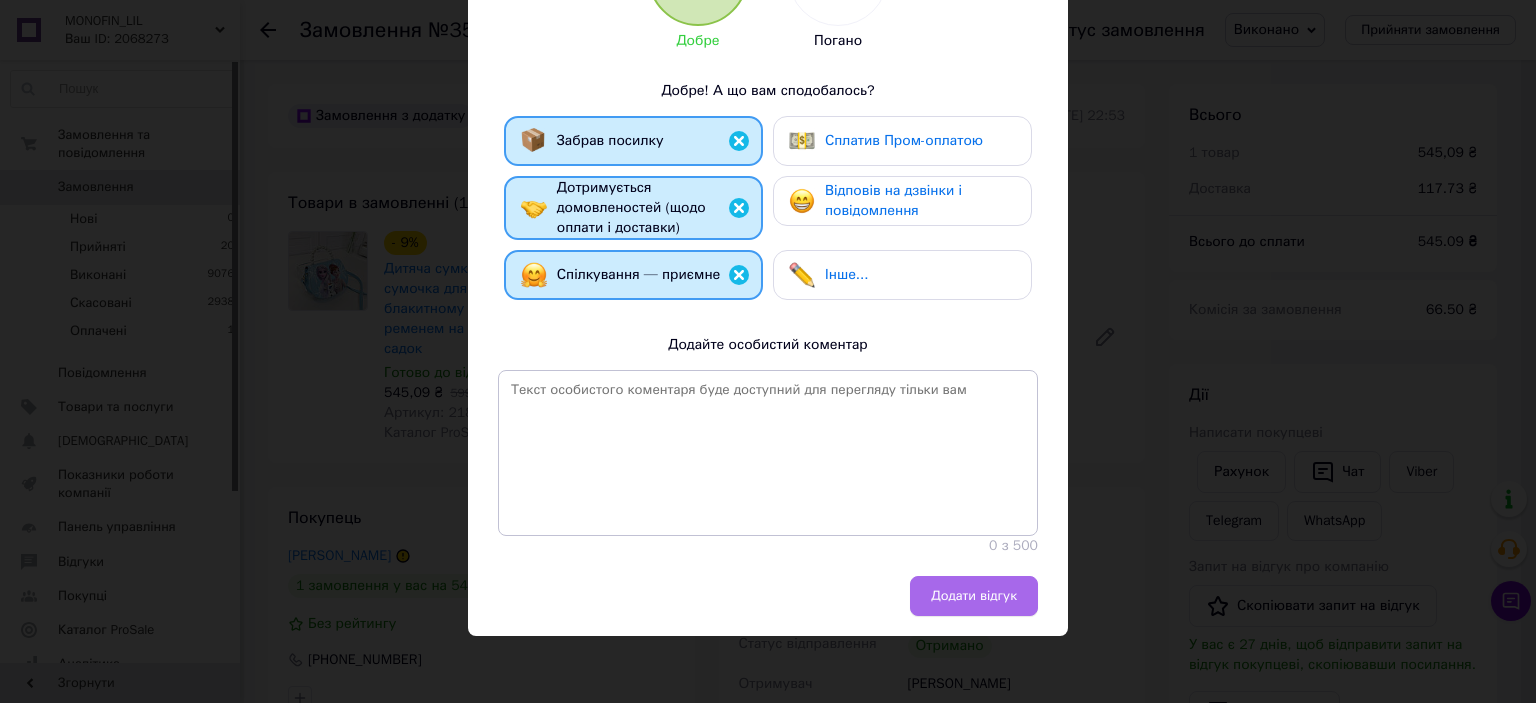 click on "Додати відгук" at bounding box center (974, 596) 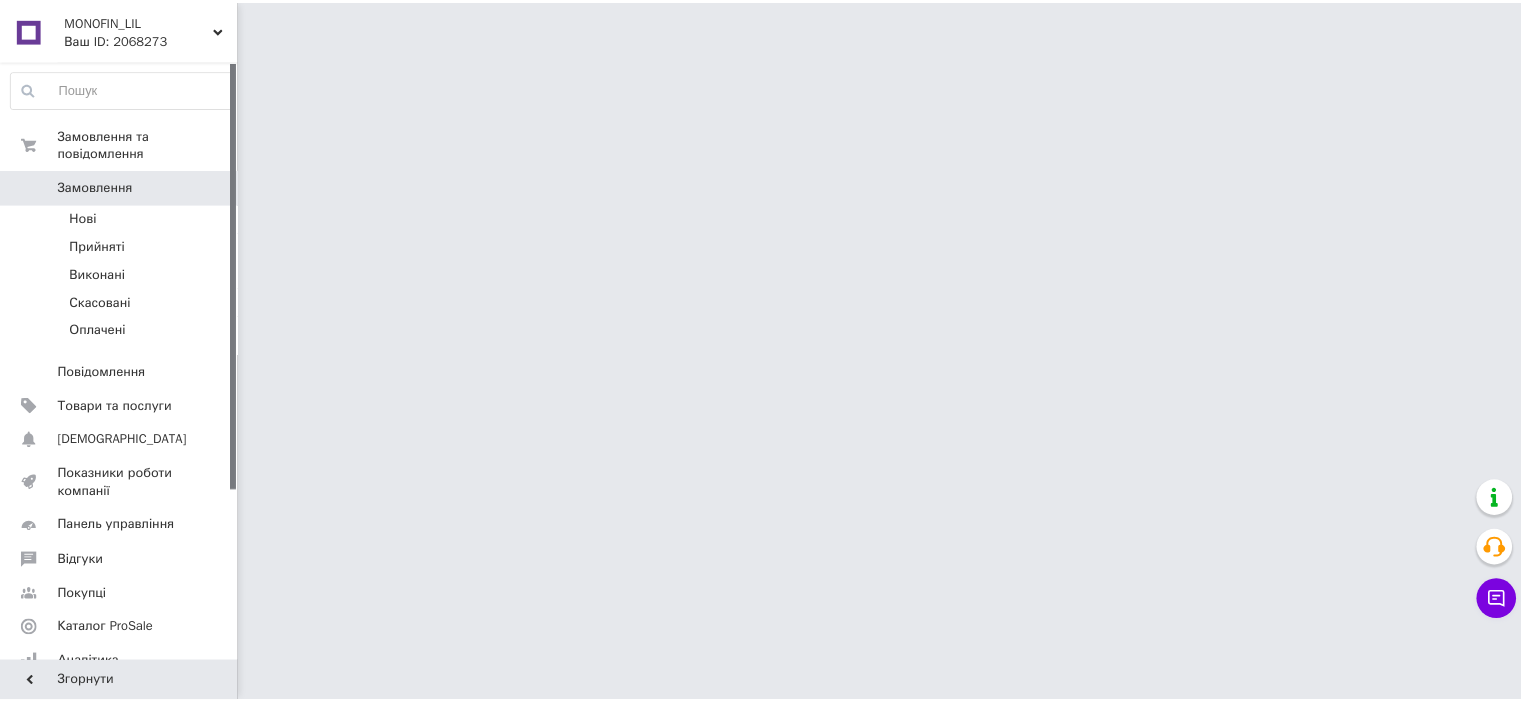 scroll, scrollTop: 0, scrollLeft: 0, axis: both 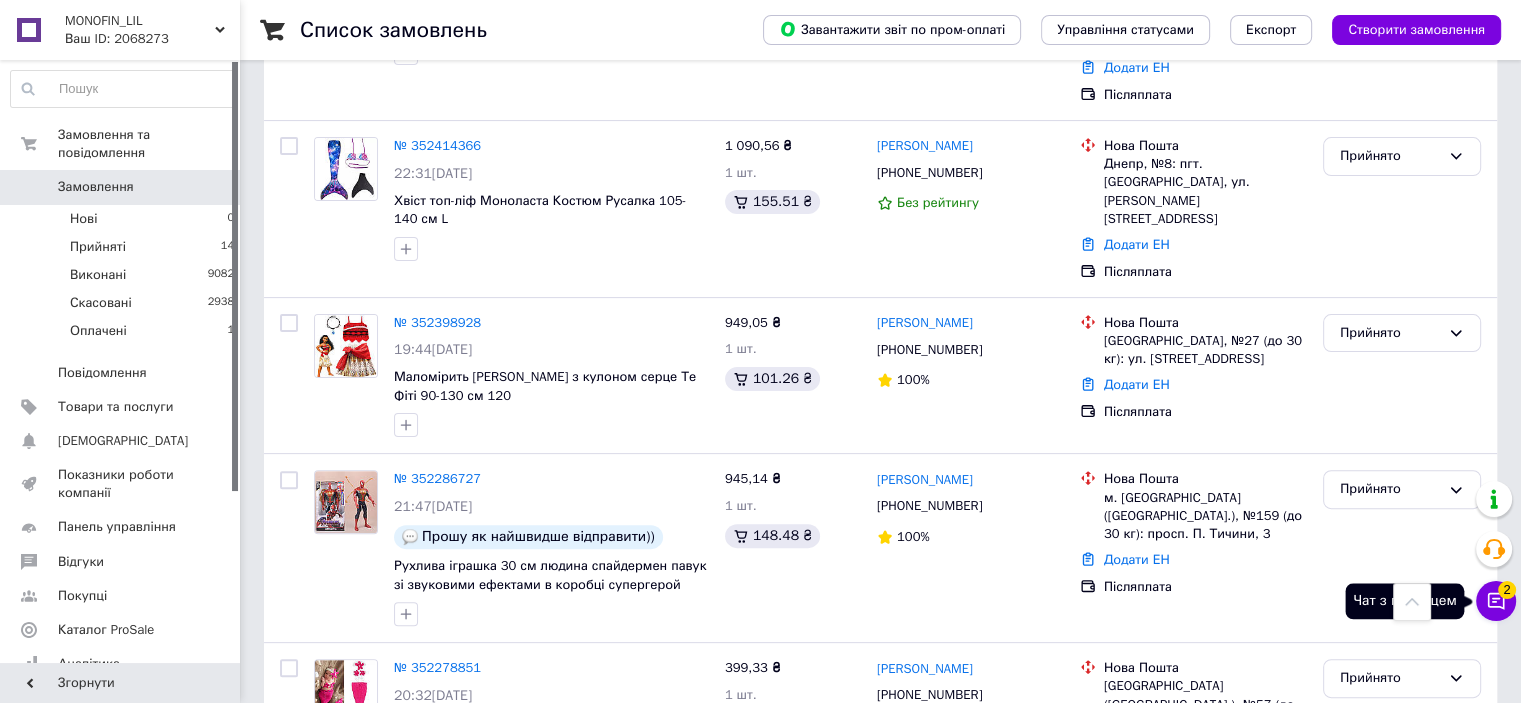 click on "2" at bounding box center (1507, 590) 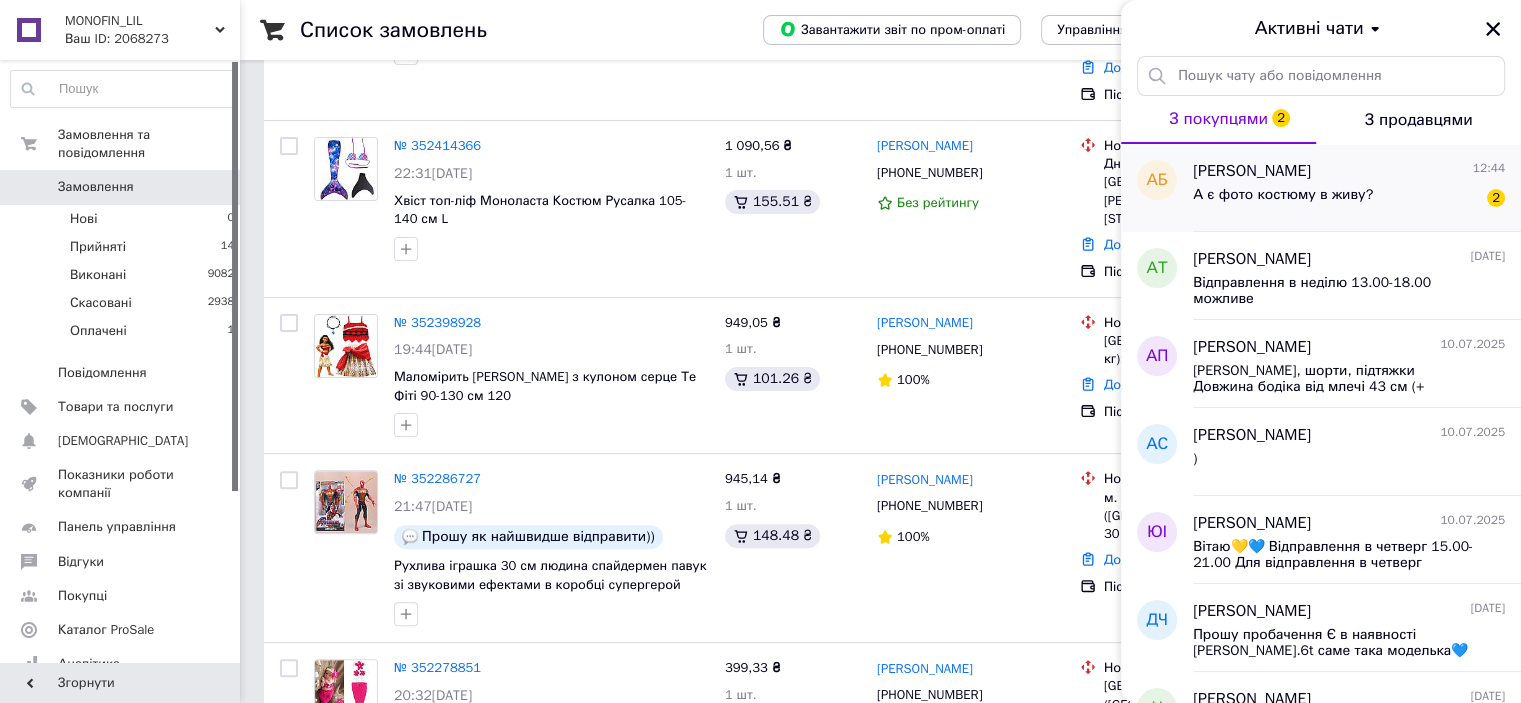 click on "[PERSON_NAME] 12:44 А є фото костюму в живу? 2" at bounding box center [1357, 188] 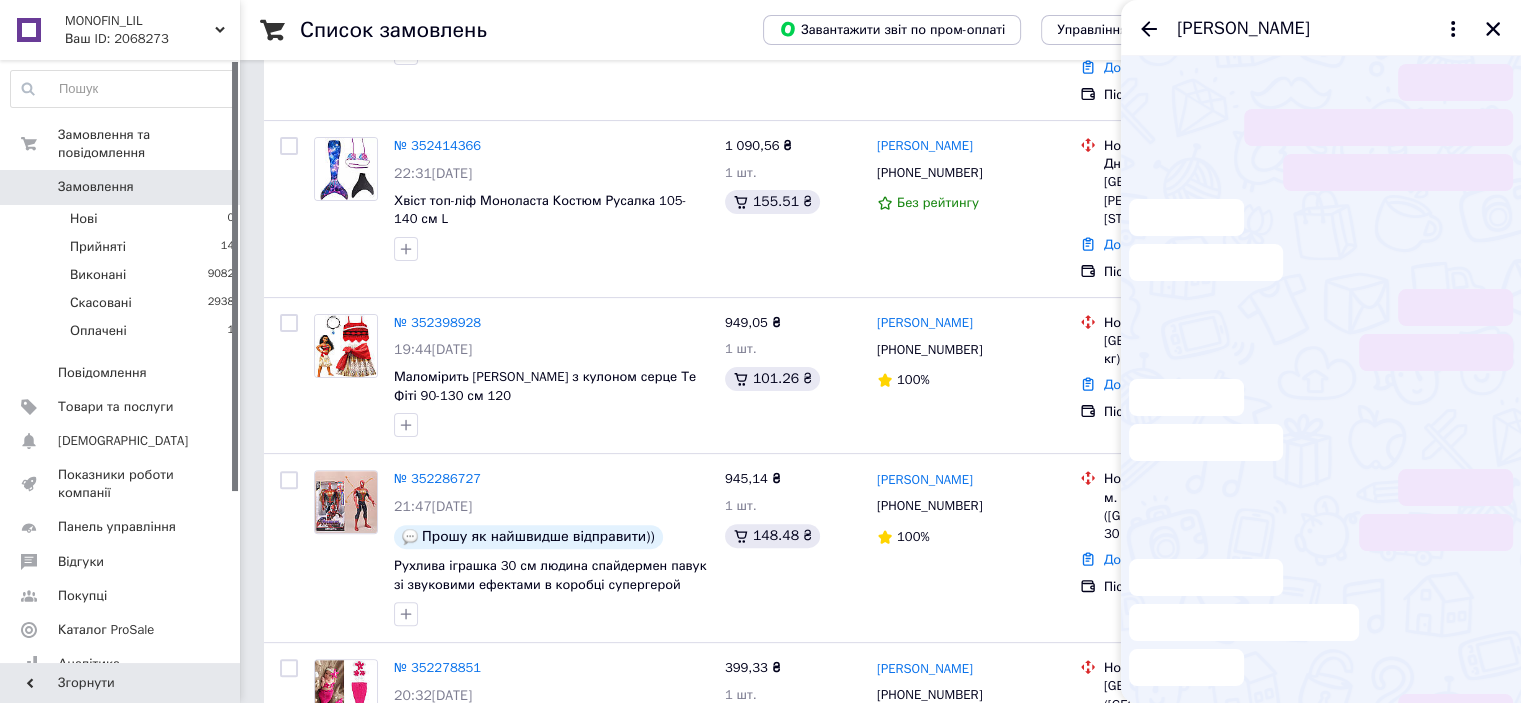 scroll, scrollTop: 1444, scrollLeft: 0, axis: vertical 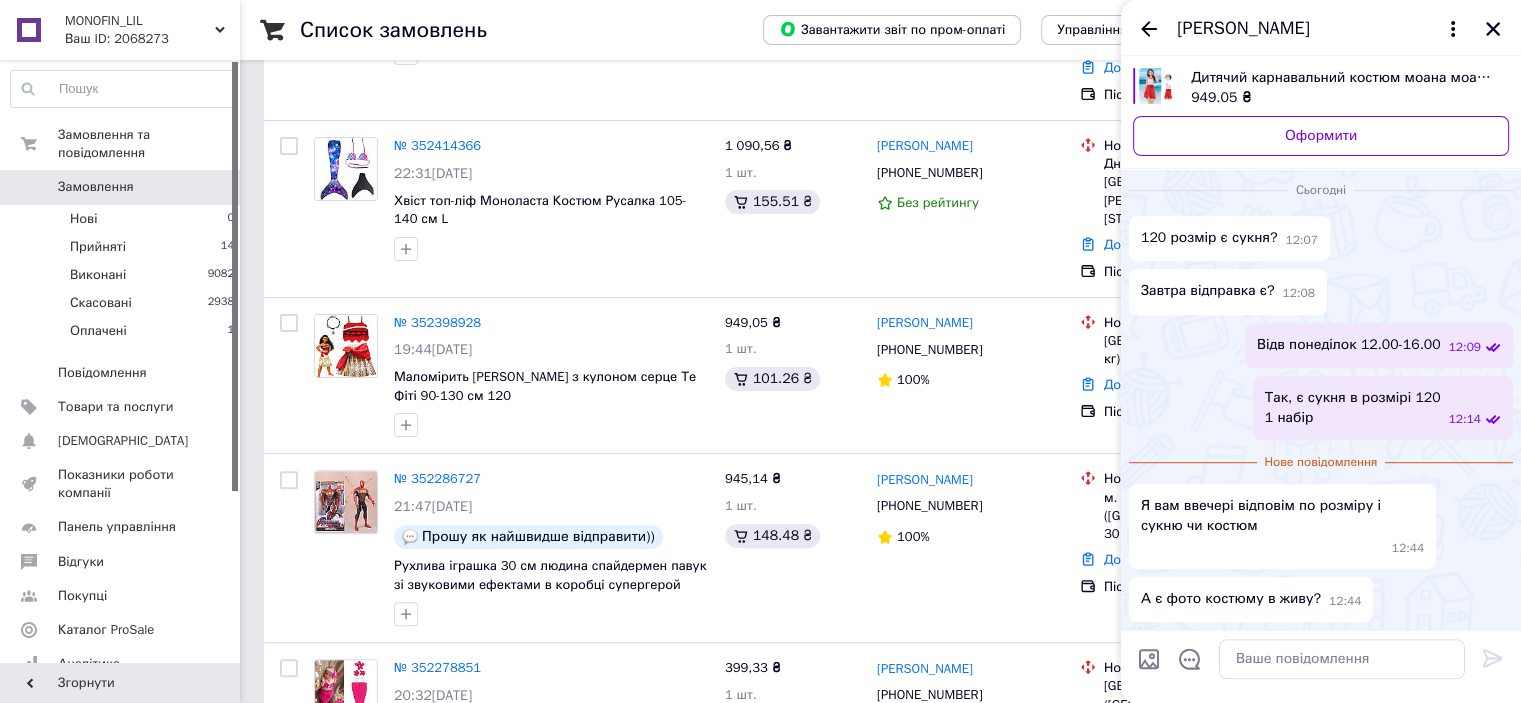 click at bounding box center (1157, 86) 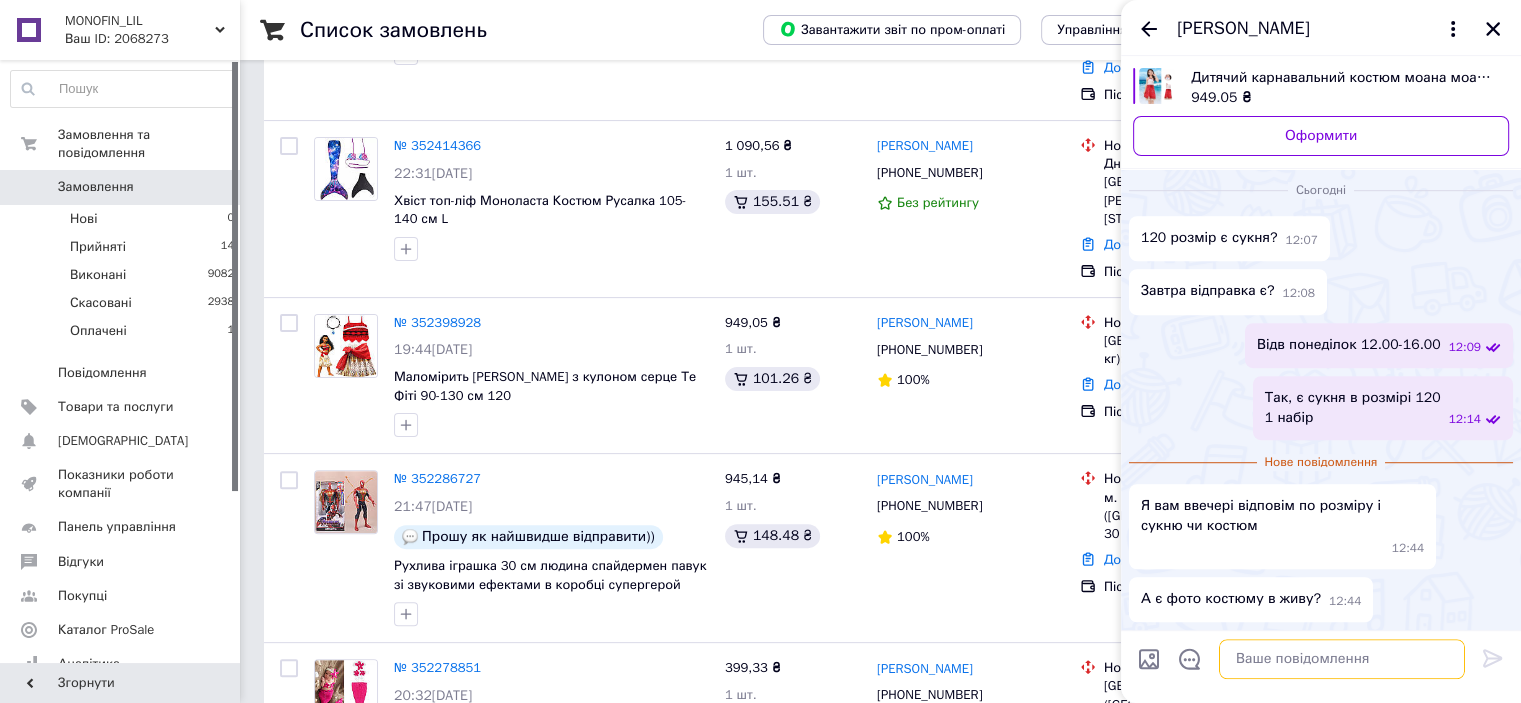 click at bounding box center (1342, 659) 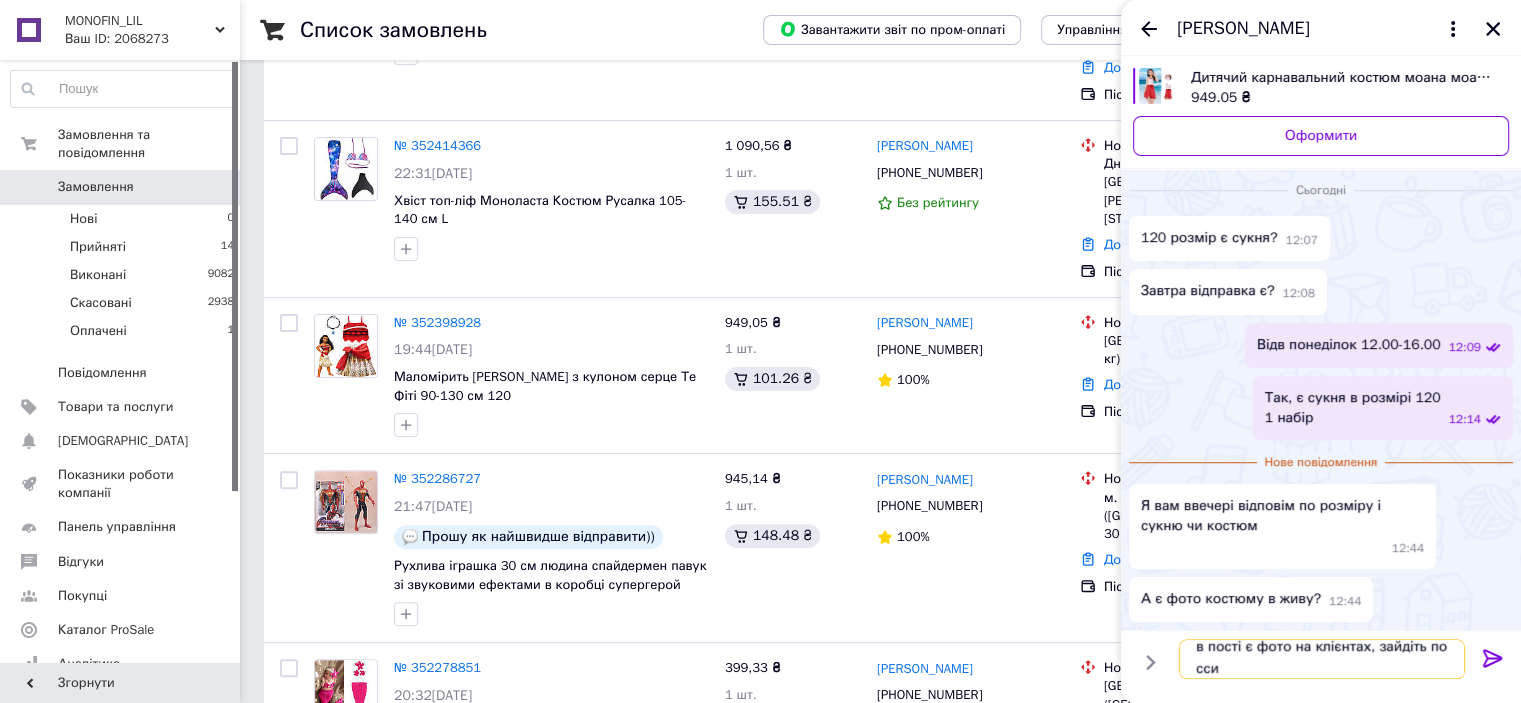 scroll, scrollTop: 1, scrollLeft: 0, axis: vertical 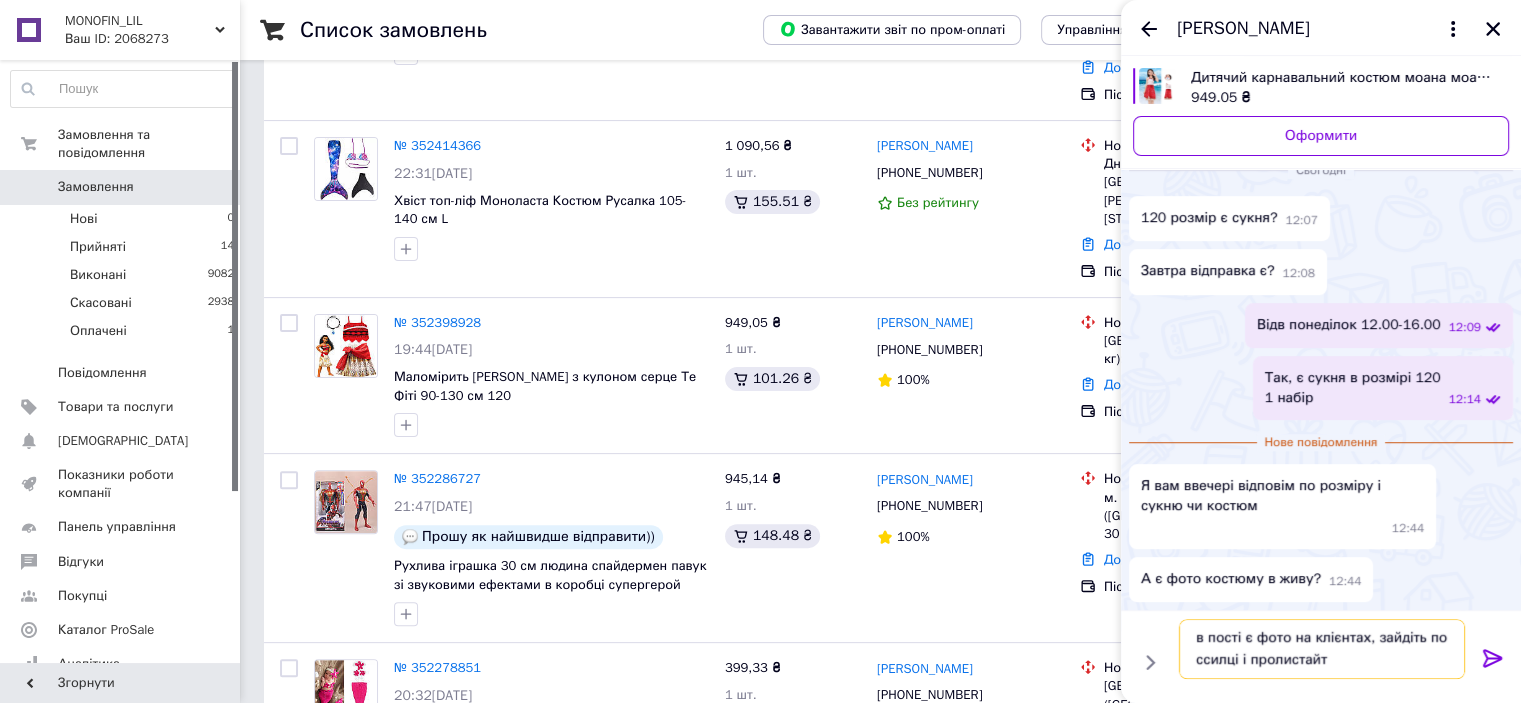 type on "в пості є фото на клієнтах, зайдіть по ссилці і пролистайте" 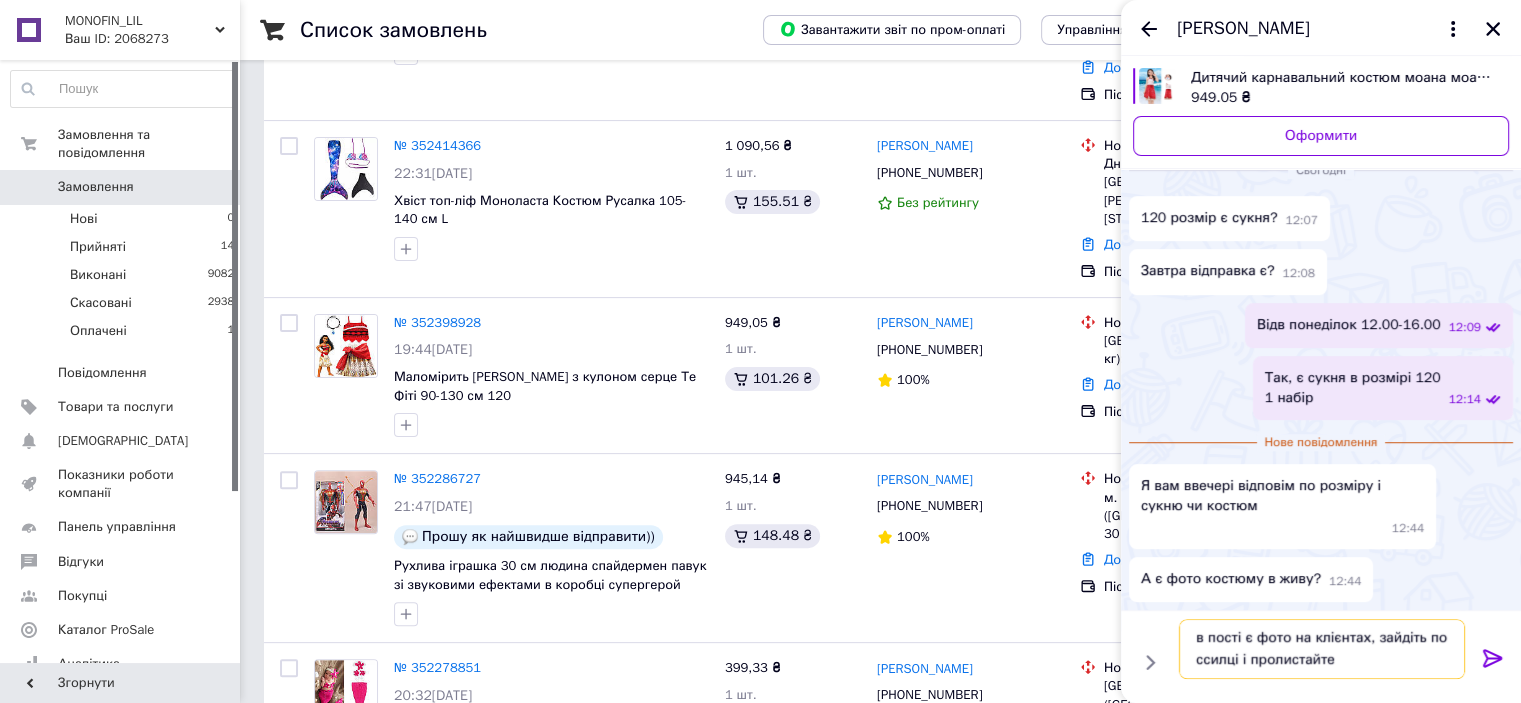 type 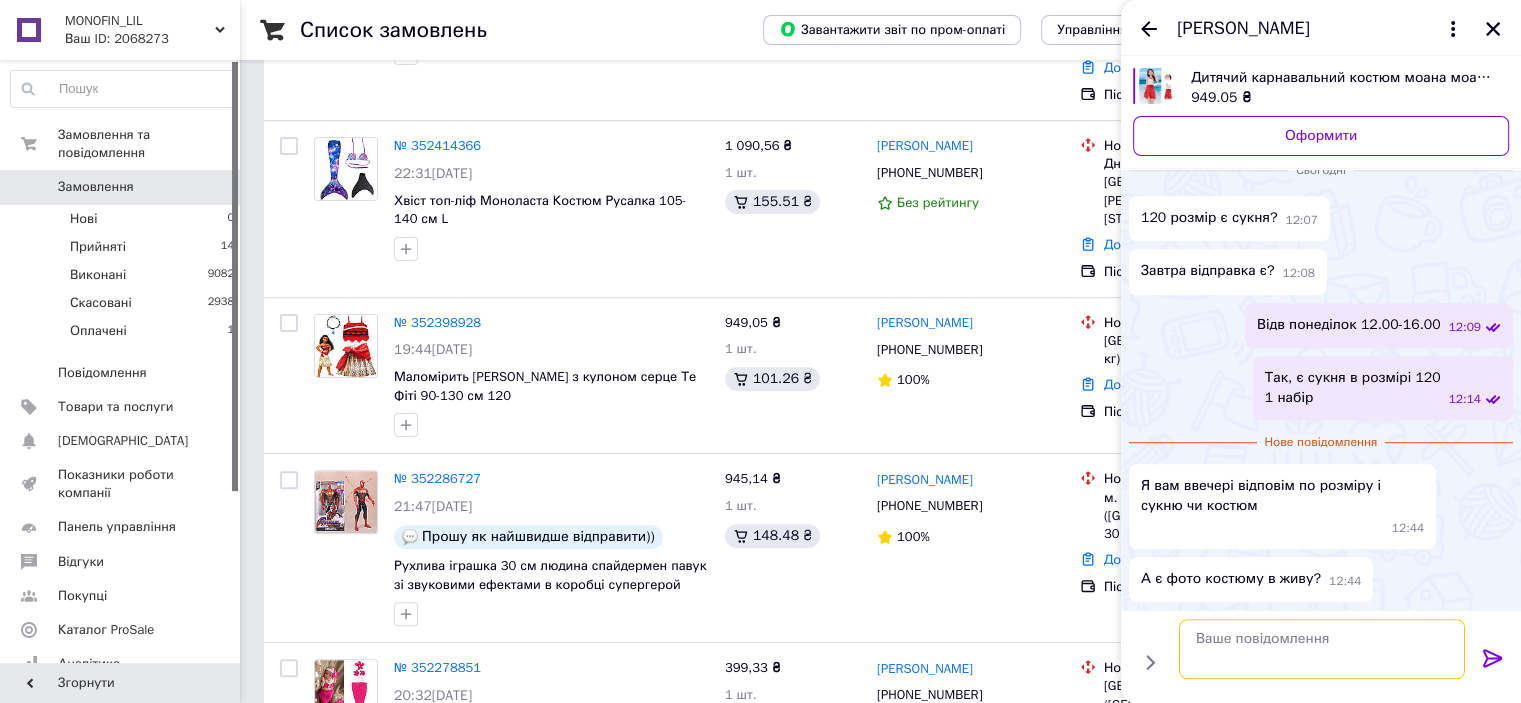 scroll, scrollTop: 0, scrollLeft: 0, axis: both 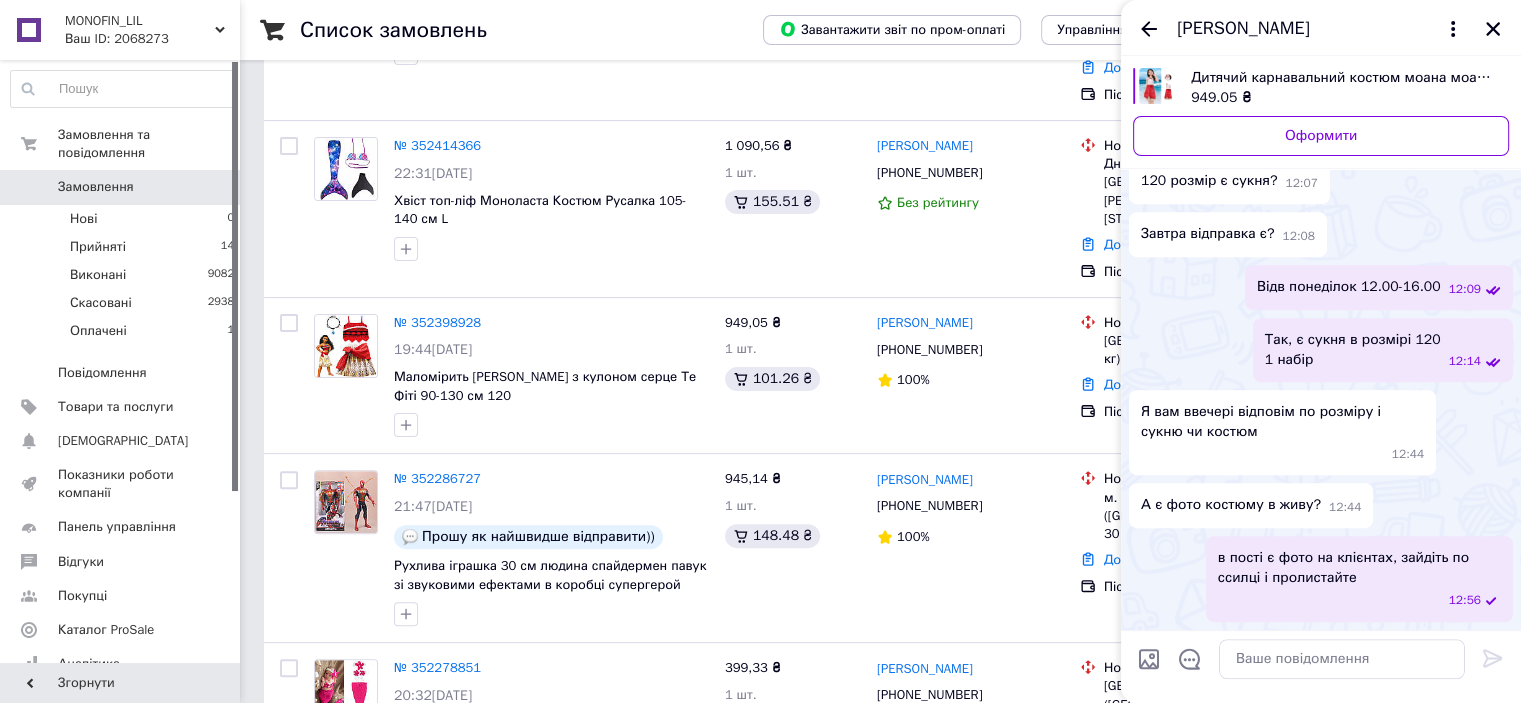click at bounding box center (1149, 659) 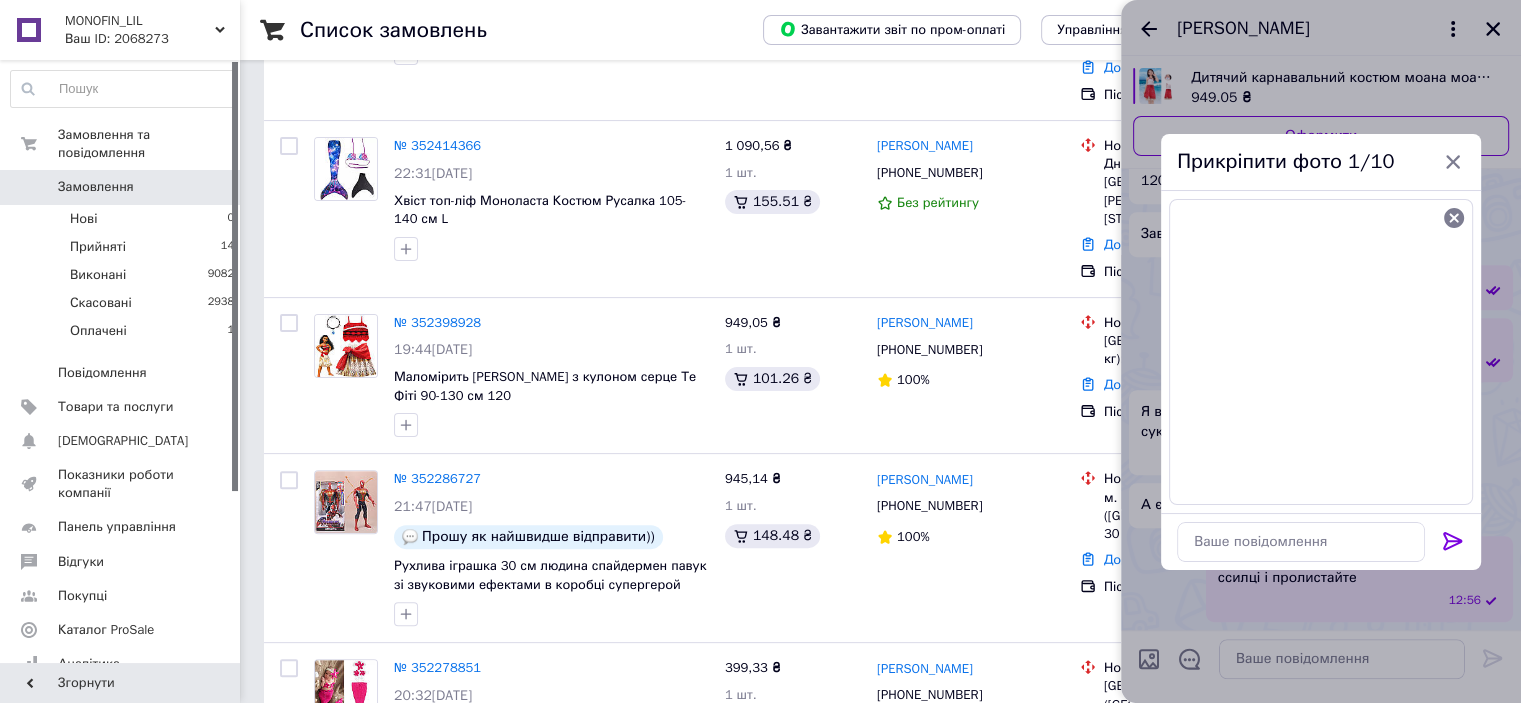 click 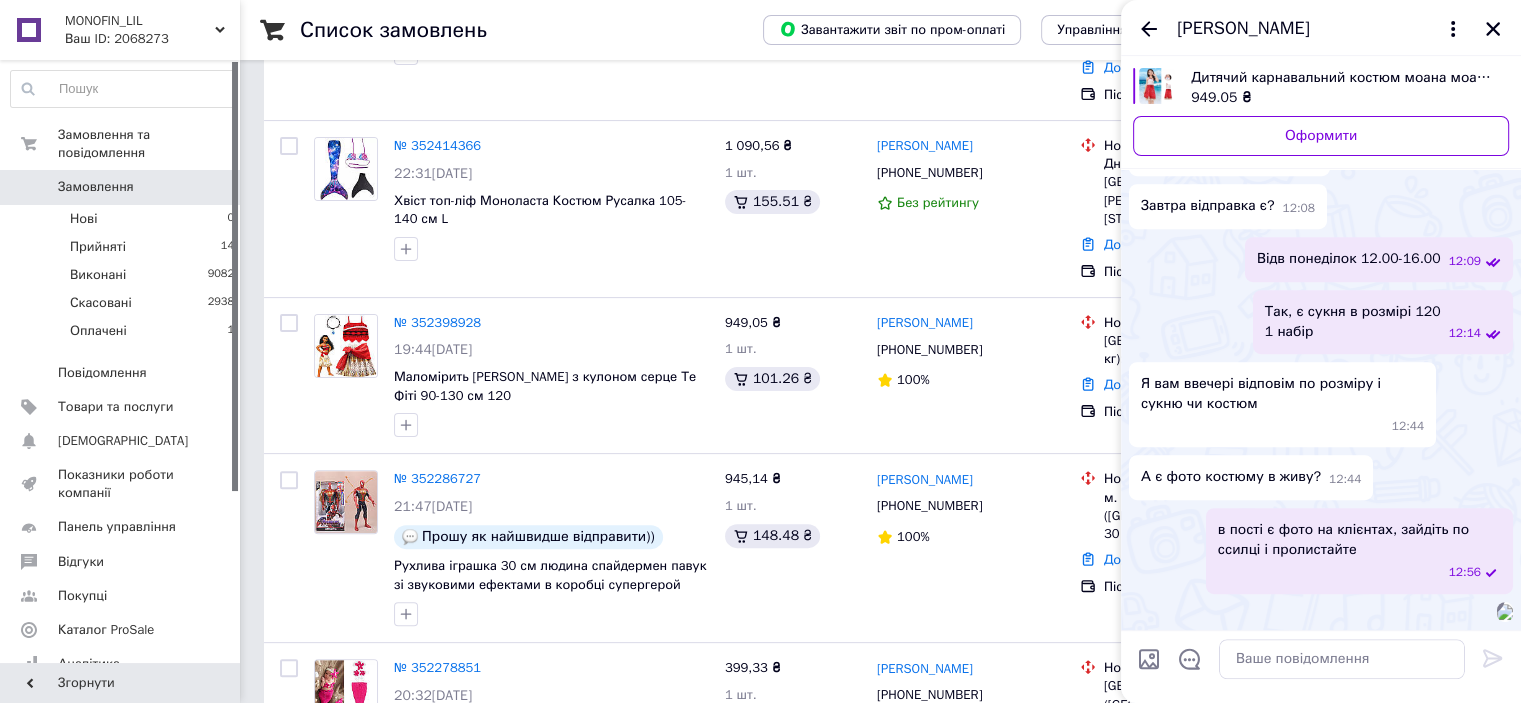 scroll, scrollTop: 1640, scrollLeft: 0, axis: vertical 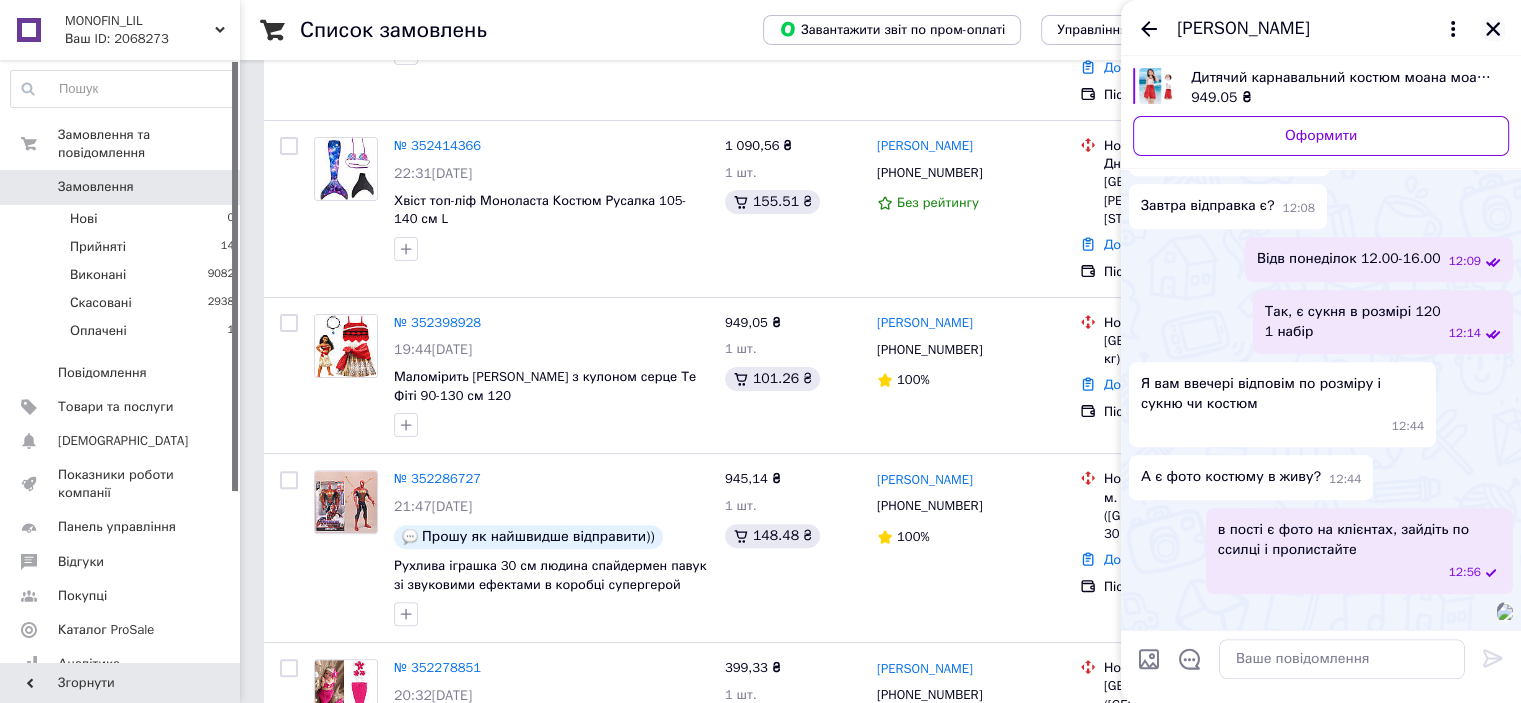 click 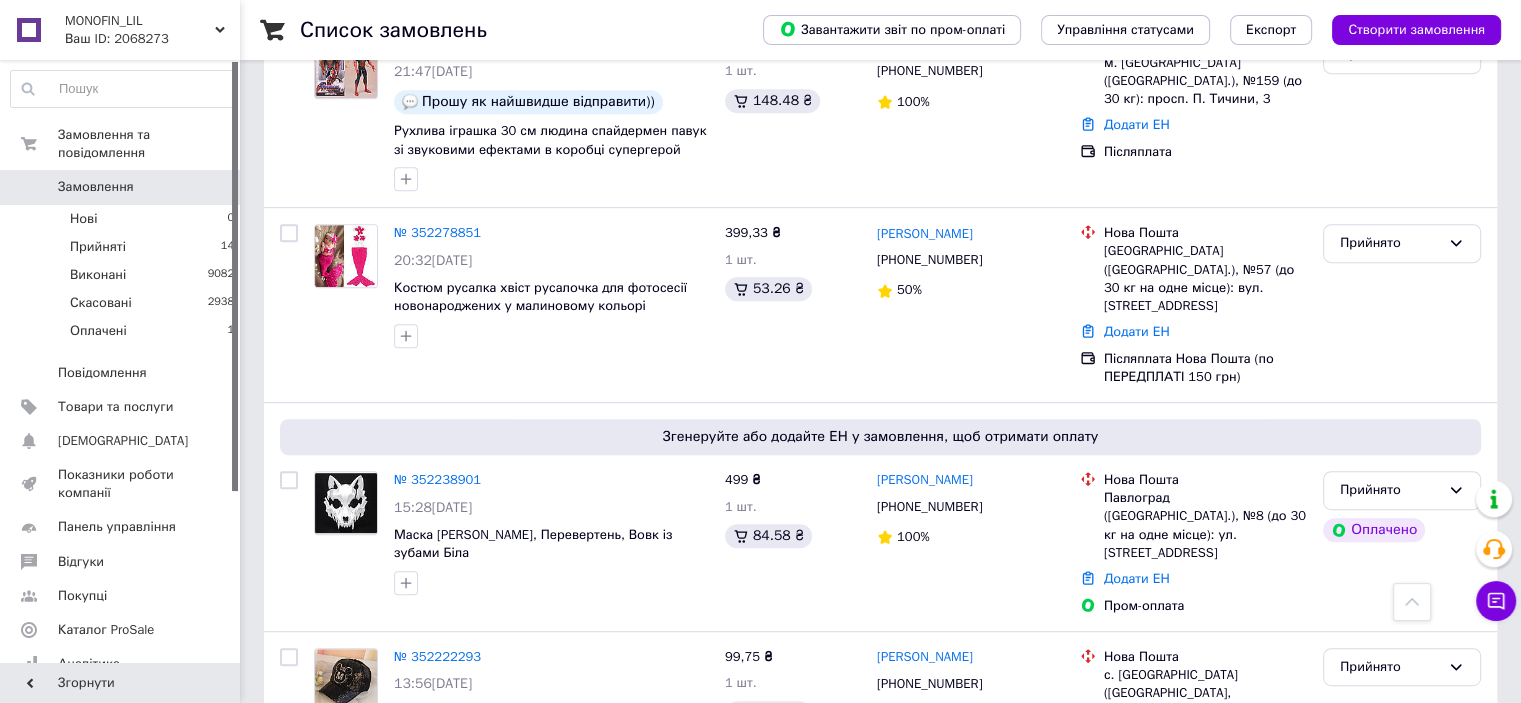 scroll, scrollTop: 1100, scrollLeft: 0, axis: vertical 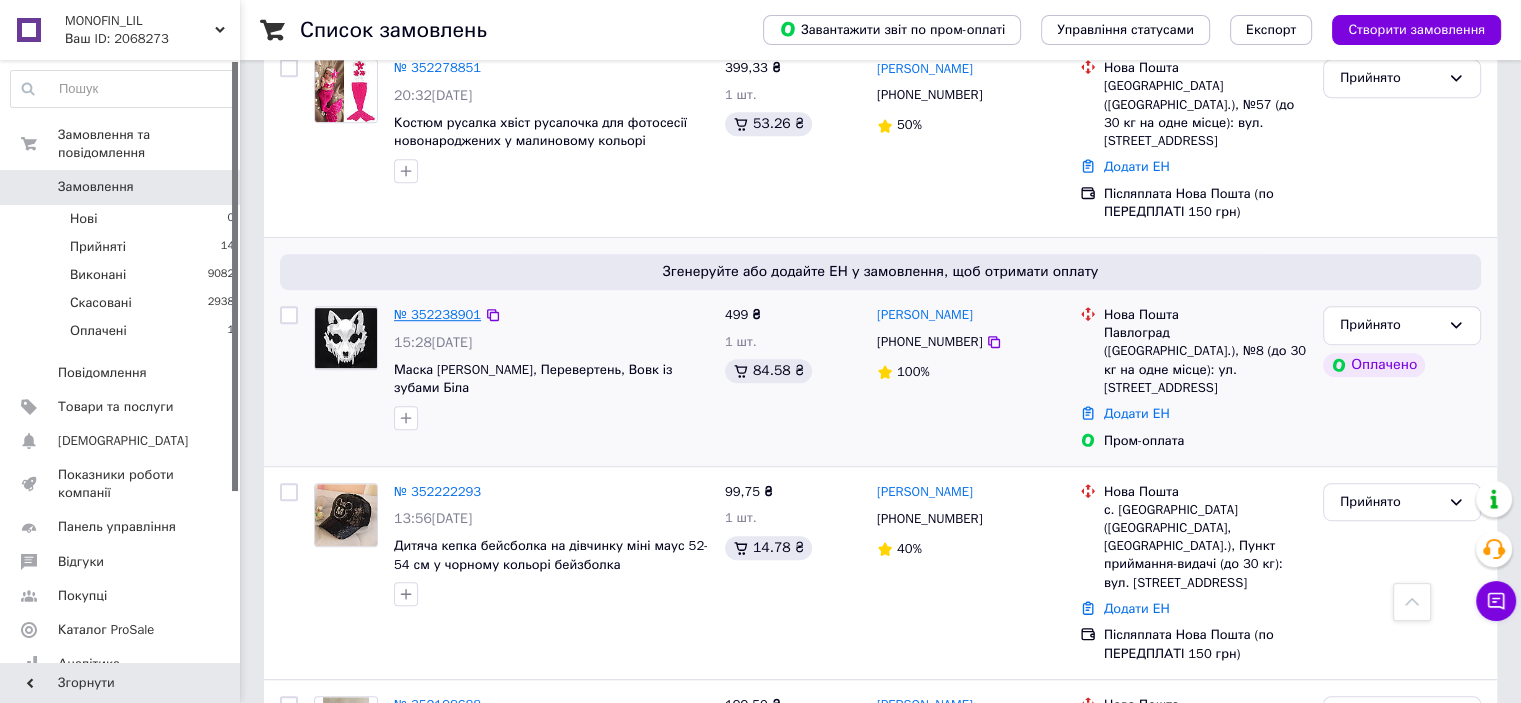 drag, startPoint x: 435, startPoint y: 241, endPoint x: 468, endPoint y: 249, distance: 33.955853 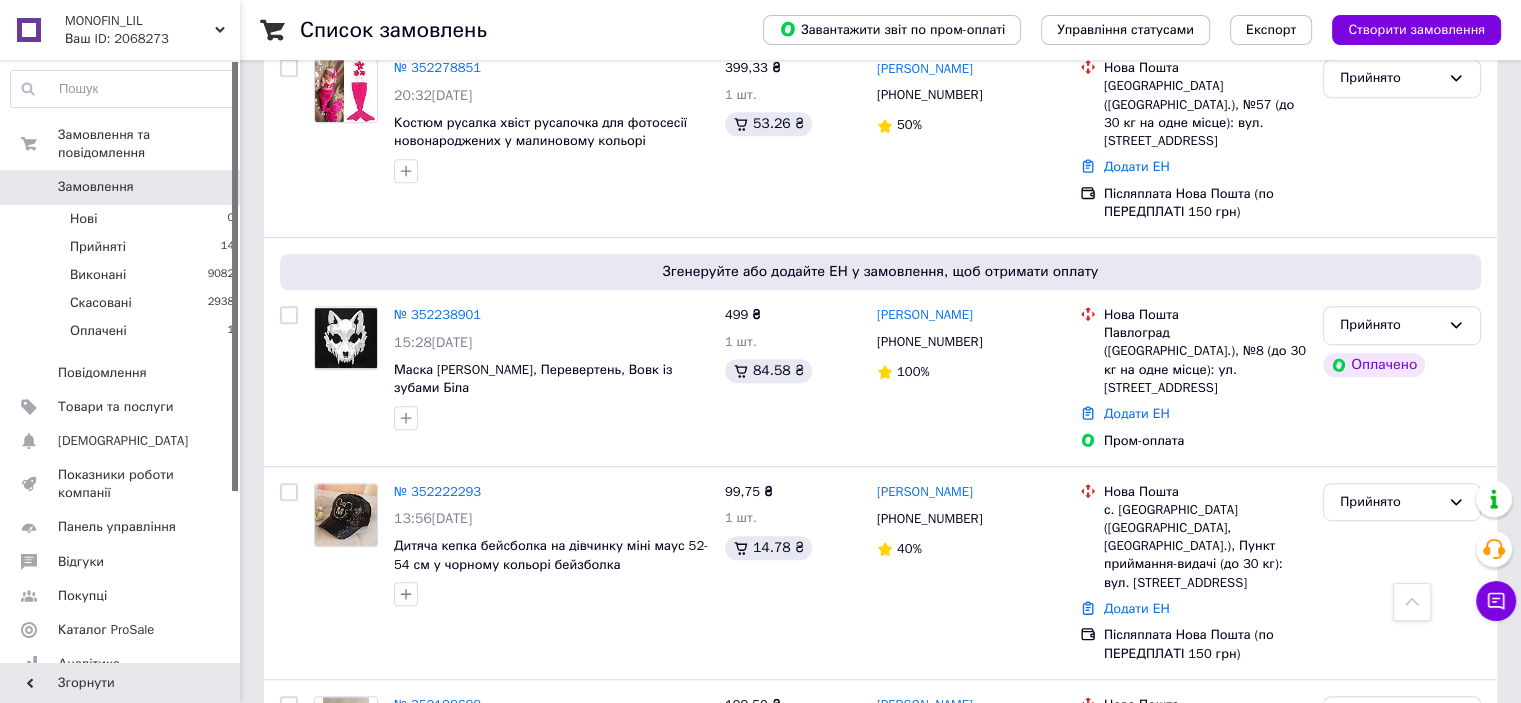 click on "№ 352238901" at bounding box center (437, 314) 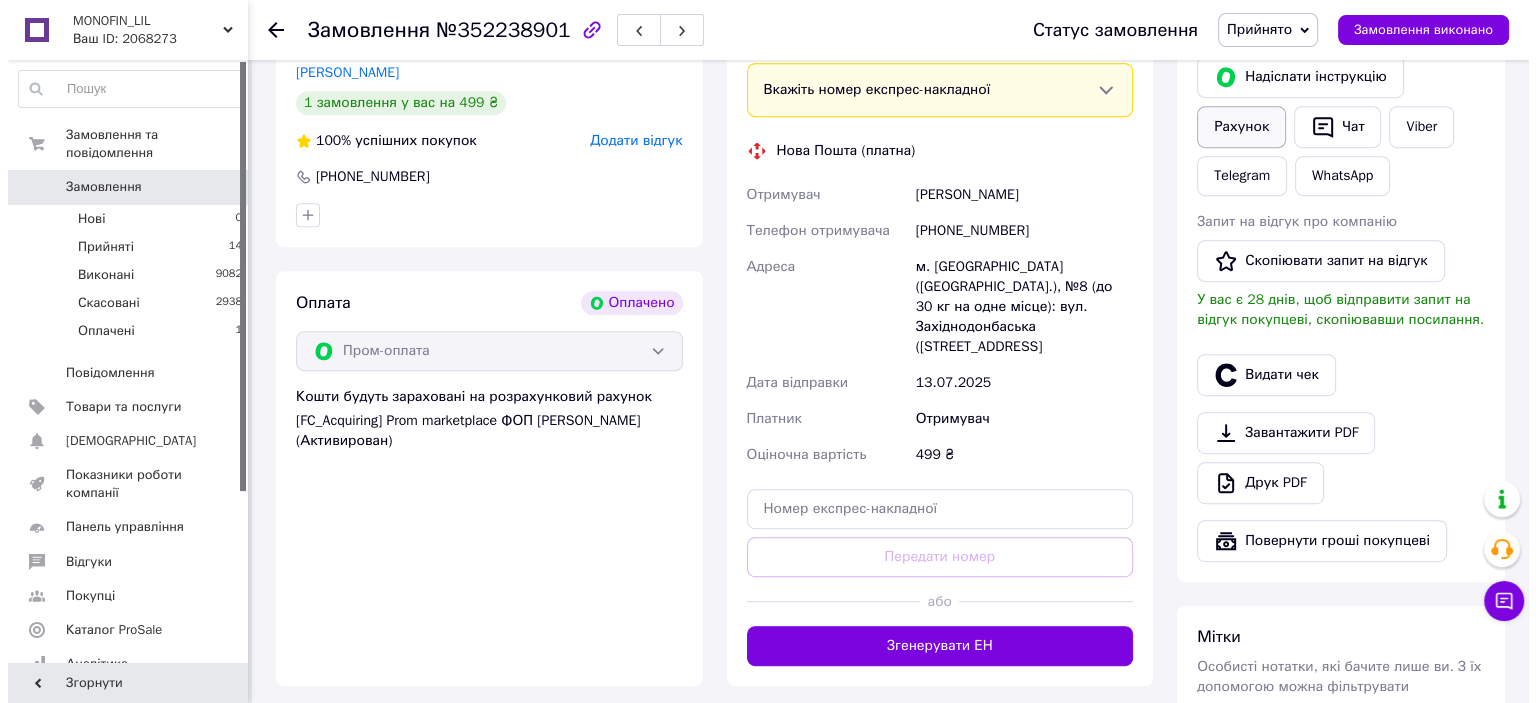 scroll, scrollTop: 1000, scrollLeft: 0, axis: vertical 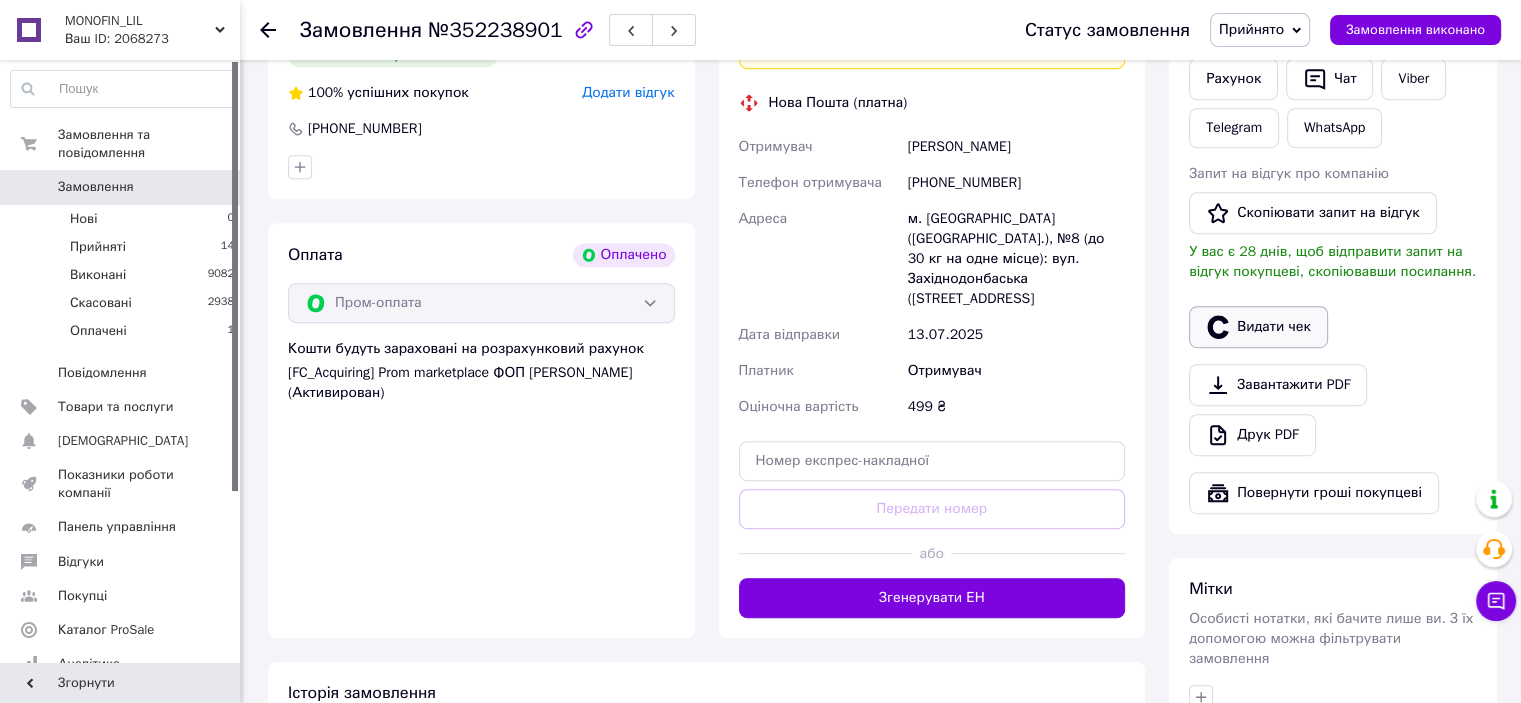 click on "Видати чек" at bounding box center [1258, 327] 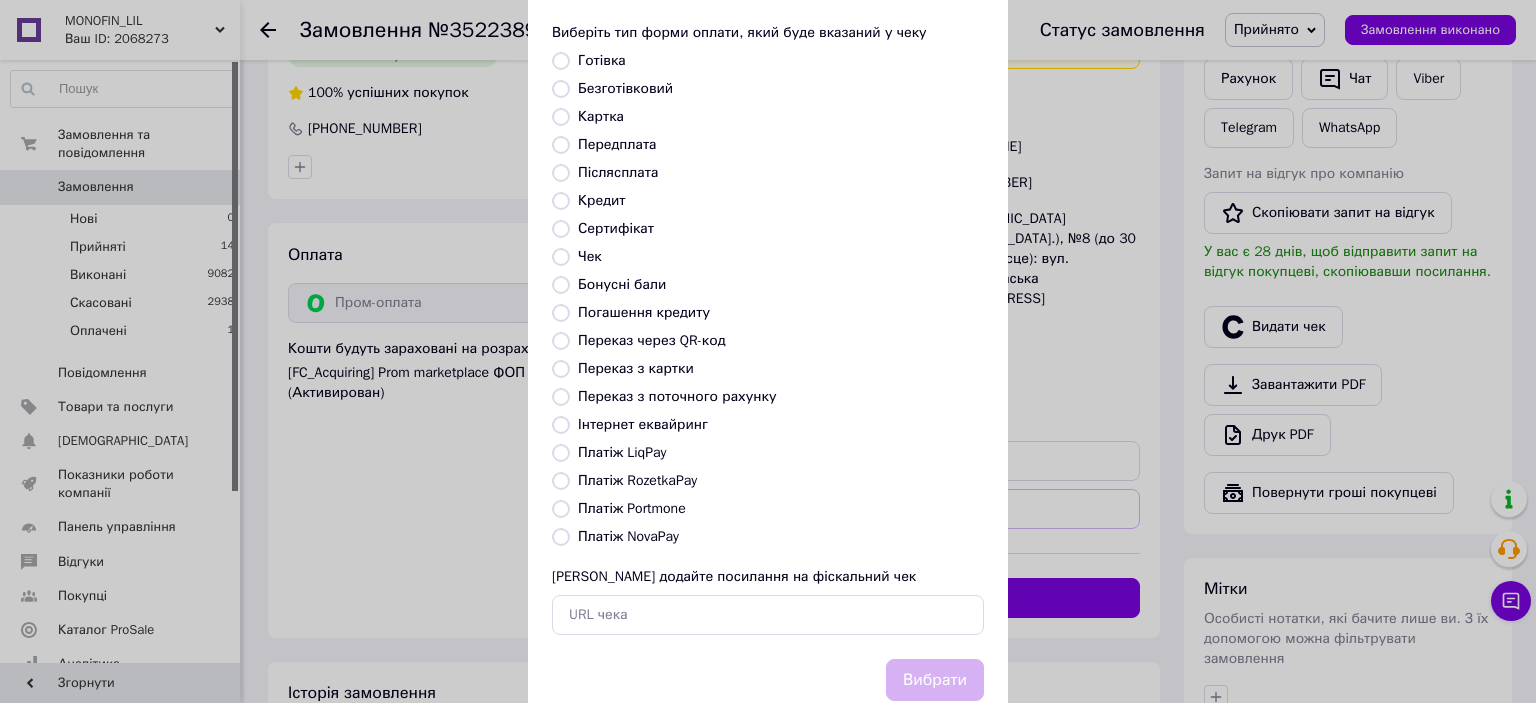 scroll, scrollTop: 155, scrollLeft: 0, axis: vertical 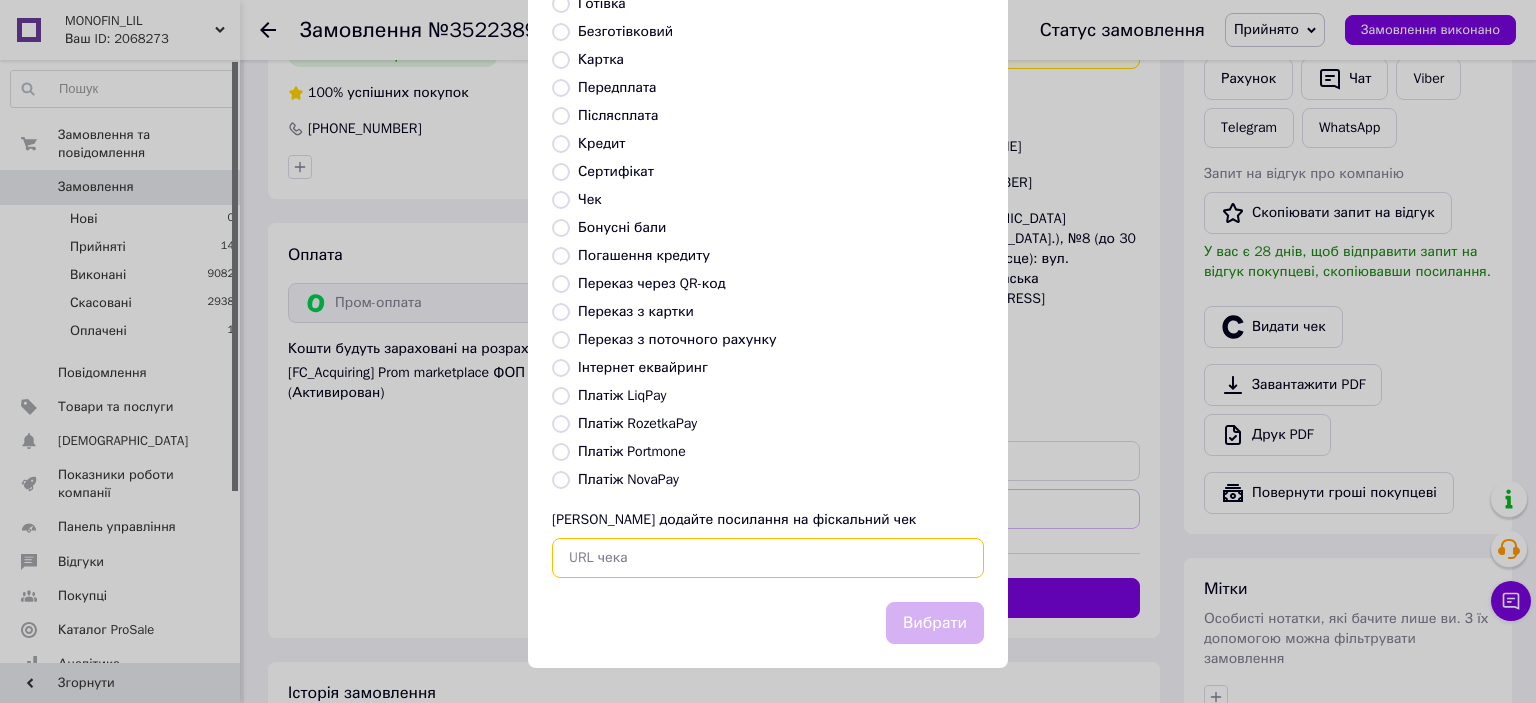 click at bounding box center (768, 558) 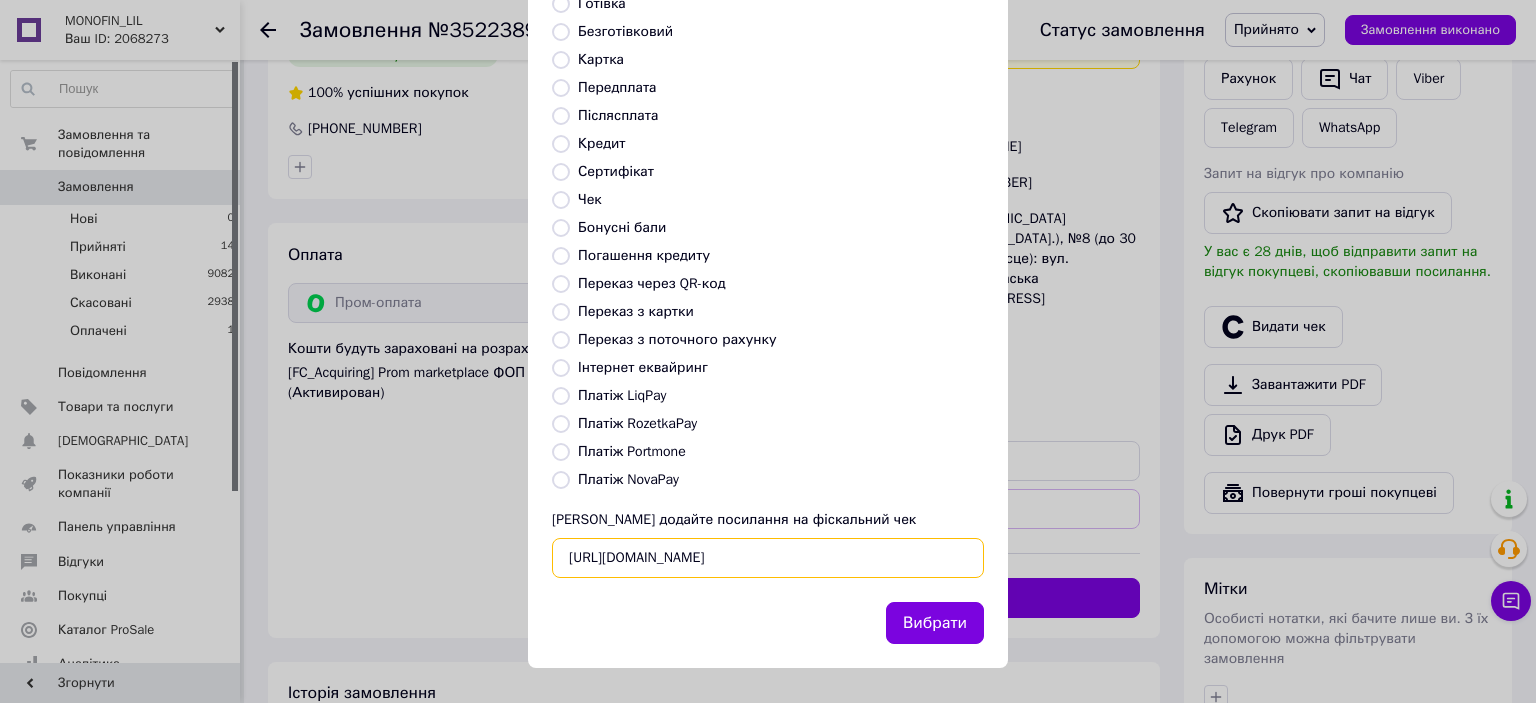 scroll, scrollTop: 0, scrollLeft: 20, axis: horizontal 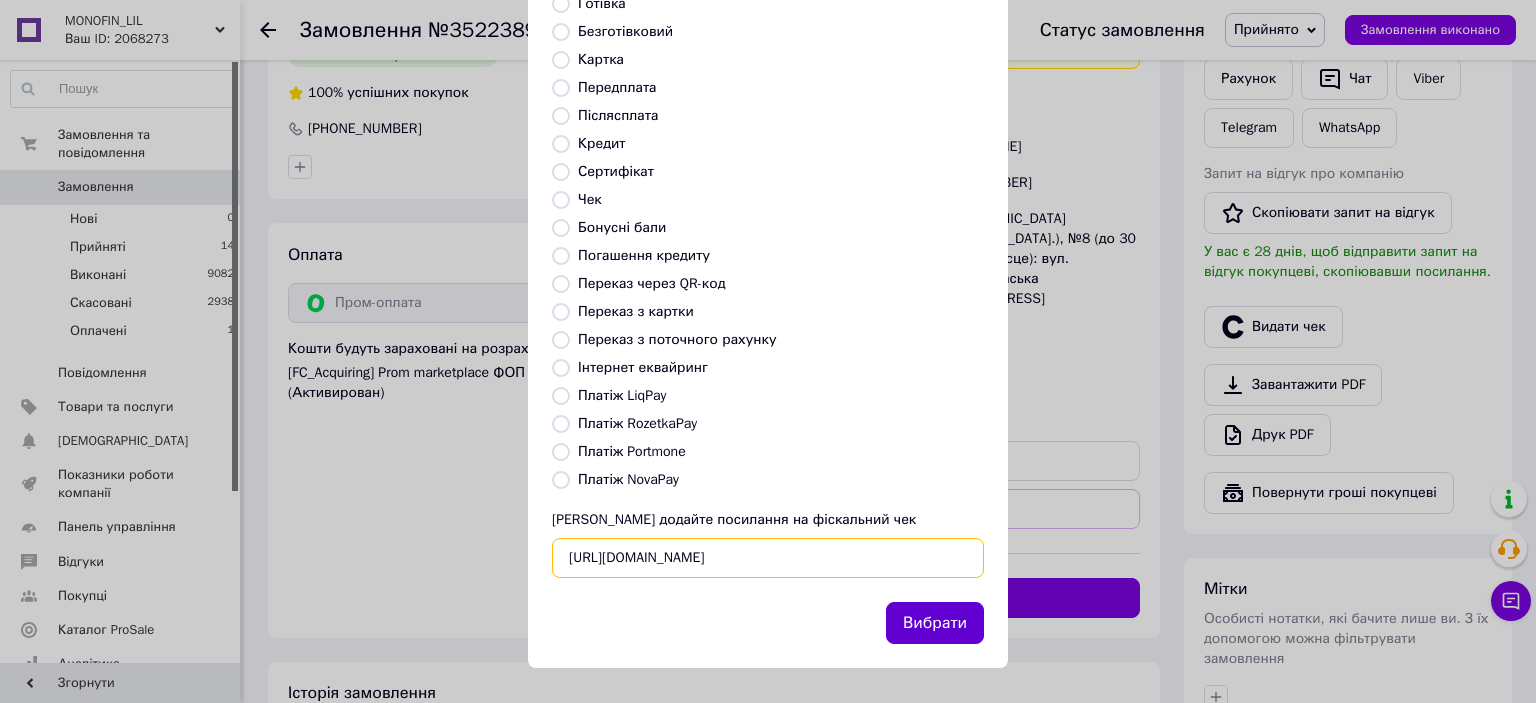 type on "[URL][DOMAIN_NAME]" 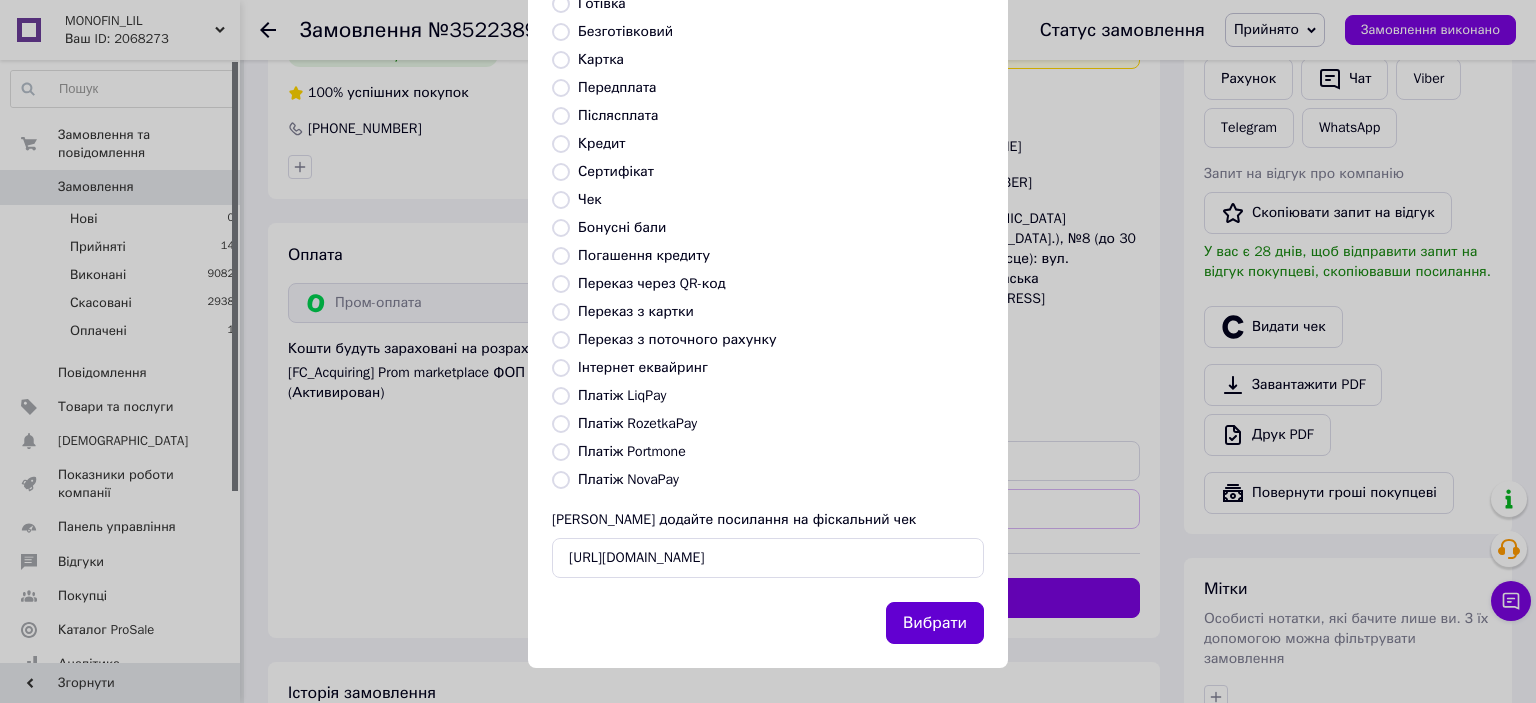 click on "Вибрати" at bounding box center (935, 623) 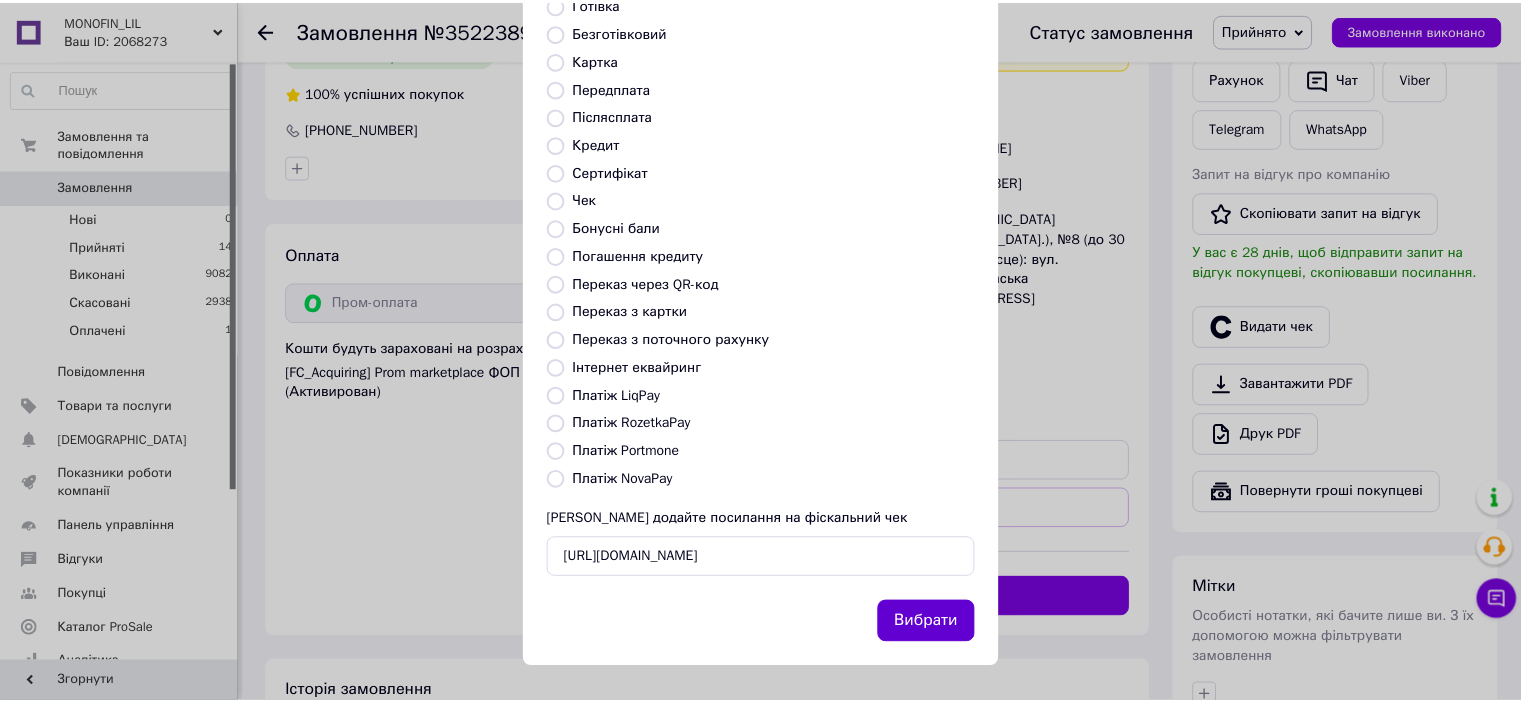 scroll, scrollTop: 0, scrollLeft: 0, axis: both 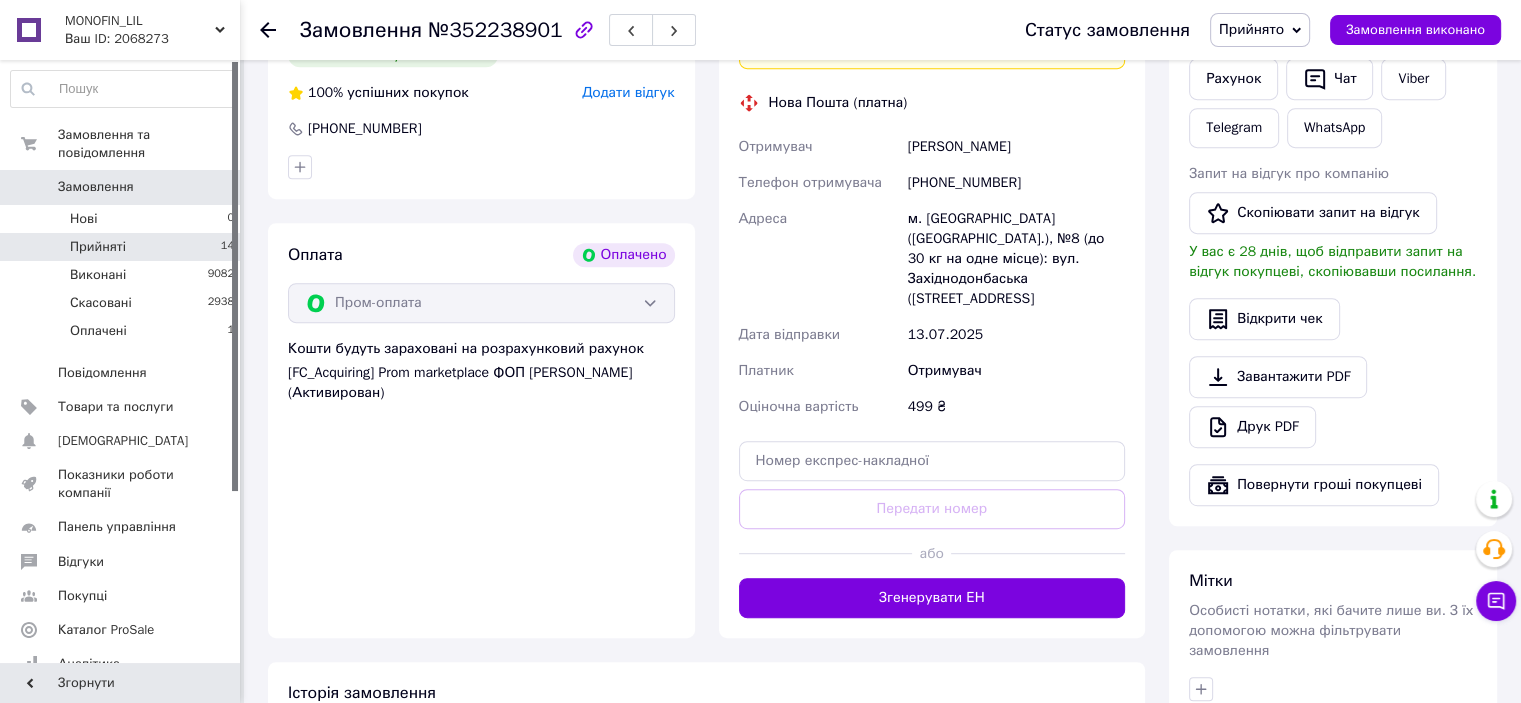 click on "Прийняті 14" at bounding box center [123, 247] 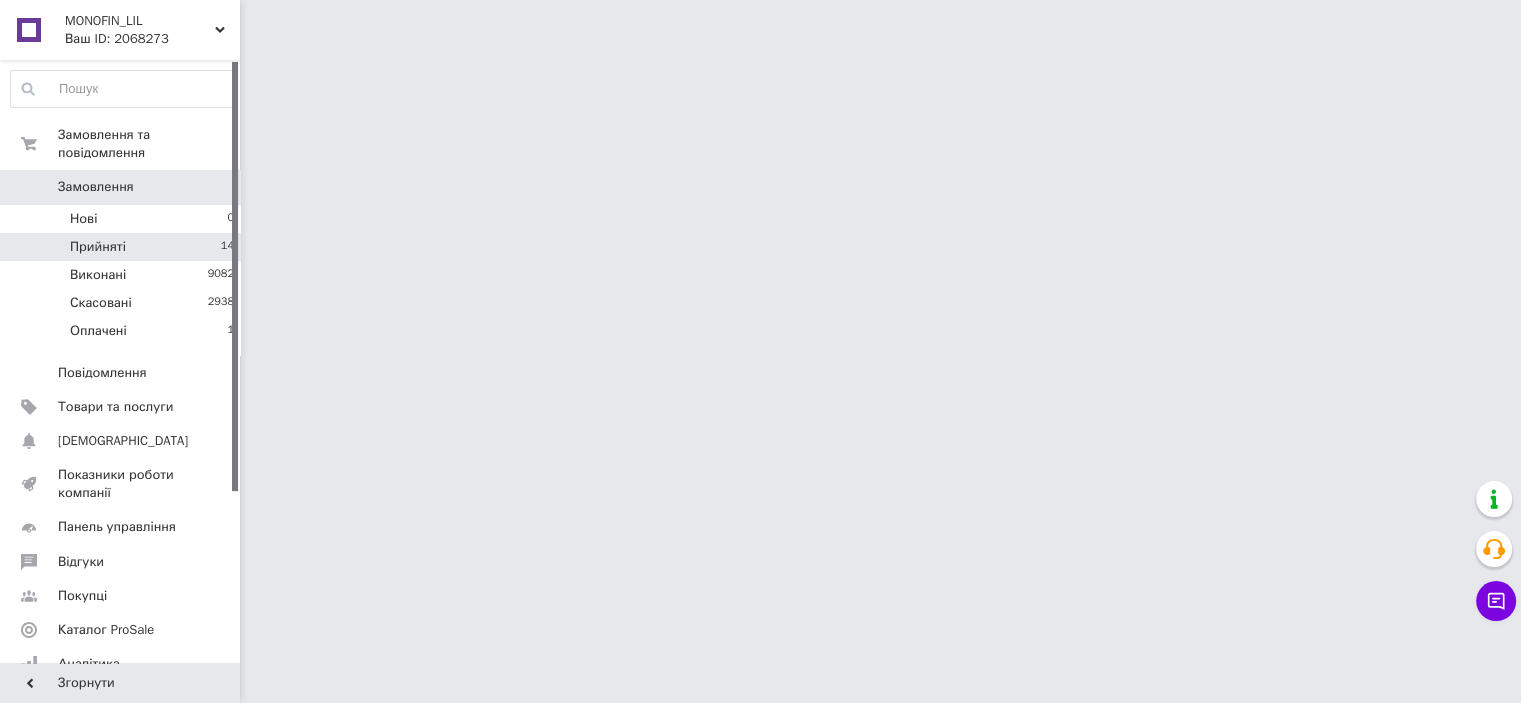scroll, scrollTop: 0, scrollLeft: 0, axis: both 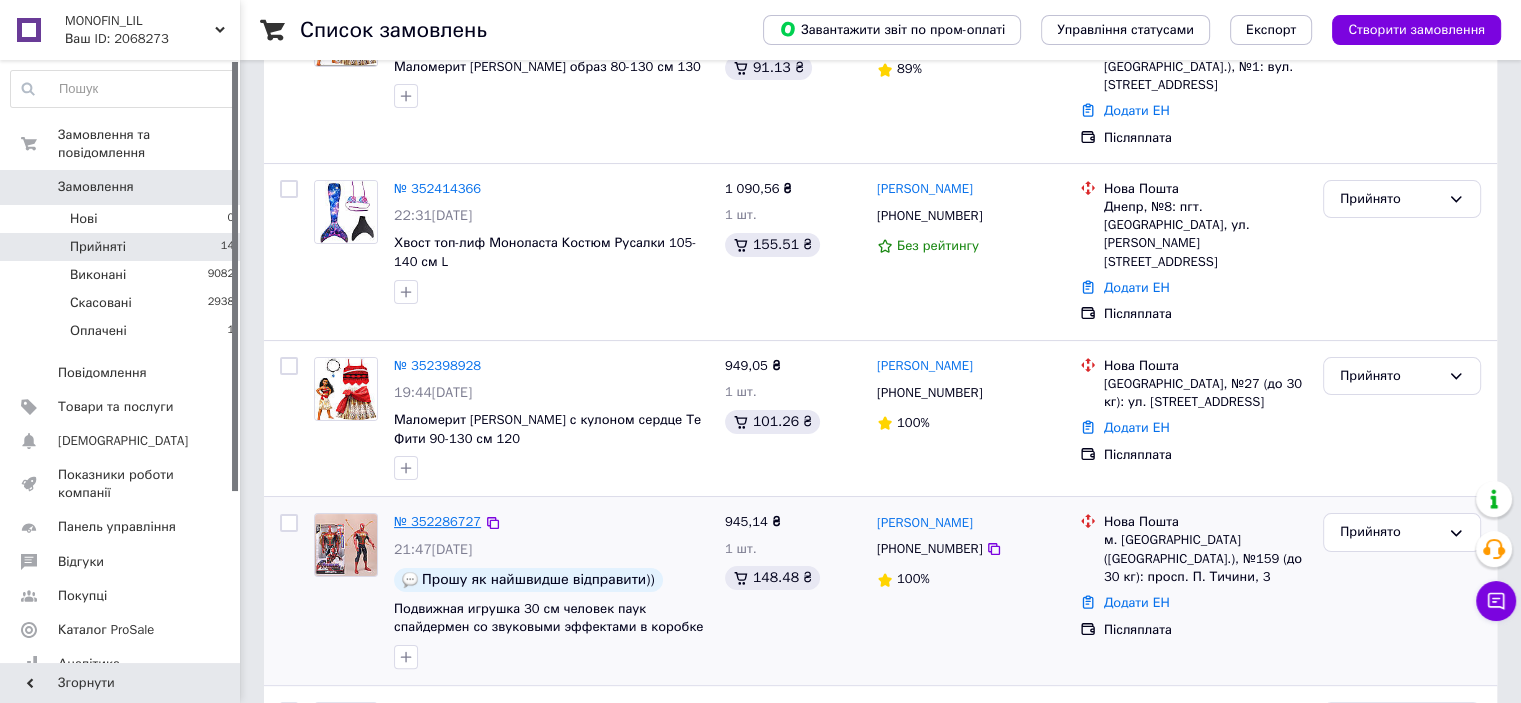 click on "№ 352286727" at bounding box center (437, 521) 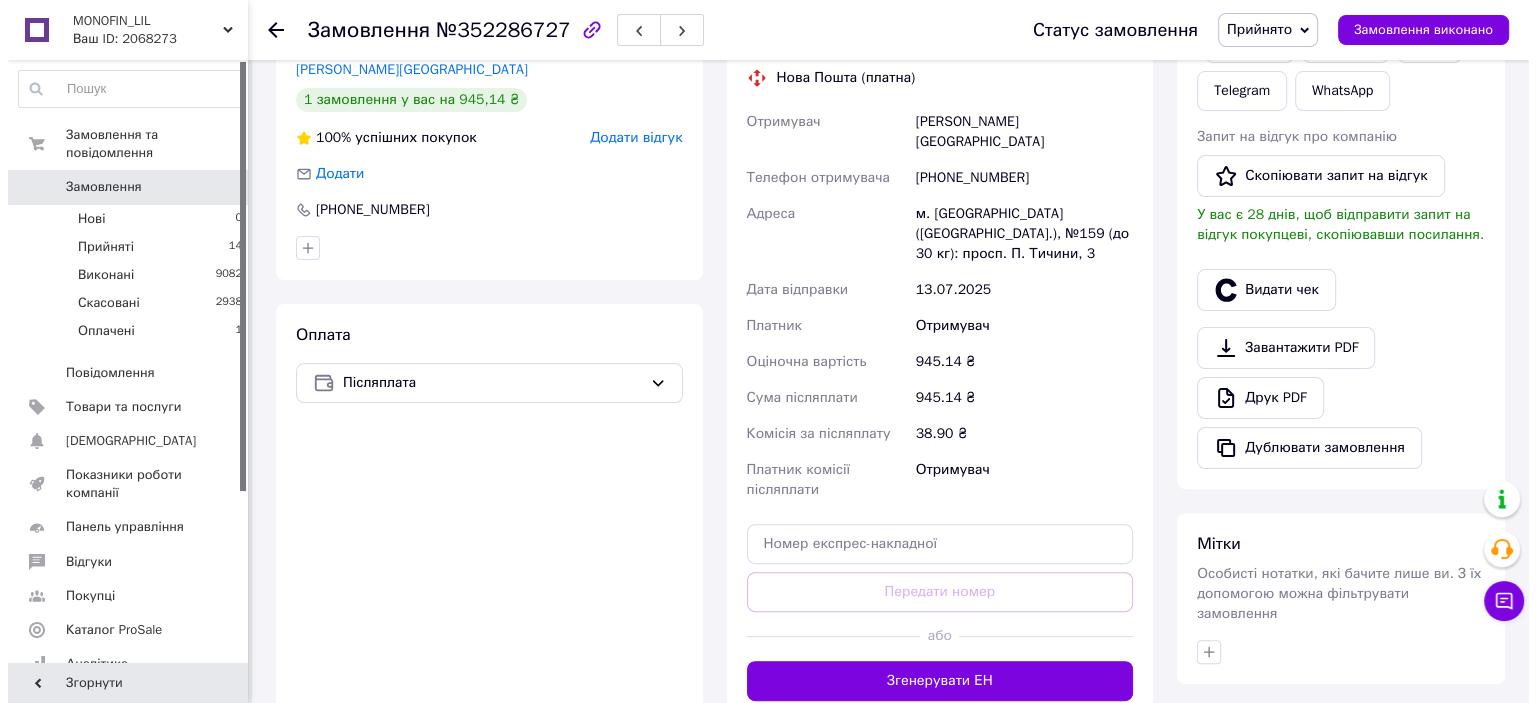 scroll, scrollTop: 336, scrollLeft: 0, axis: vertical 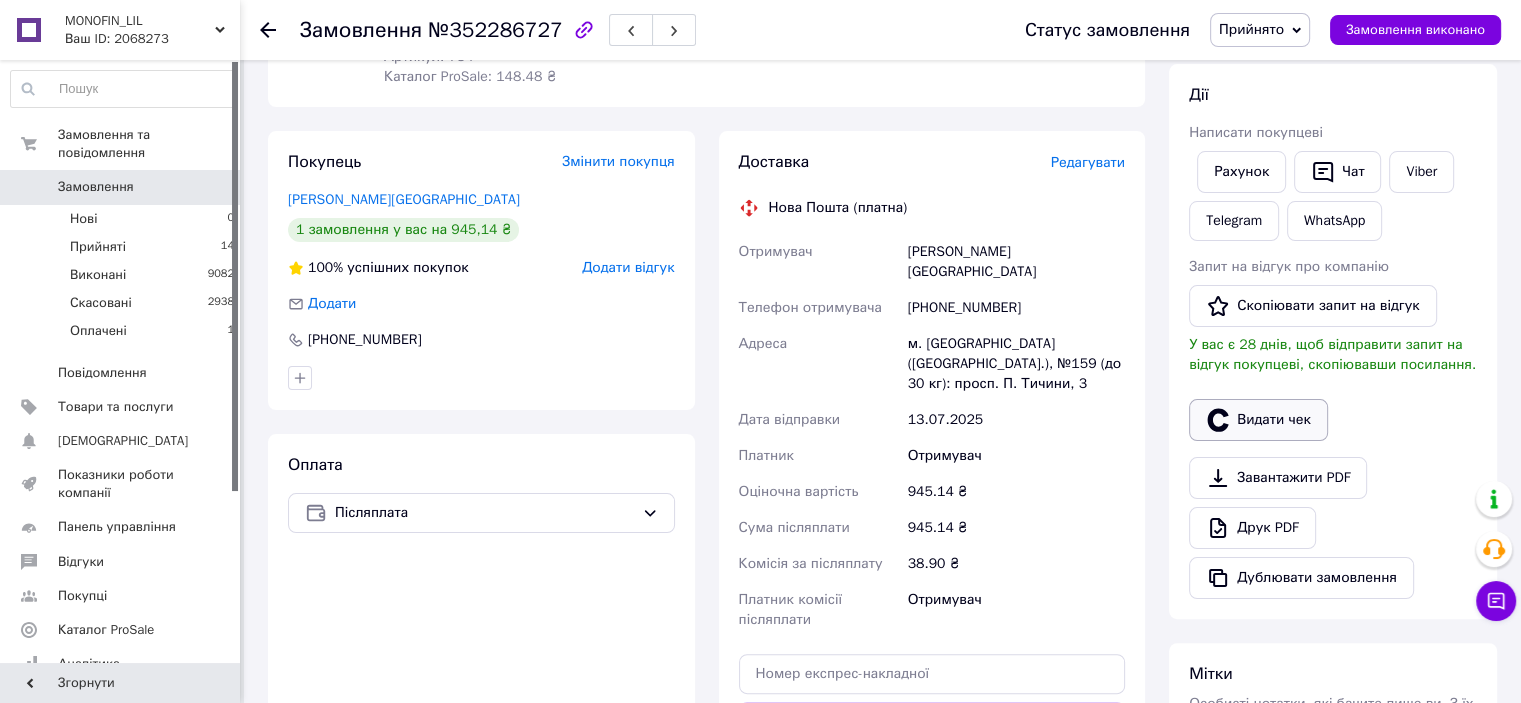 click on "Видати чек" at bounding box center (1258, 420) 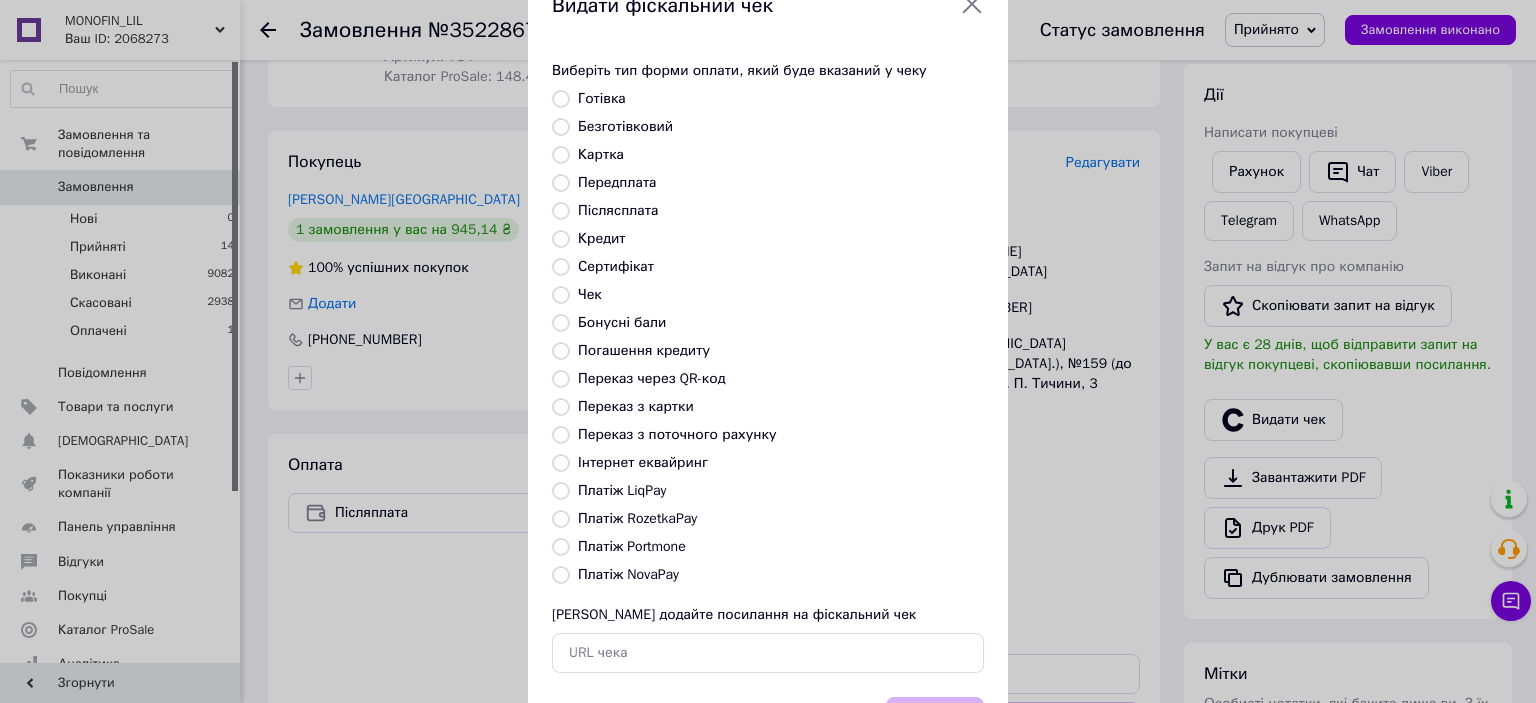 scroll, scrollTop: 155, scrollLeft: 0, axis: vertical 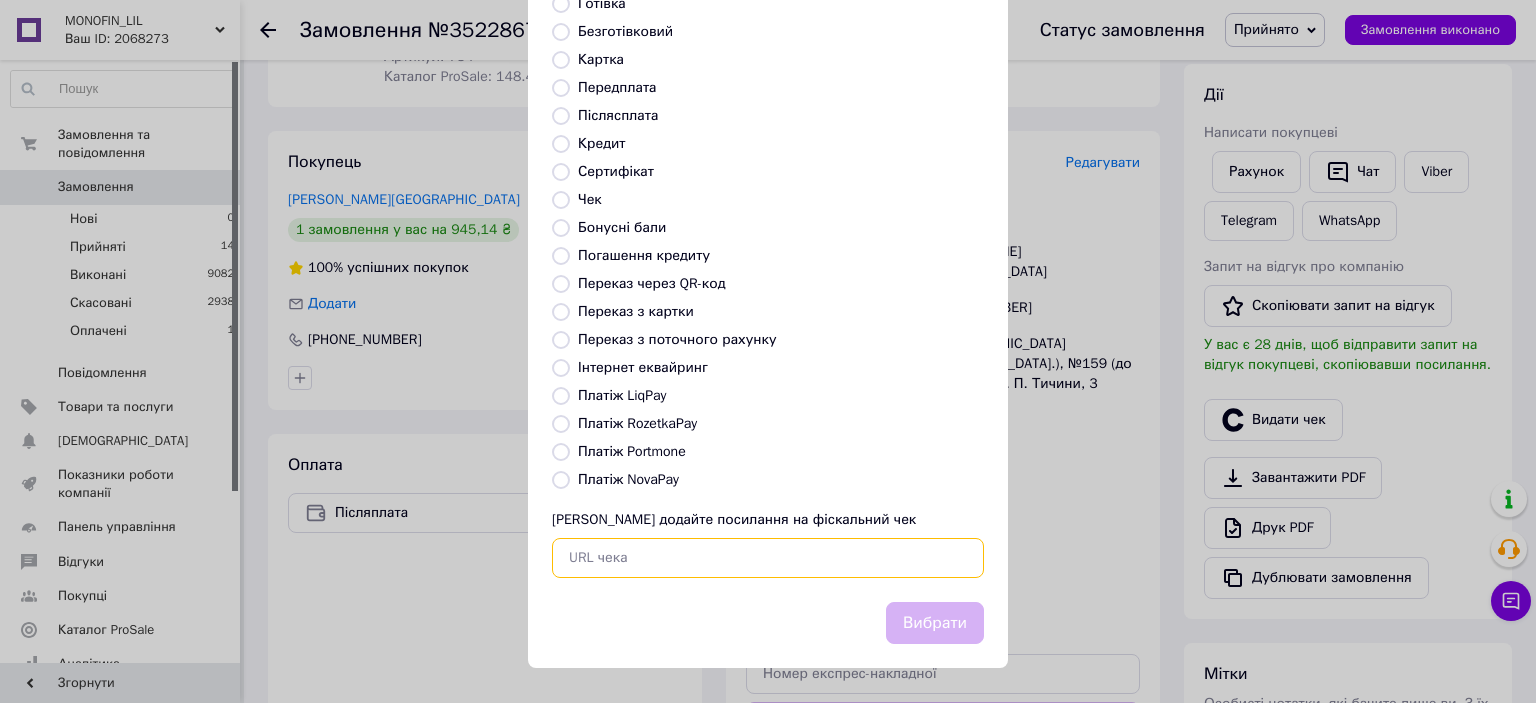 click at bounding box center [768, 558] 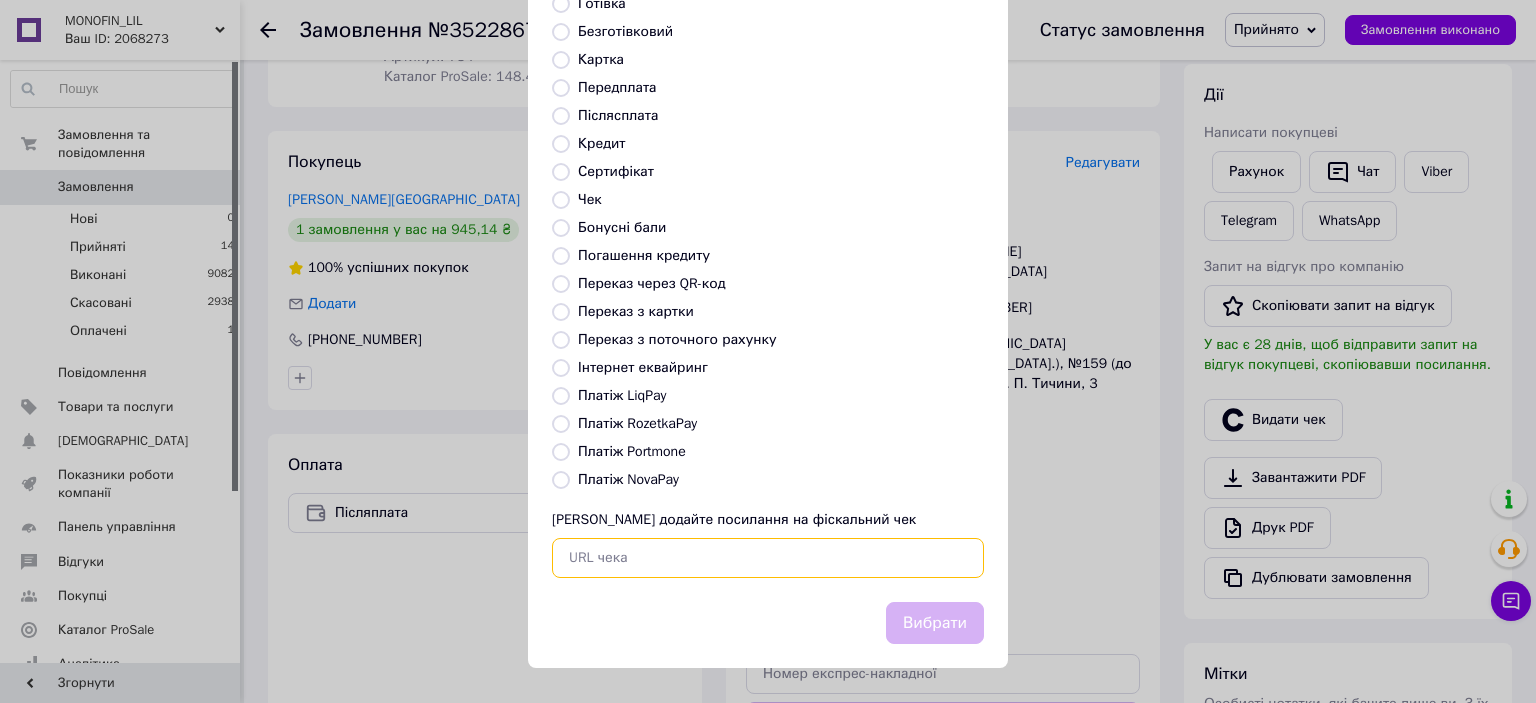 paste on "[URL][DOMAIN_NAME]" 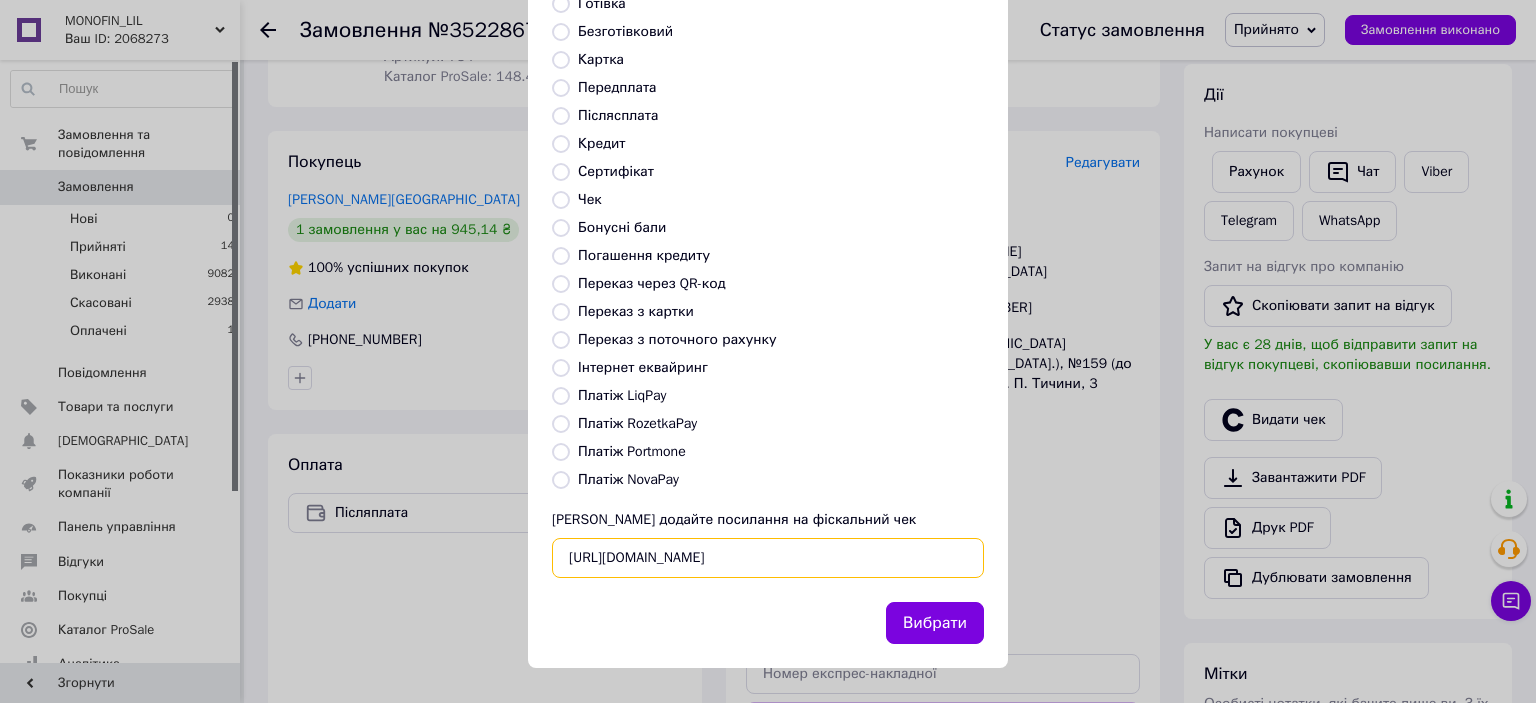 scroll, scrollTop: 0, scrollLeft: 27, axis: horizontal 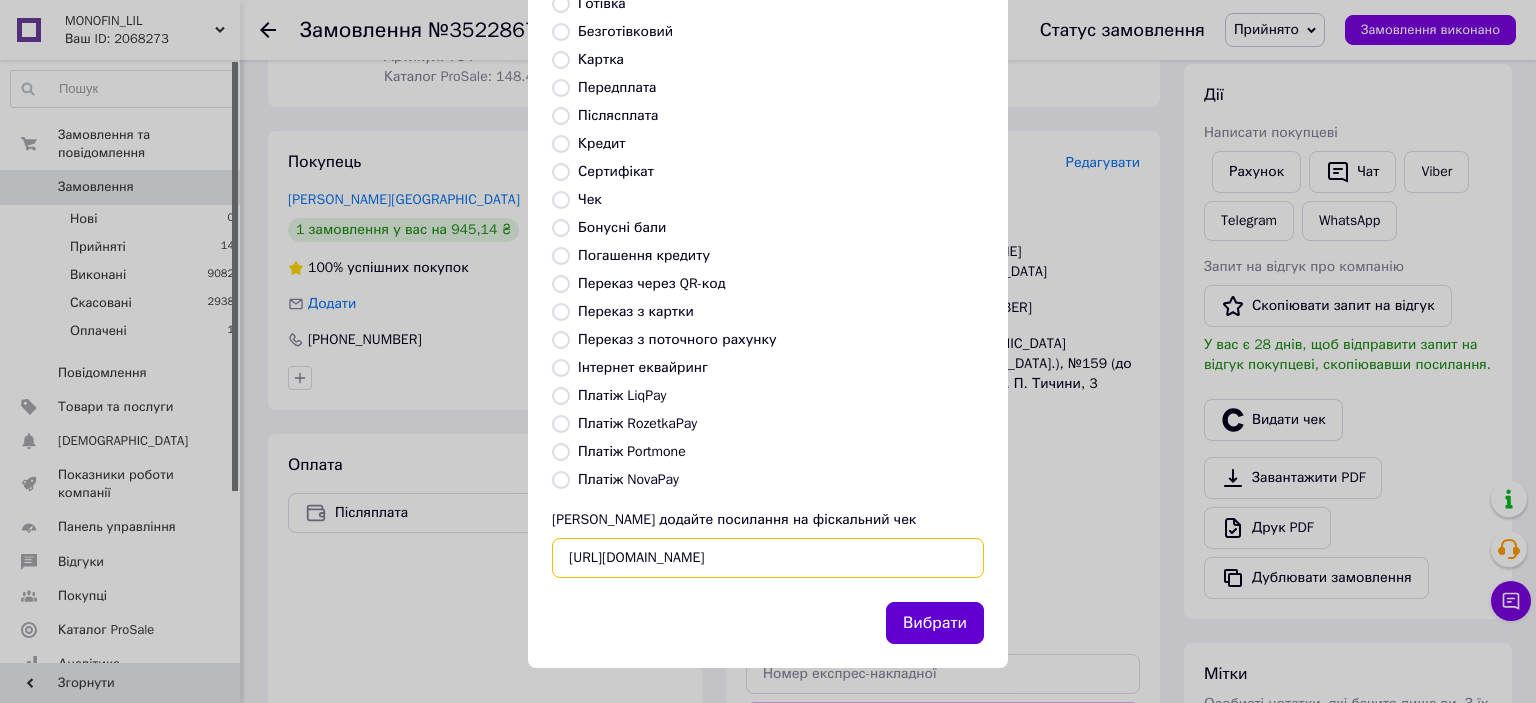 type on "[URL][DOMAIN_NAME]" 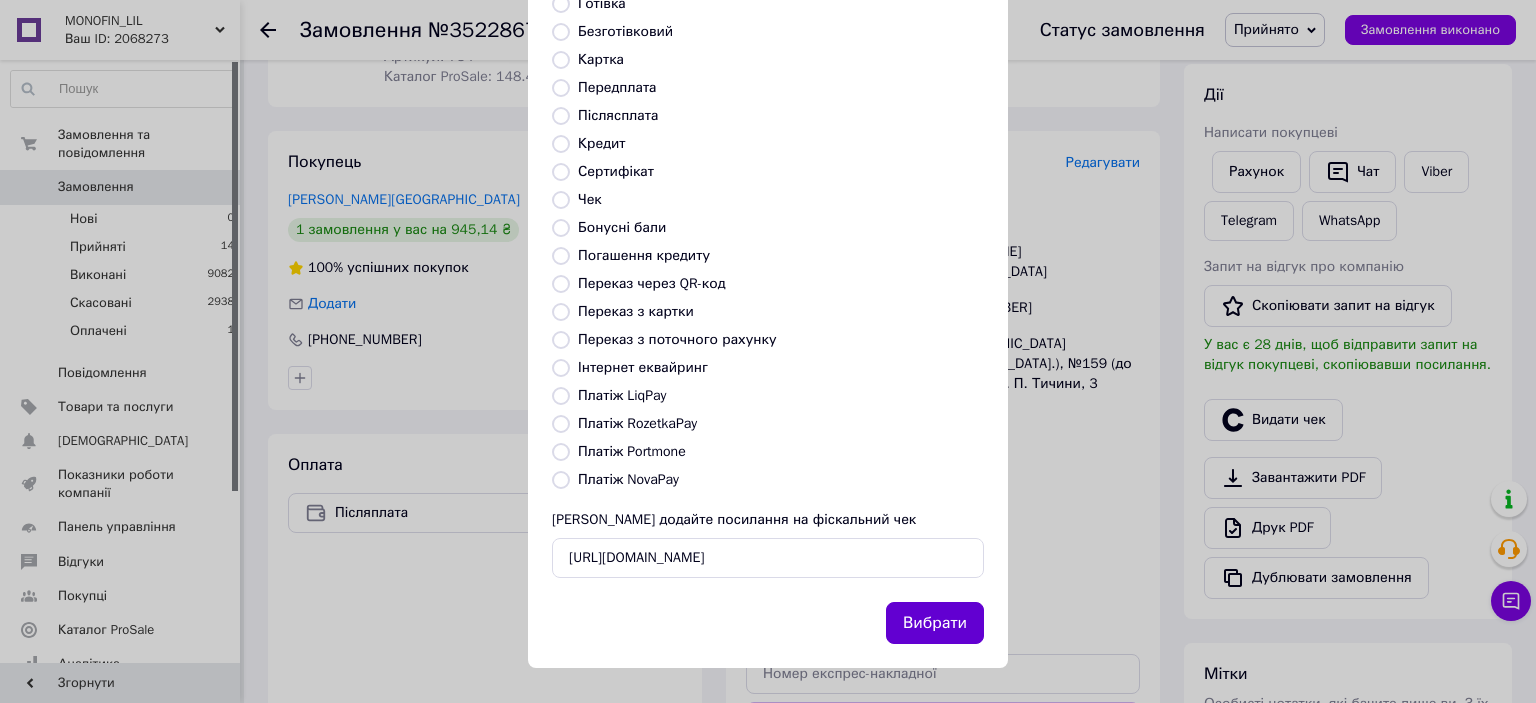 click on "Вибрати" at bounding box center (935, 623) 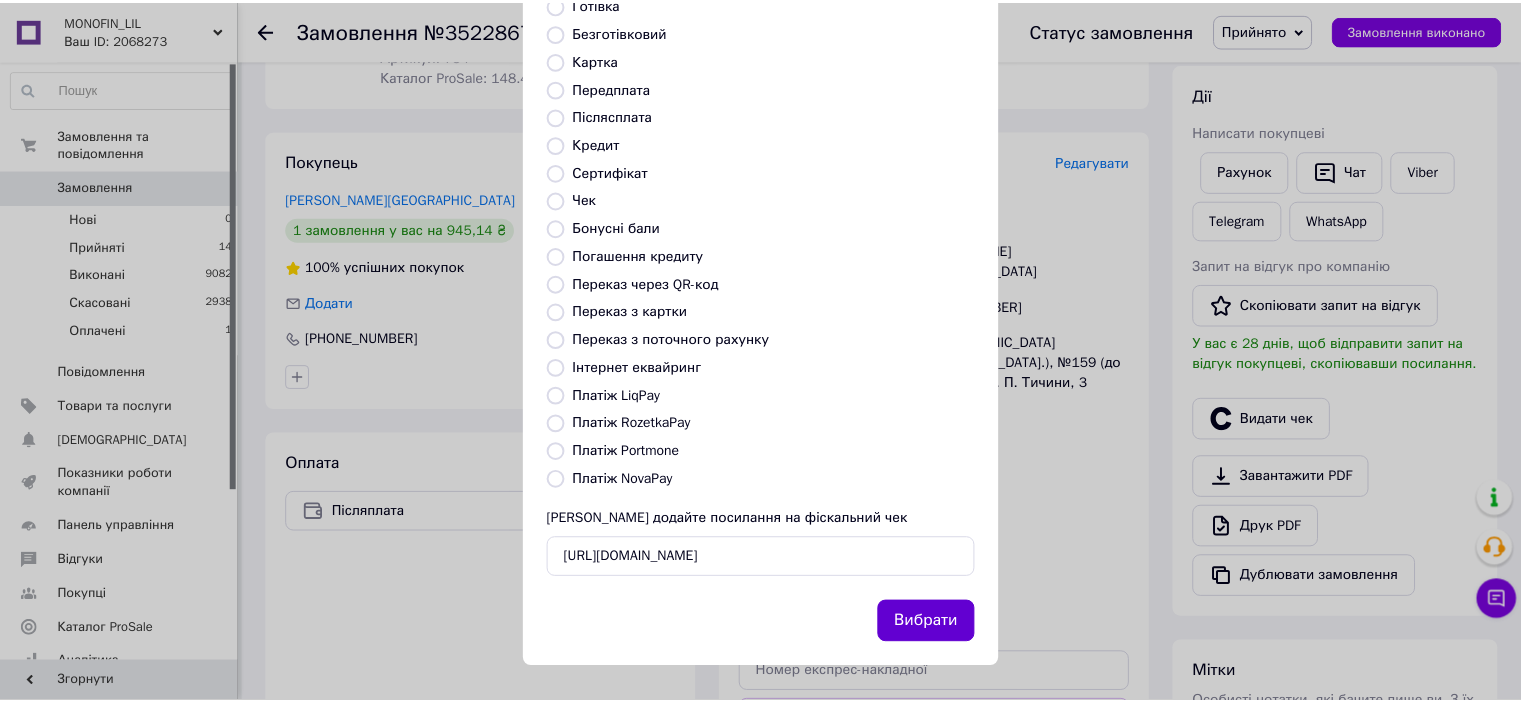 scroll, scrollTop: 0, scrollLeft: 0, axis: both 